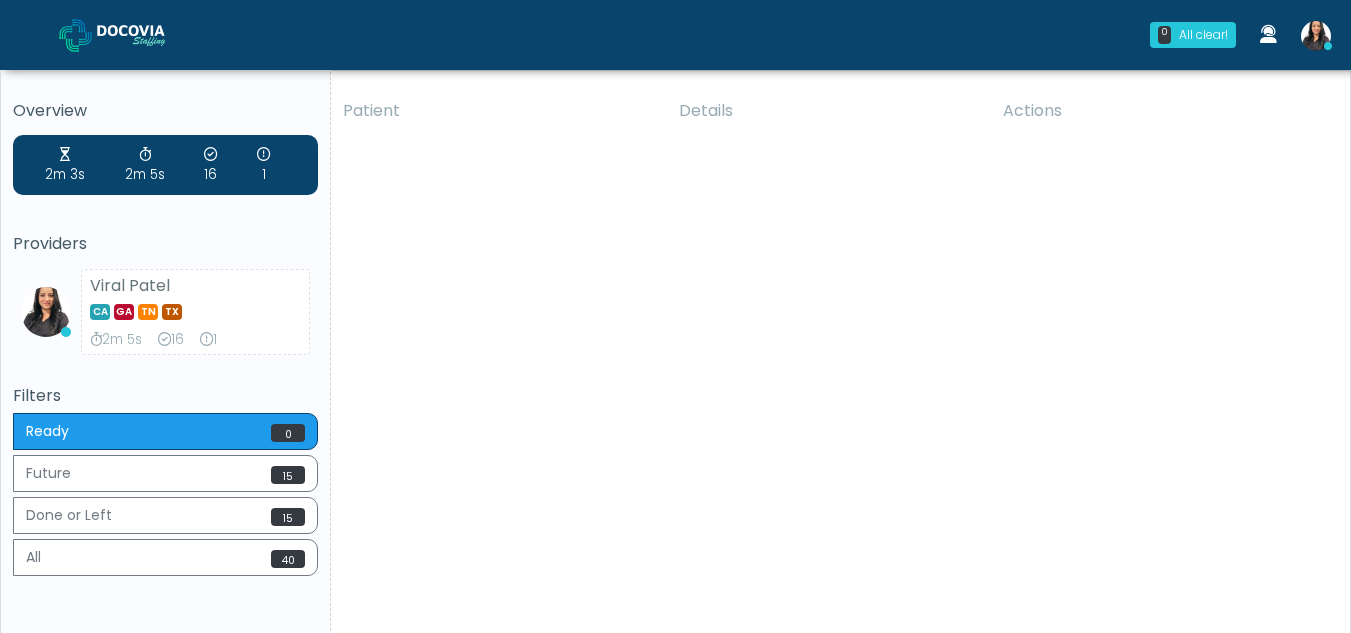 scroll, scrollTop: 0, scrollLeft: 0, axis: both 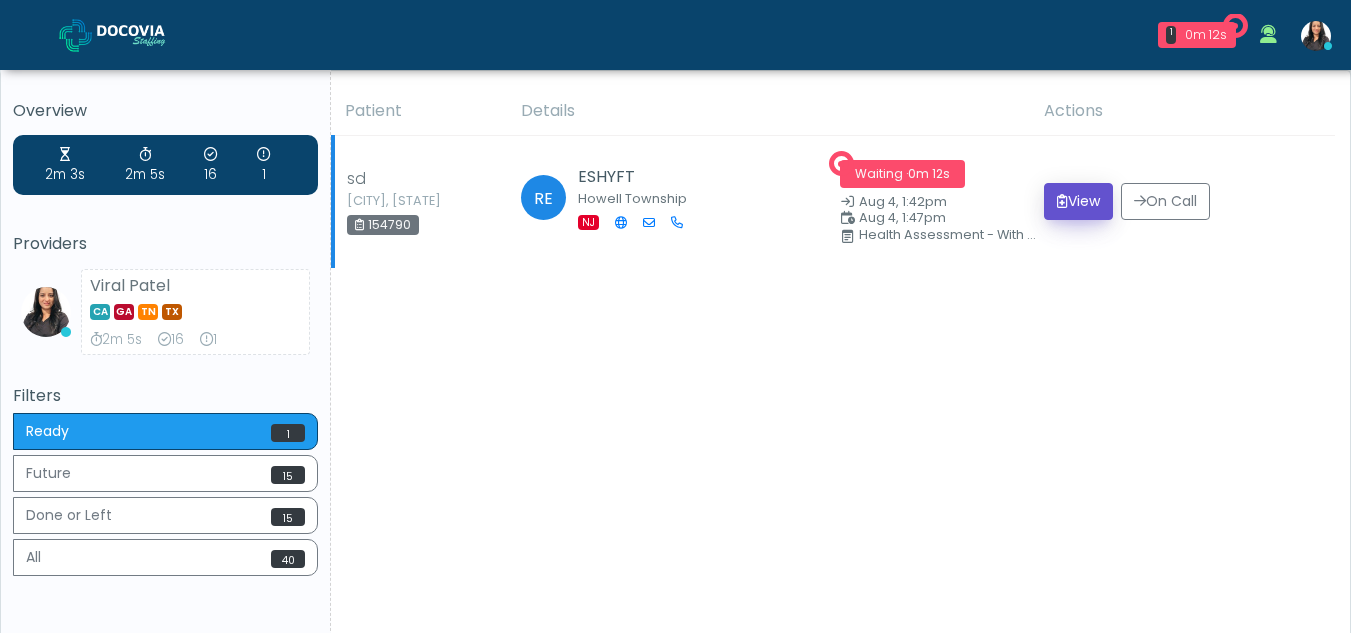 click on "View" at bounding box center (1078, 201) 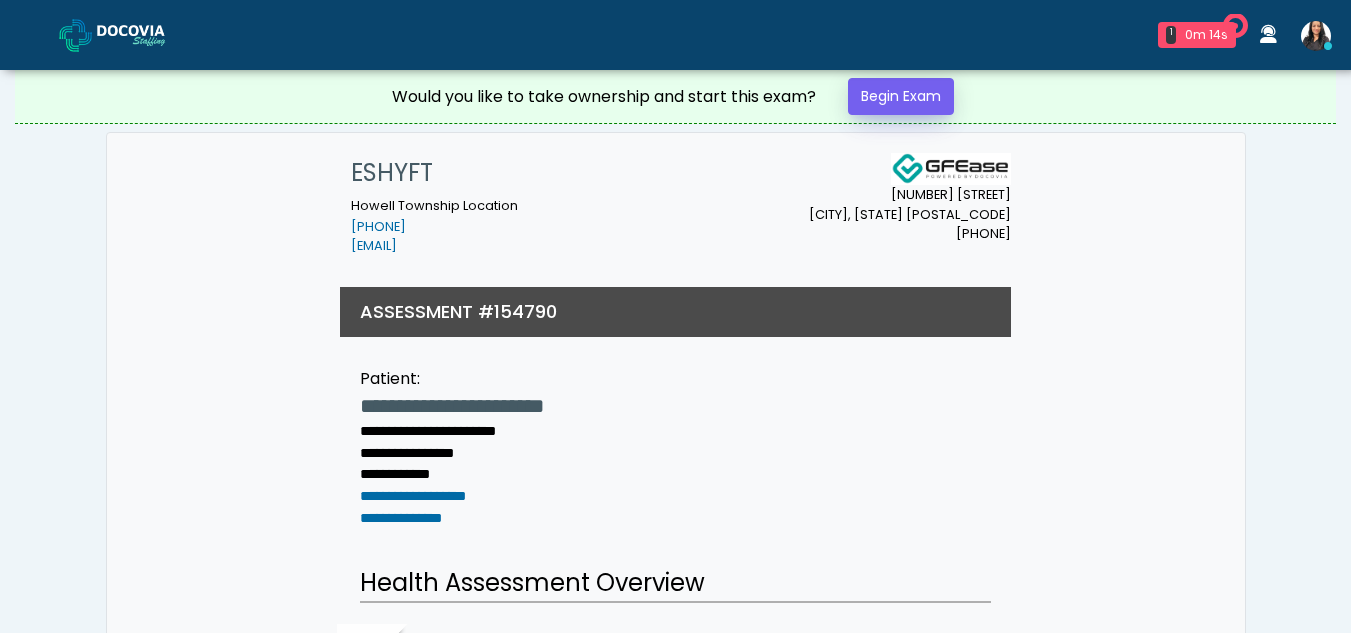 scroll, scrollTop: 0, scrollLeft: 0, axis: both 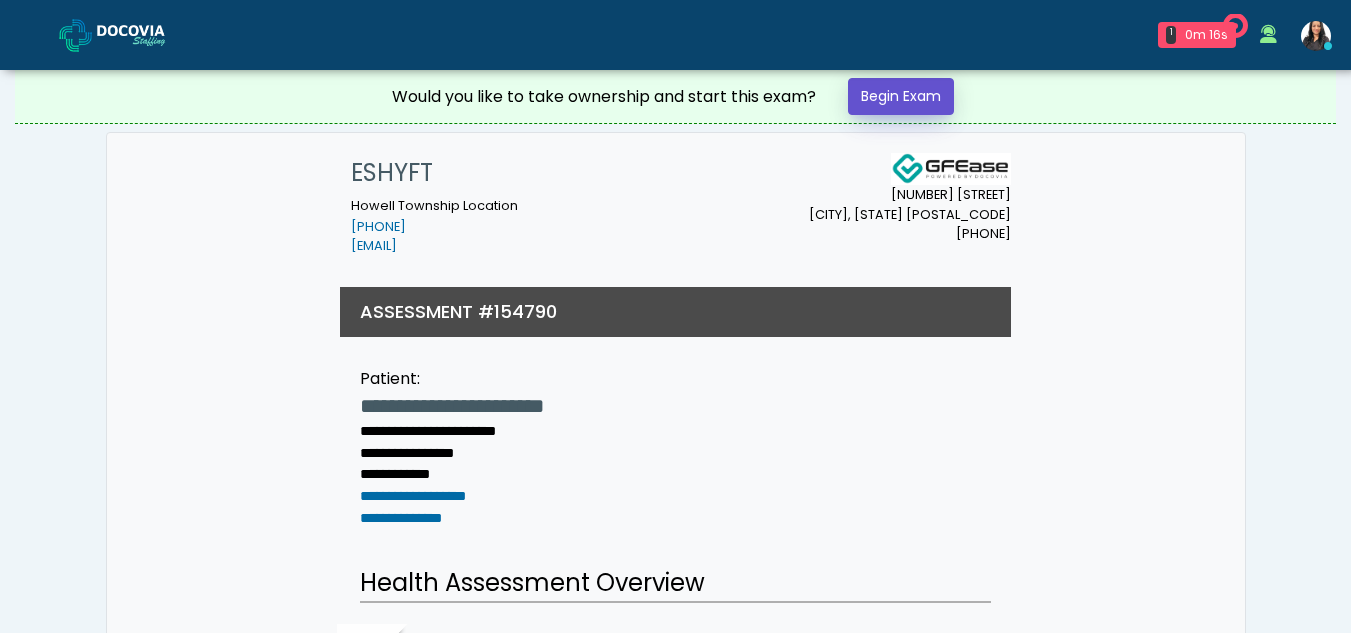 click on "Begin Exam" at bounding box center (901, 96) 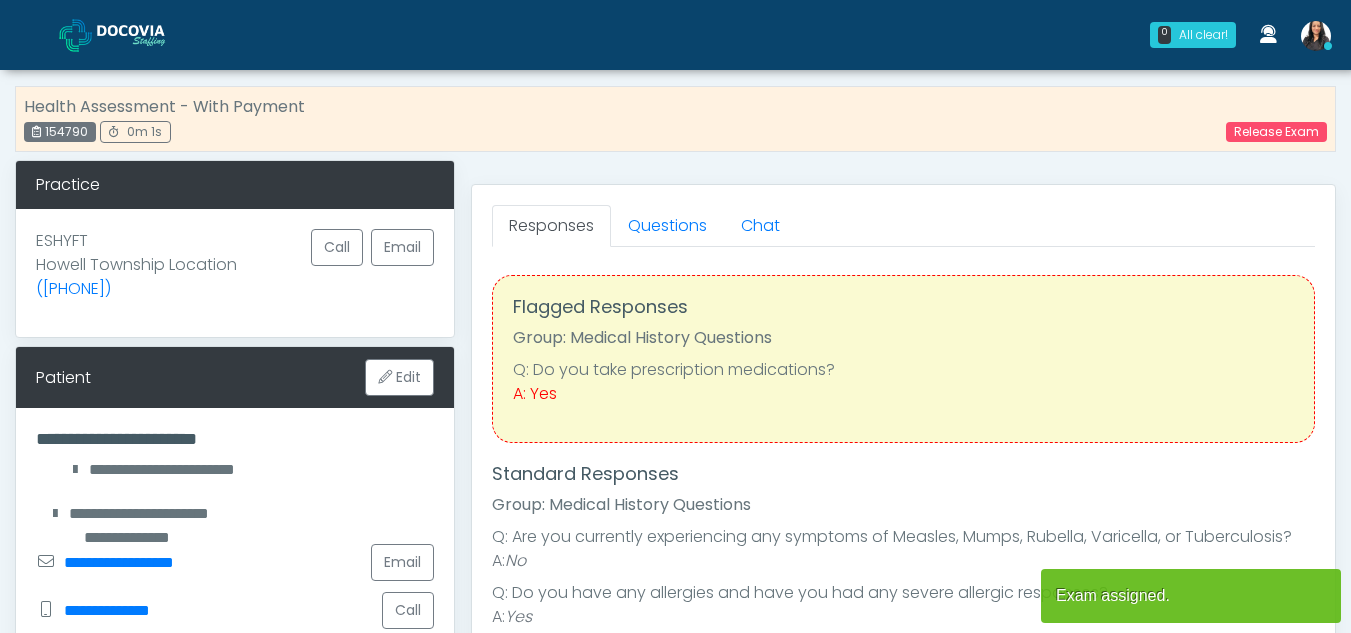 scroll, scrollTop: 0, scrollLeft: 0, axis: both 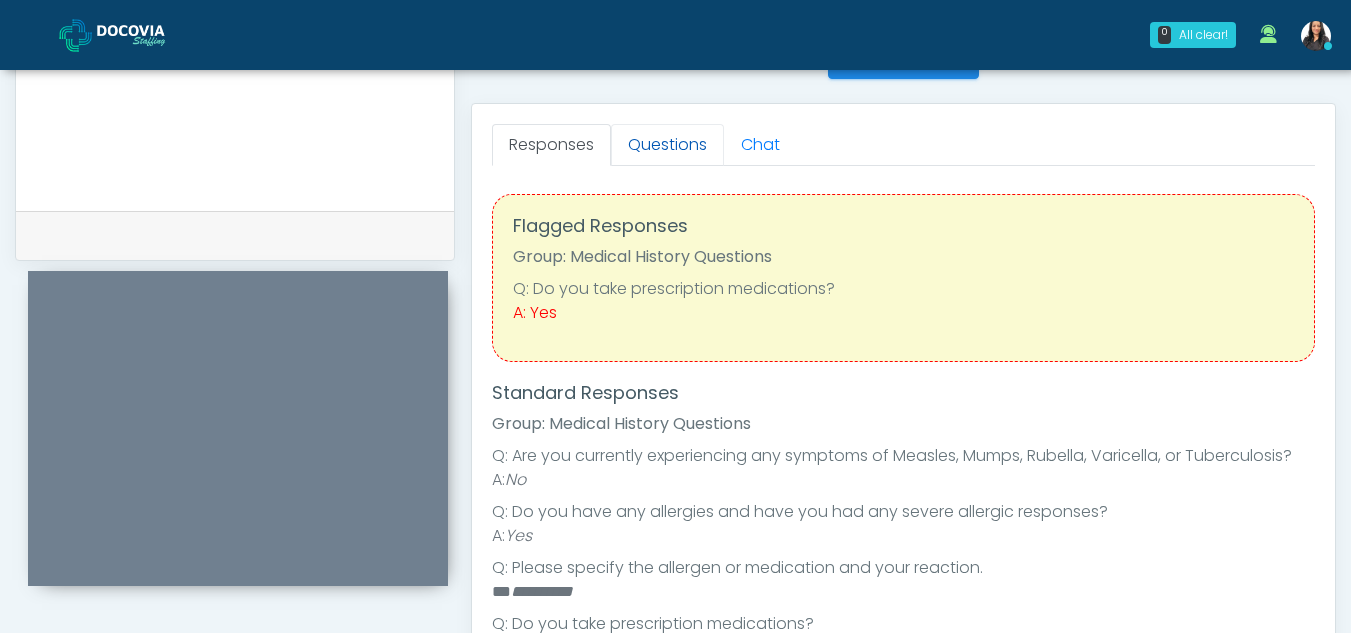 click on "Questions" at bounding box center [667, 145] 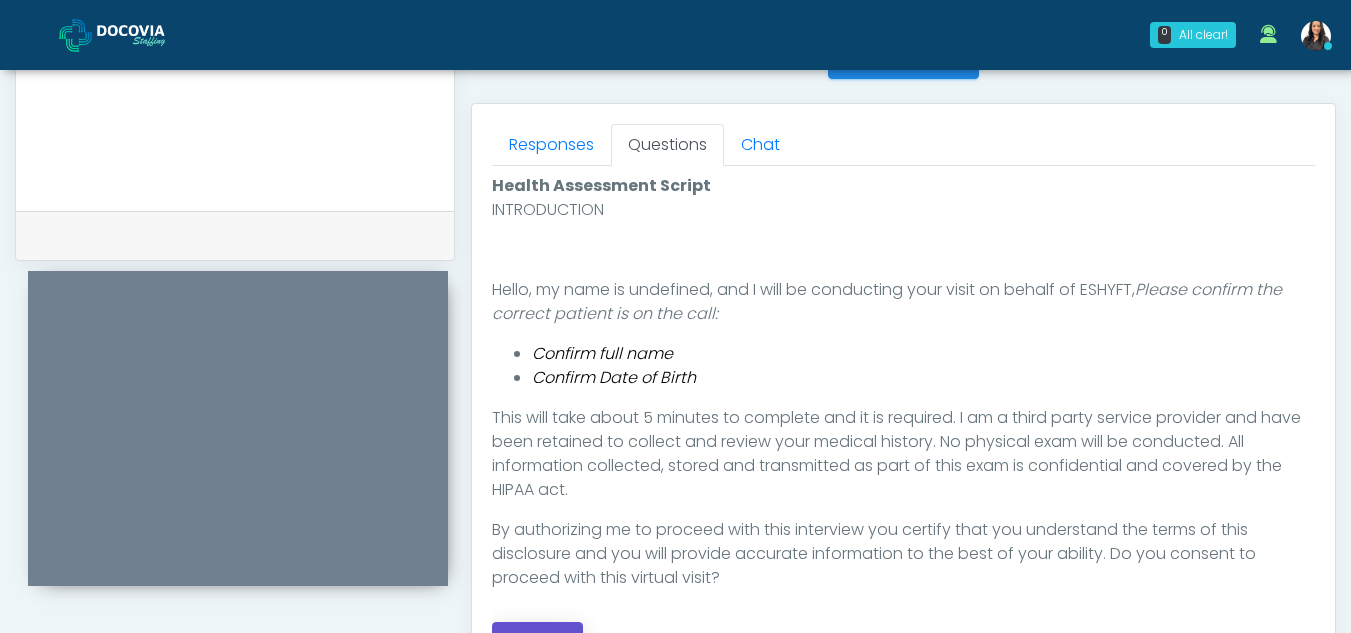 click on "Continue" at bounding box center (537, 640) 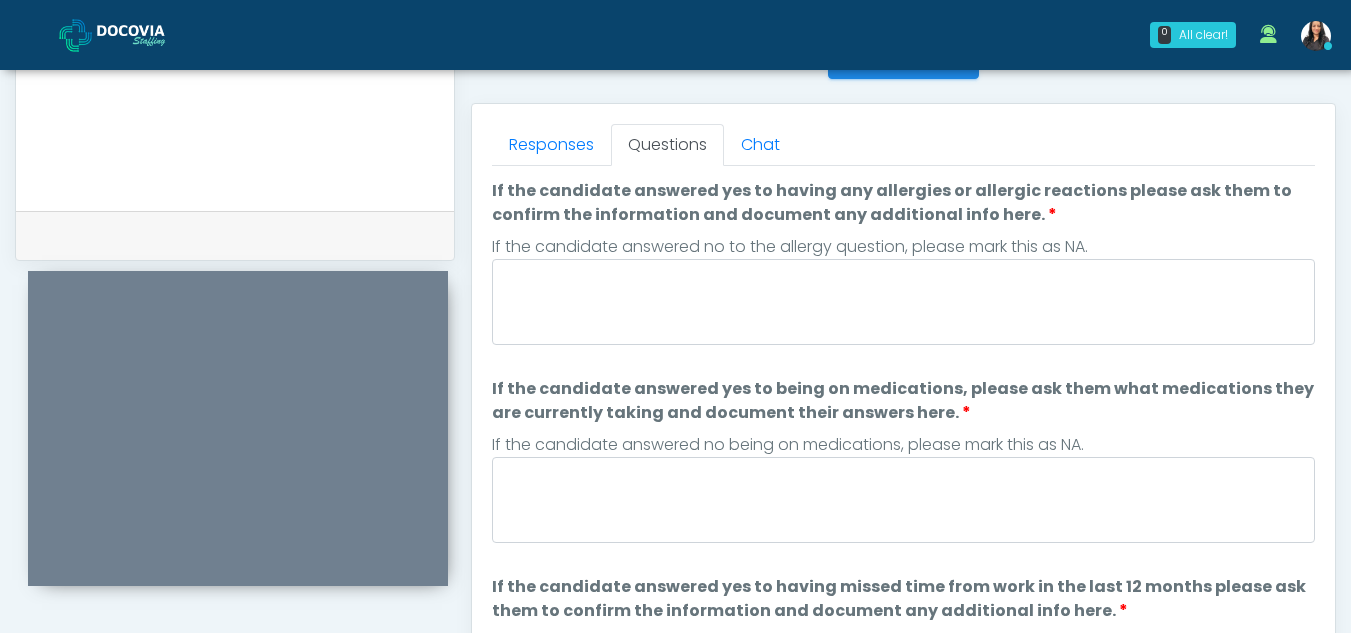 scroll, scrollTop: 1162, scrollLeft: 0, axis: vertical 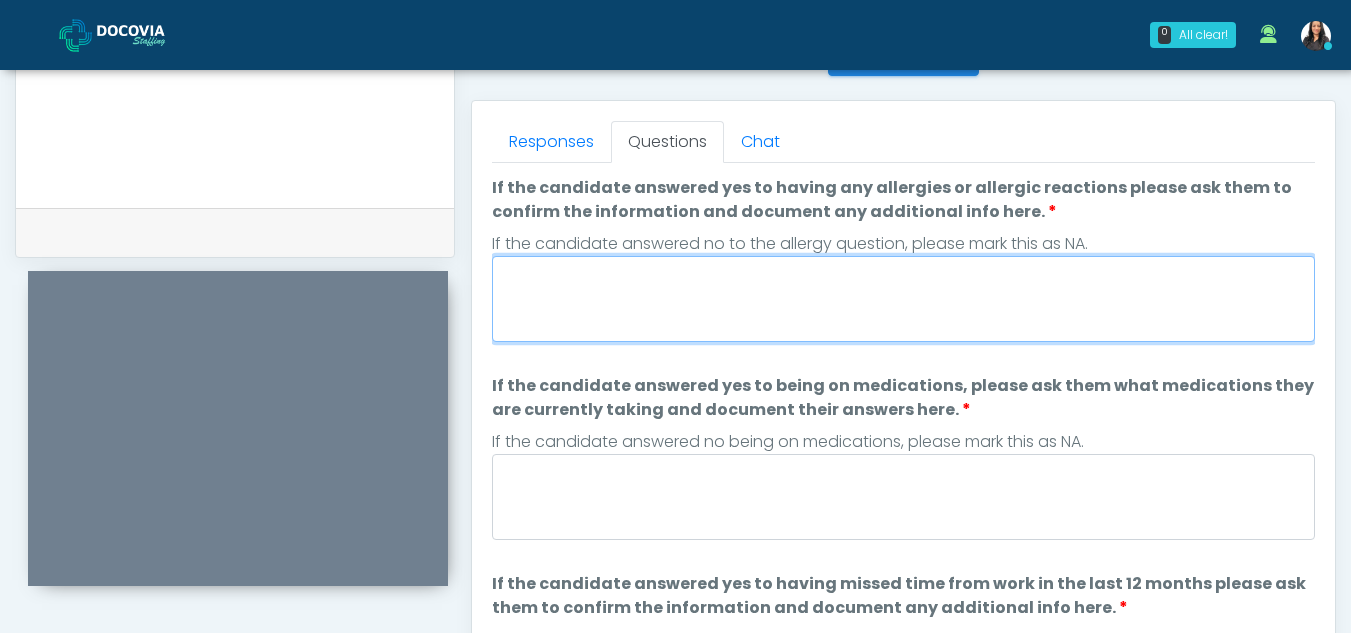 click on "If the candidate answered yes to having any allergies or allergic reactions please ask them to confirm the information and document any additional info here." at bounding box center (903, 299) 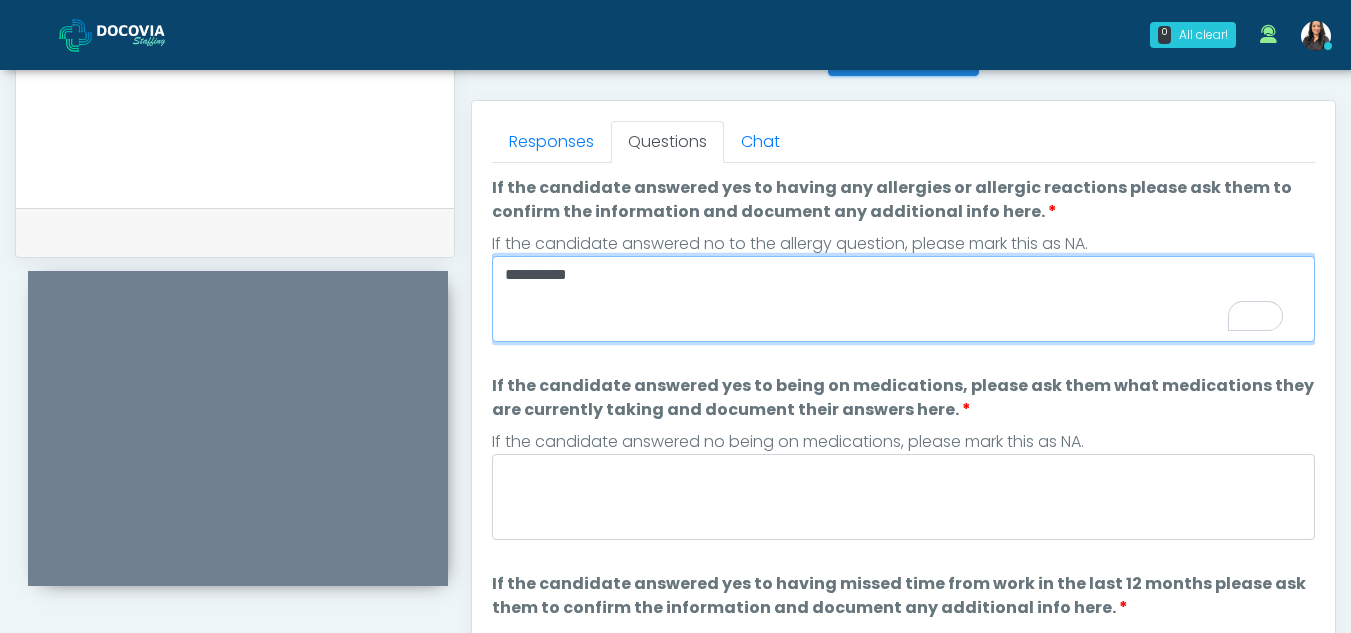 type on "**********" 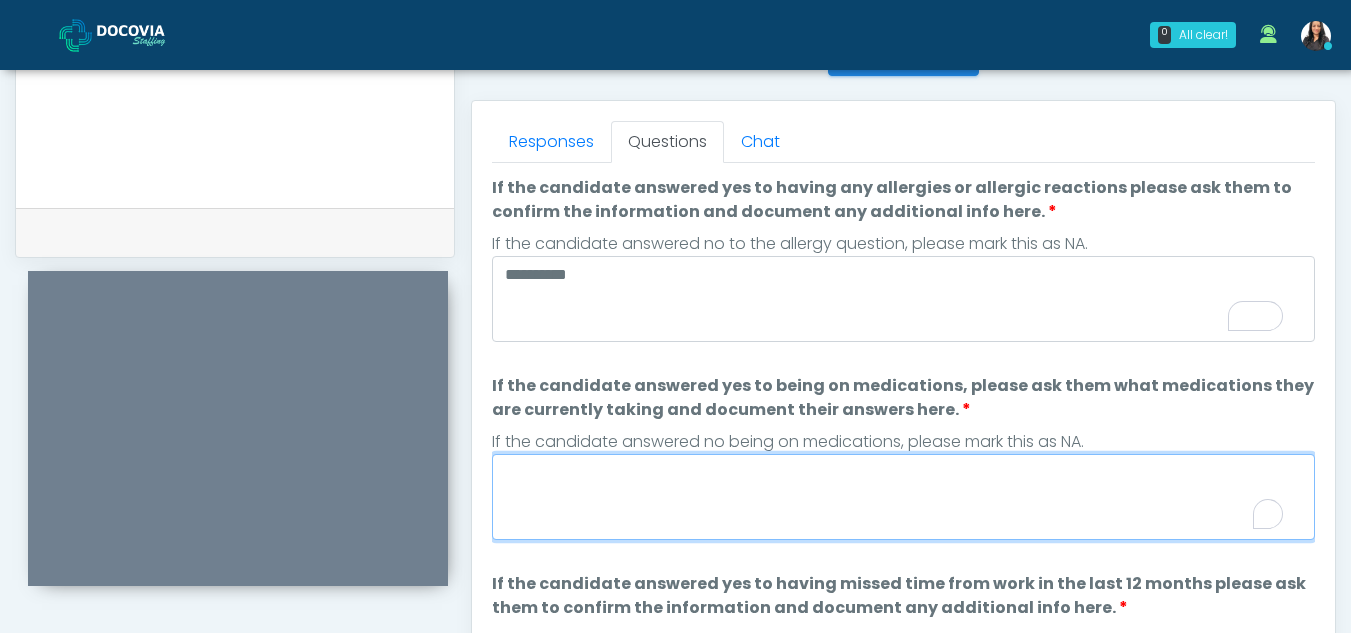 click on "If the candidate answered yes to being on medications, please ask them what medications they are currently taking and document their answers here." at bounding box center (903, 497) 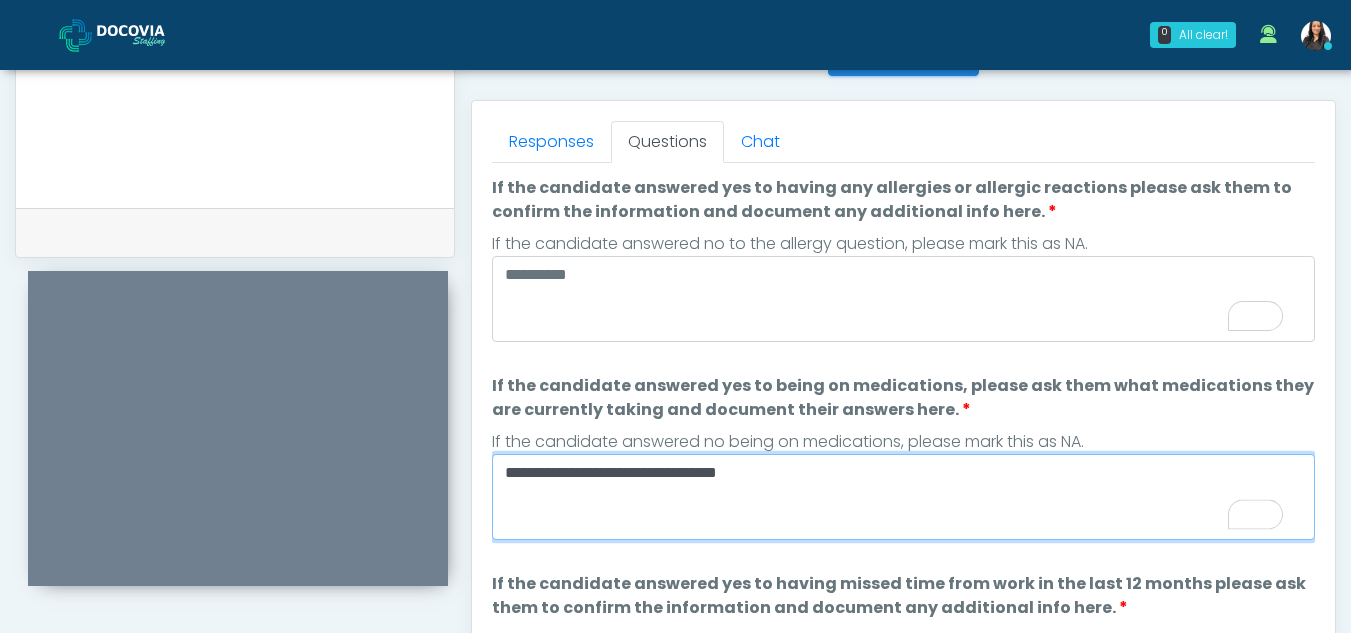 type on "**********" 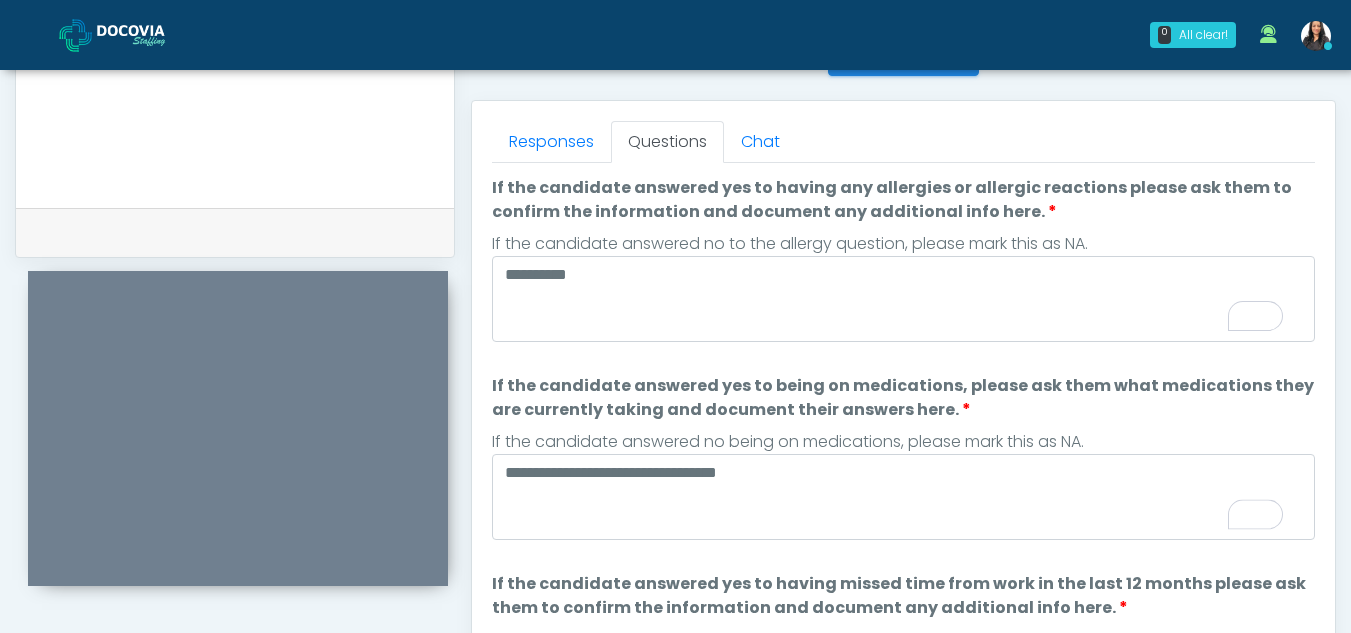 scroll, scrollTop: 57, scrollLeft: 0, axis: vertical 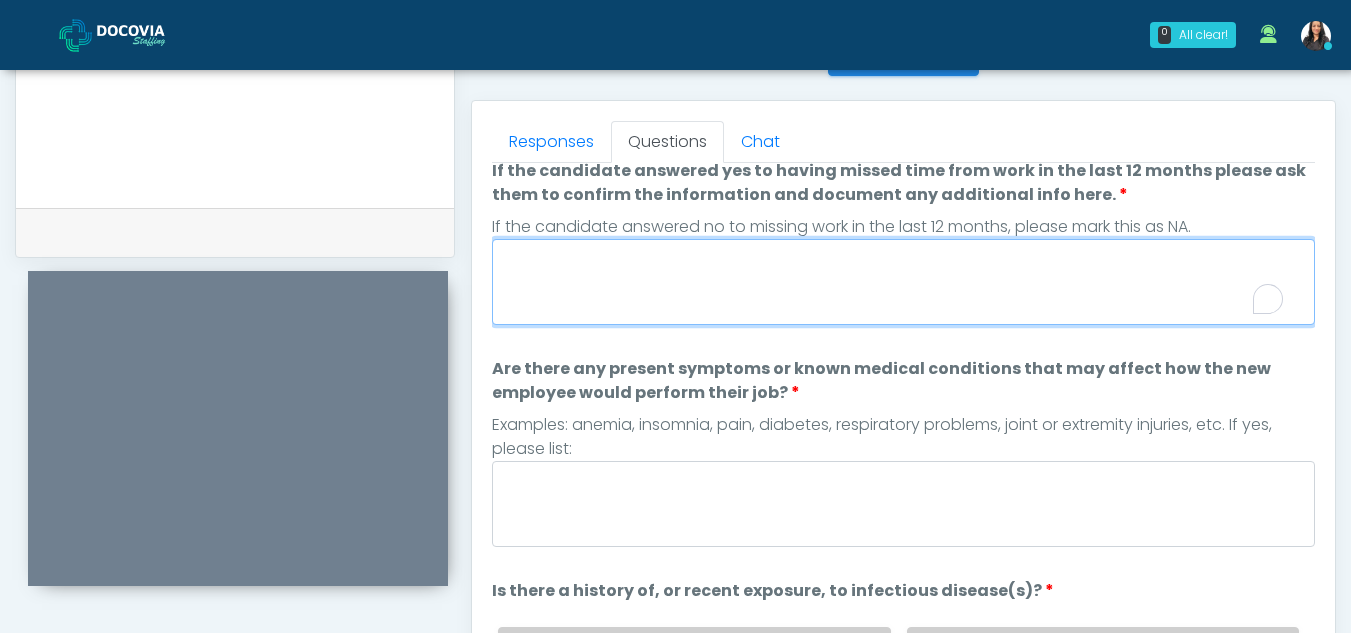 click on "If the candidate answered yes to having missed time from work in the last 12 months please ask them to confirm the information and document any additional info here." at bounding box center [903, 282] 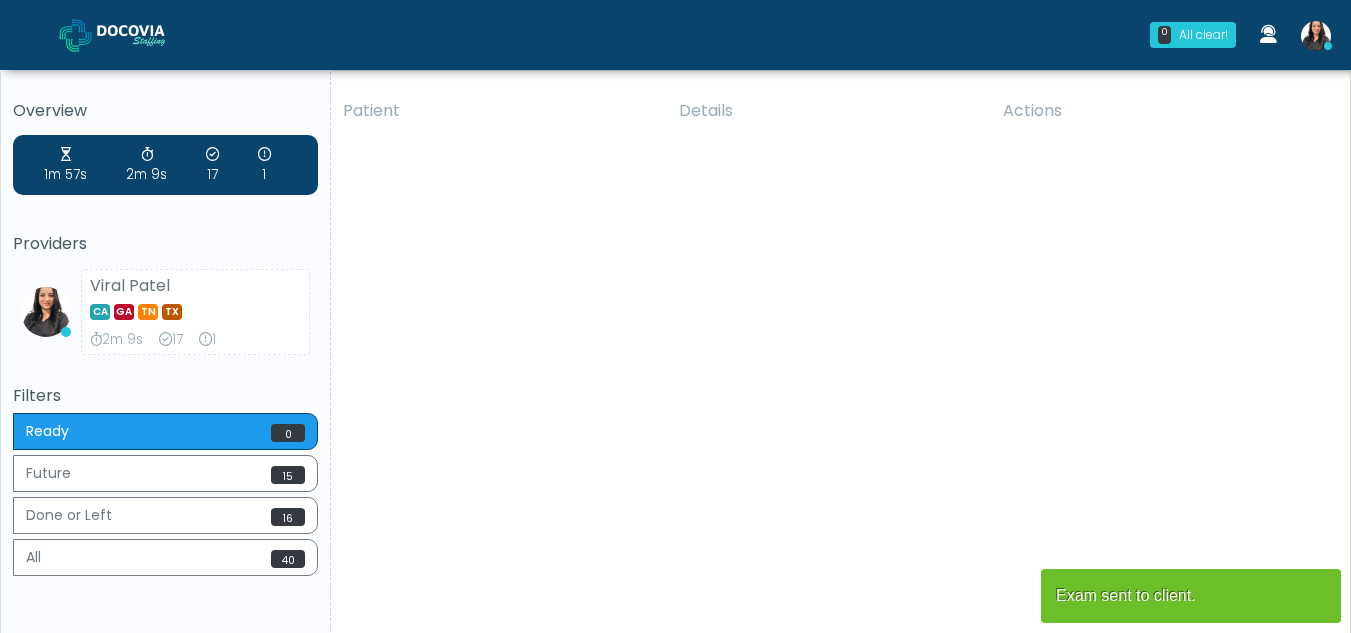 scroll, scrollTop: 0, scrollLeft: 0, axis: both 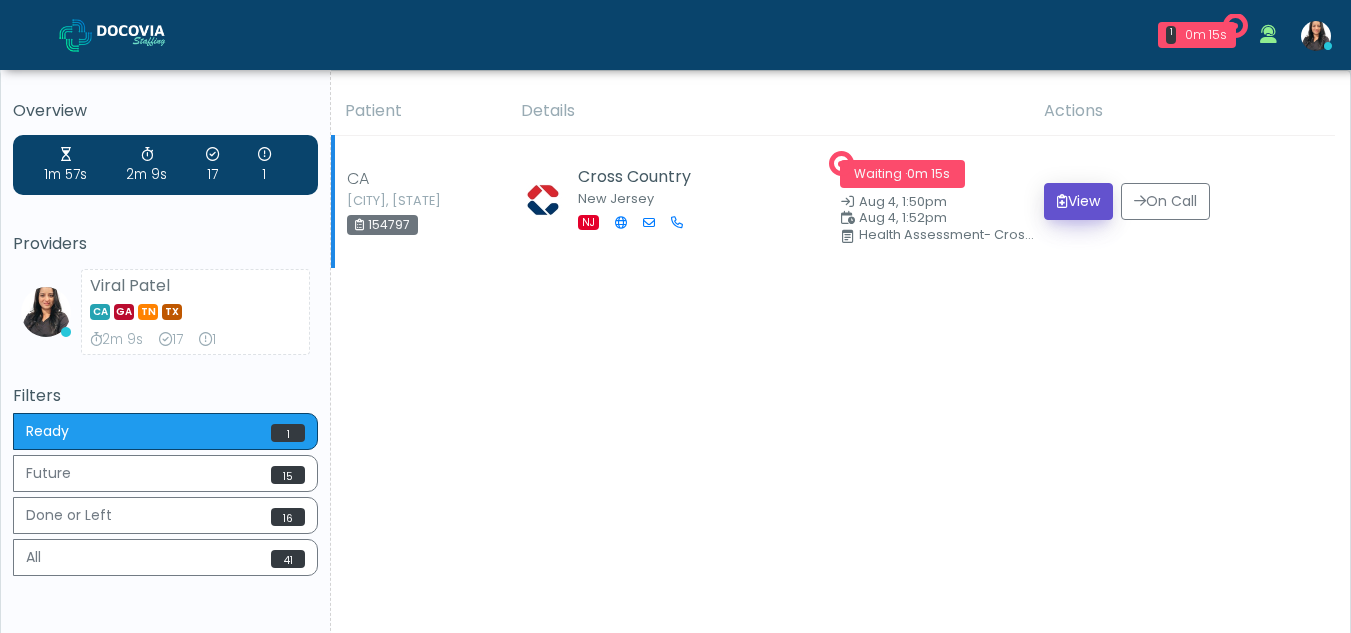 click on "View" at bounding box center [1078, 201] 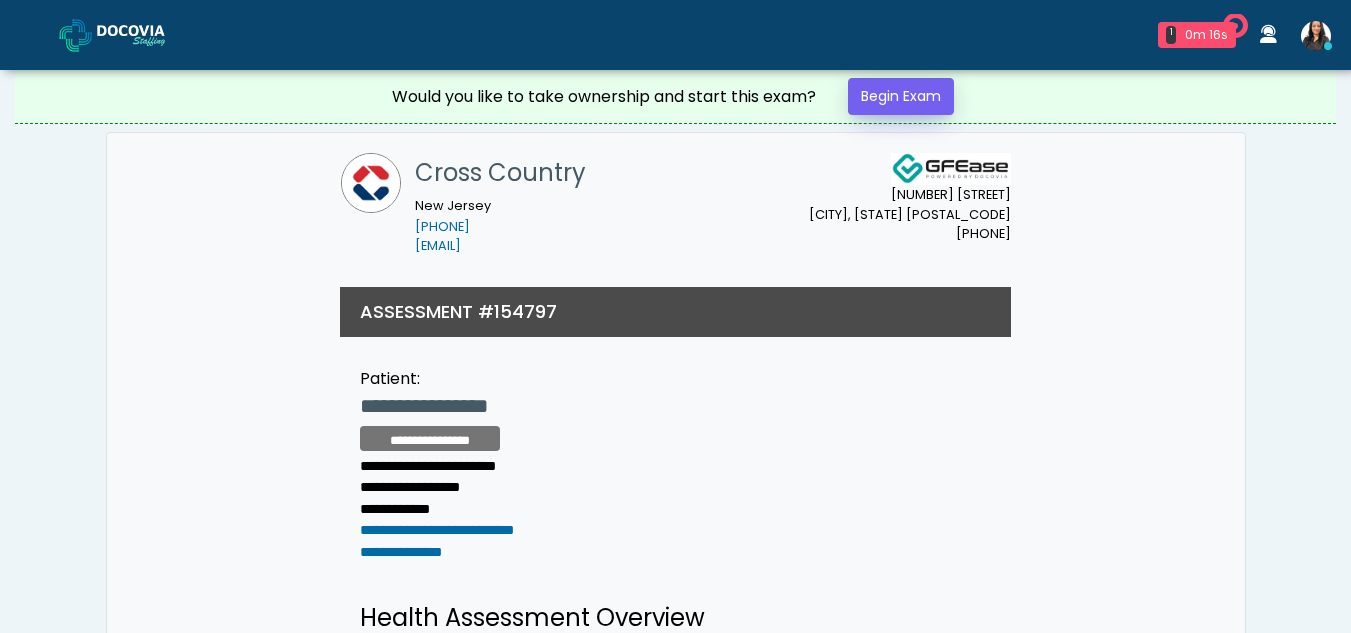scroll, scrollTop: 0, scrollLeft: 0, axis: both 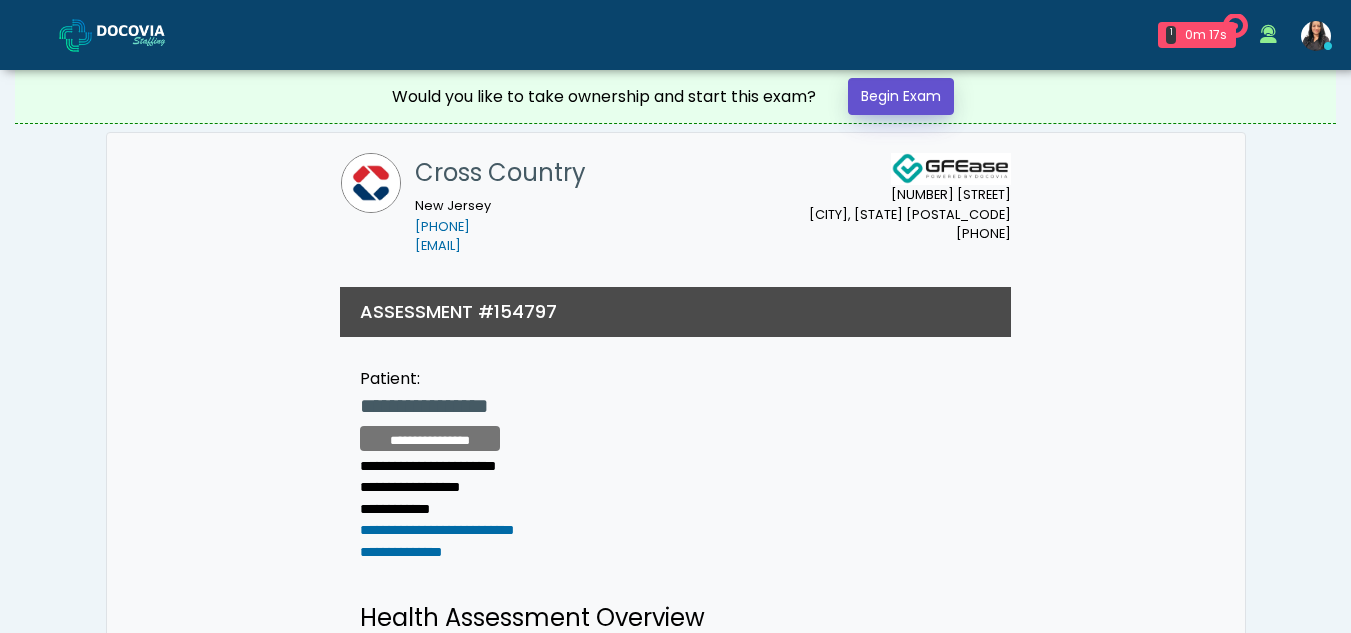 click on "Begin Exam" at bounding box center [901, 96] 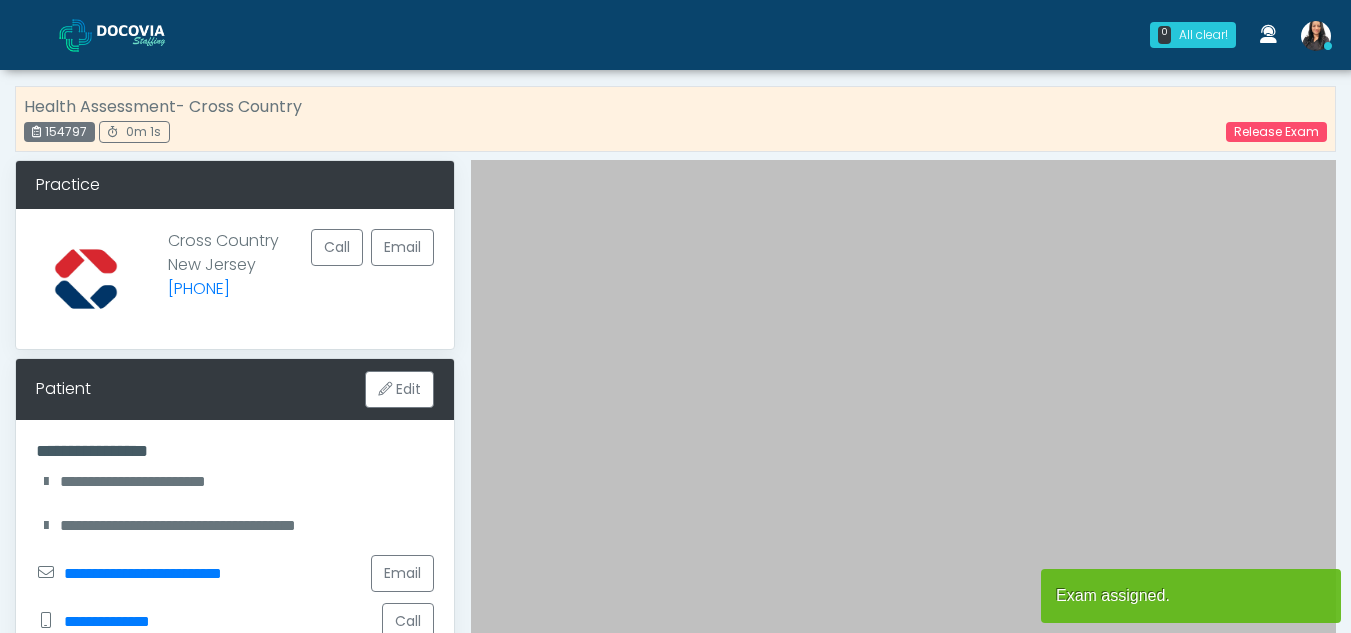 scroll, scrollTop: 0, scrollLeft: 0, axis: both 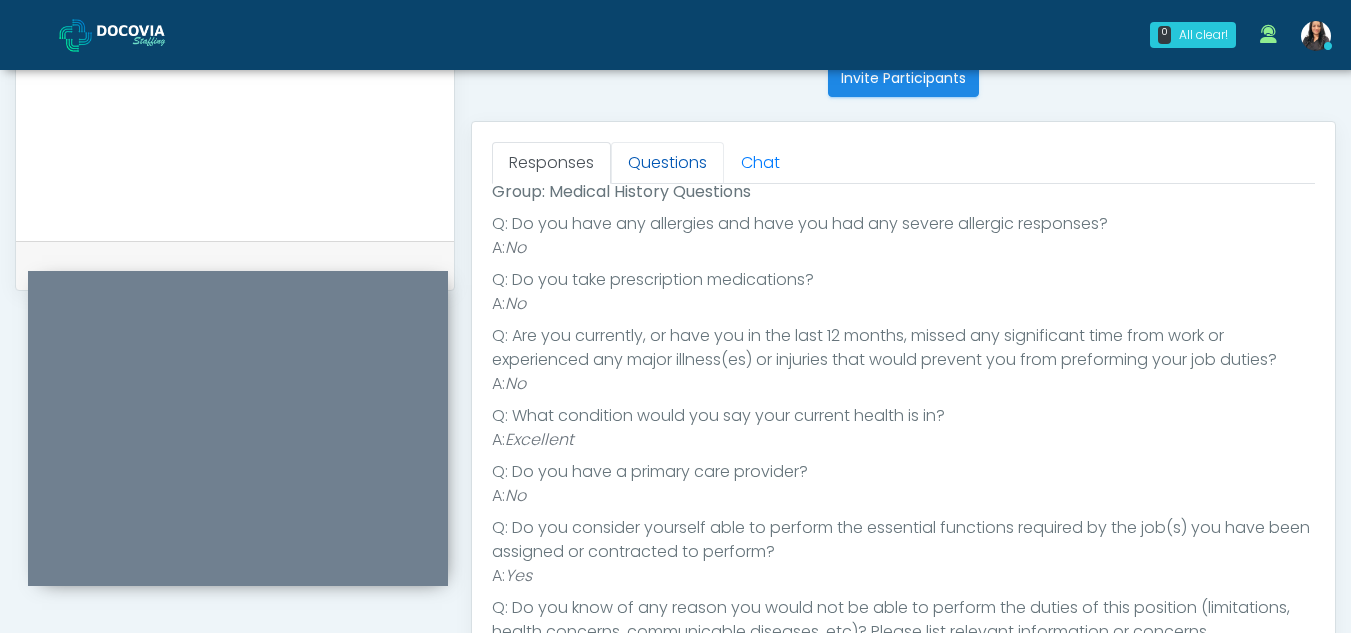 click on "Questions" at bounding box center [667, 163] 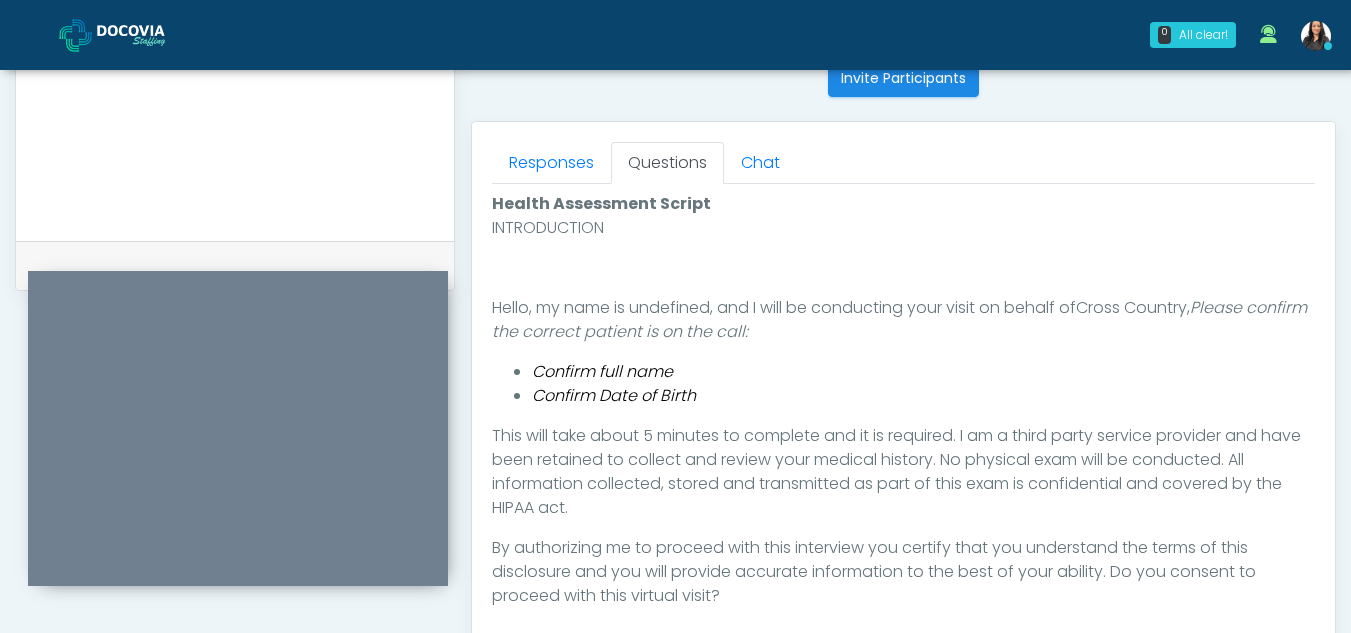 scroll, scrollTop: 948, scrollLeft: 0, axis: vertical 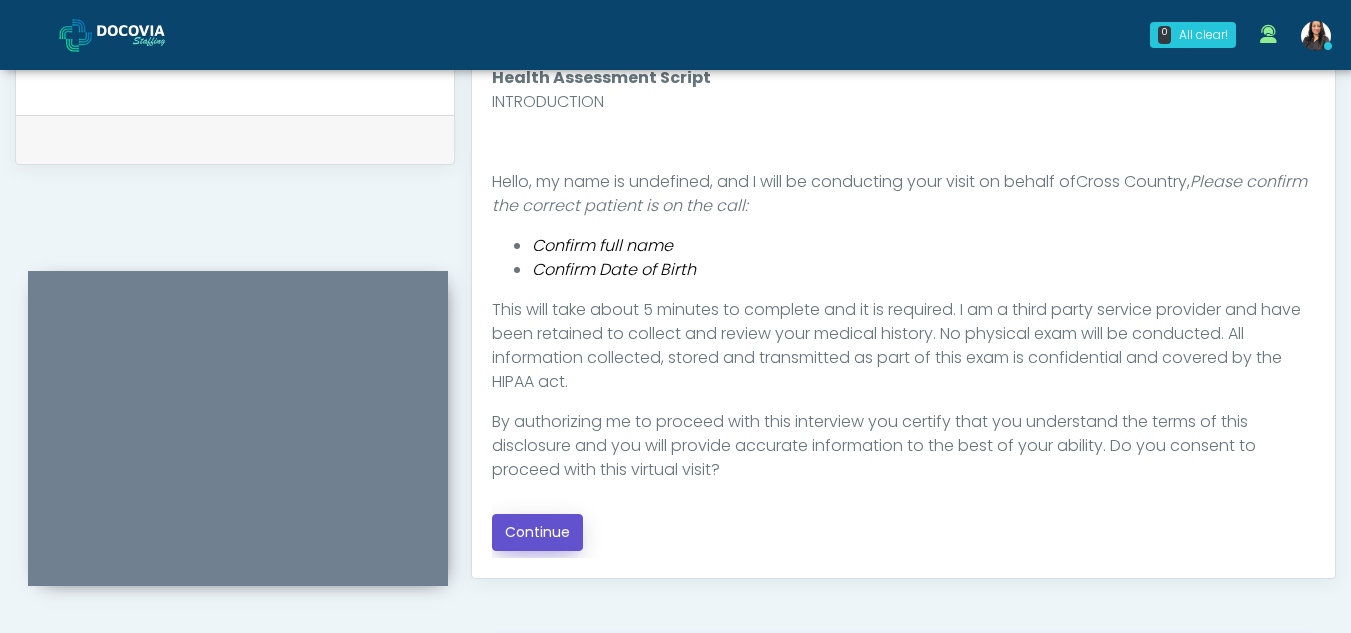 click on "Continue" at bounding box center [537, 532] 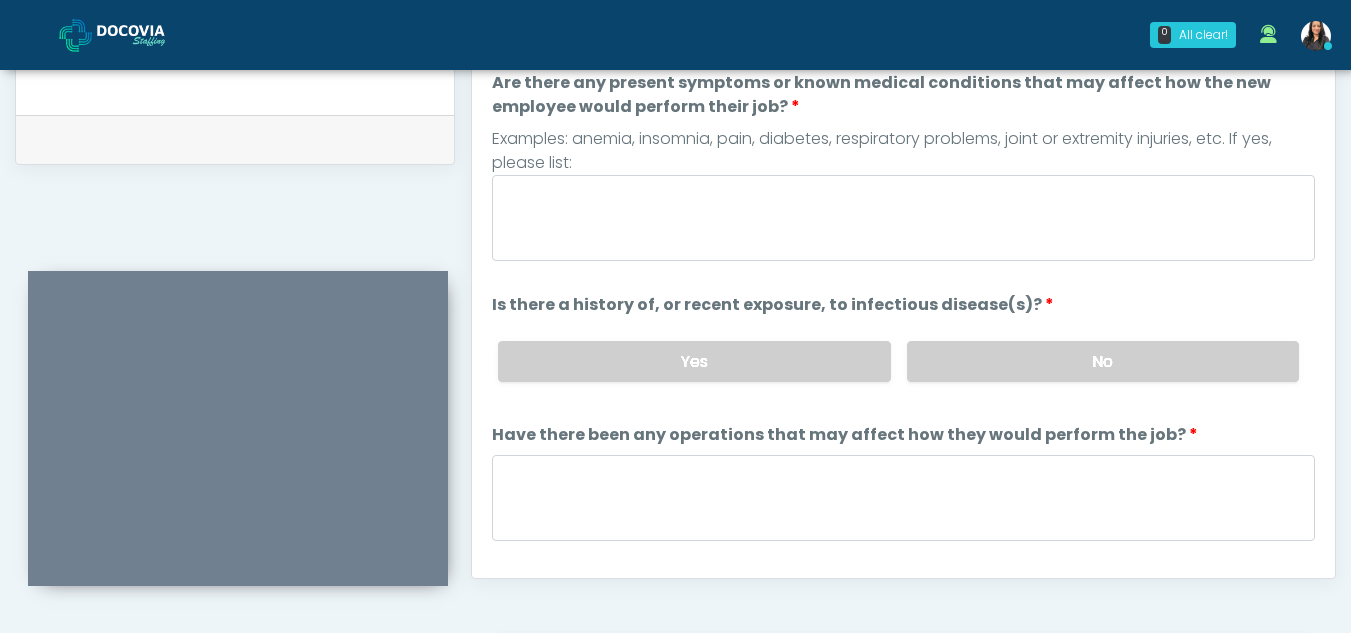 scroll, scrollTop: 1162, scrollLeft: 0, axis: vertical 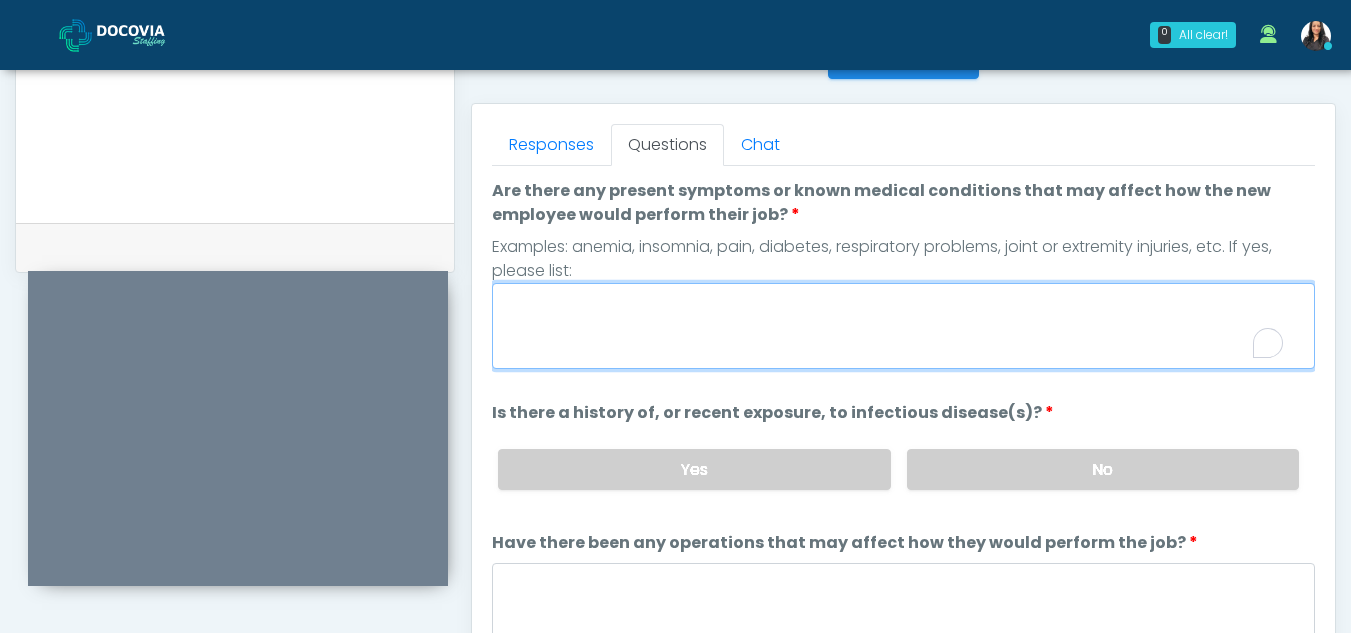 click on "Are there any present symptoms or known medical conditions that may affect how the new employee would perform their job?" at bounding box center (903, 326) 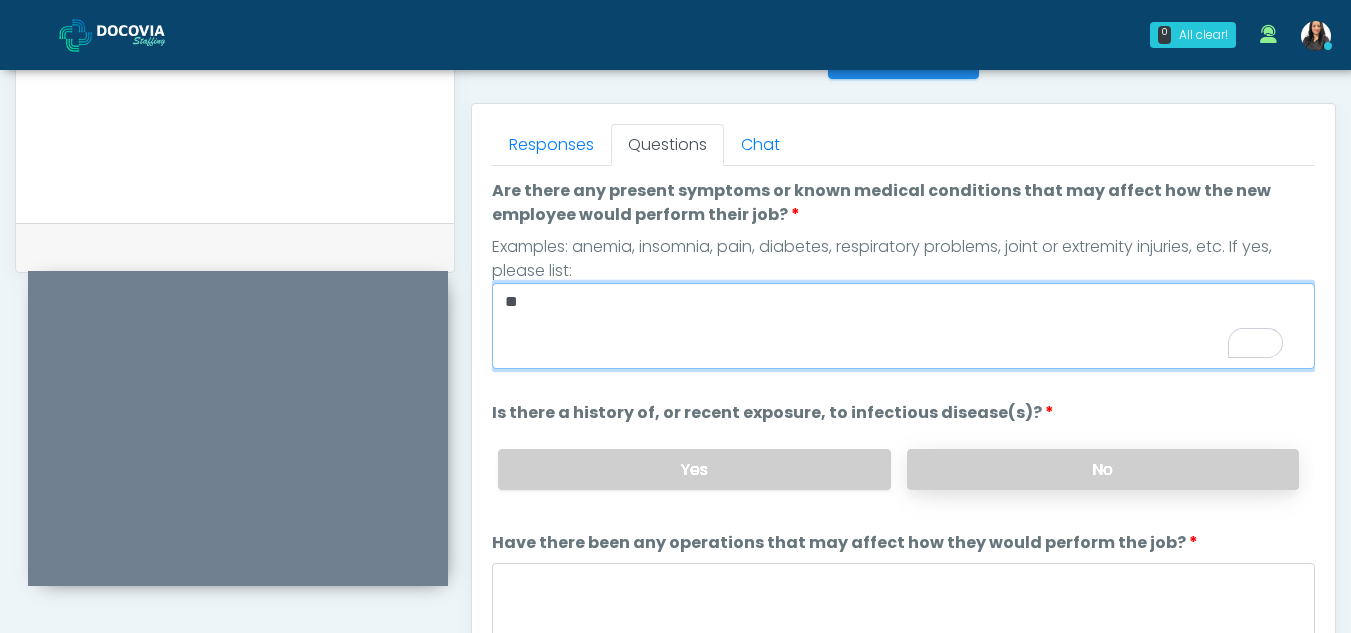 type on "**" 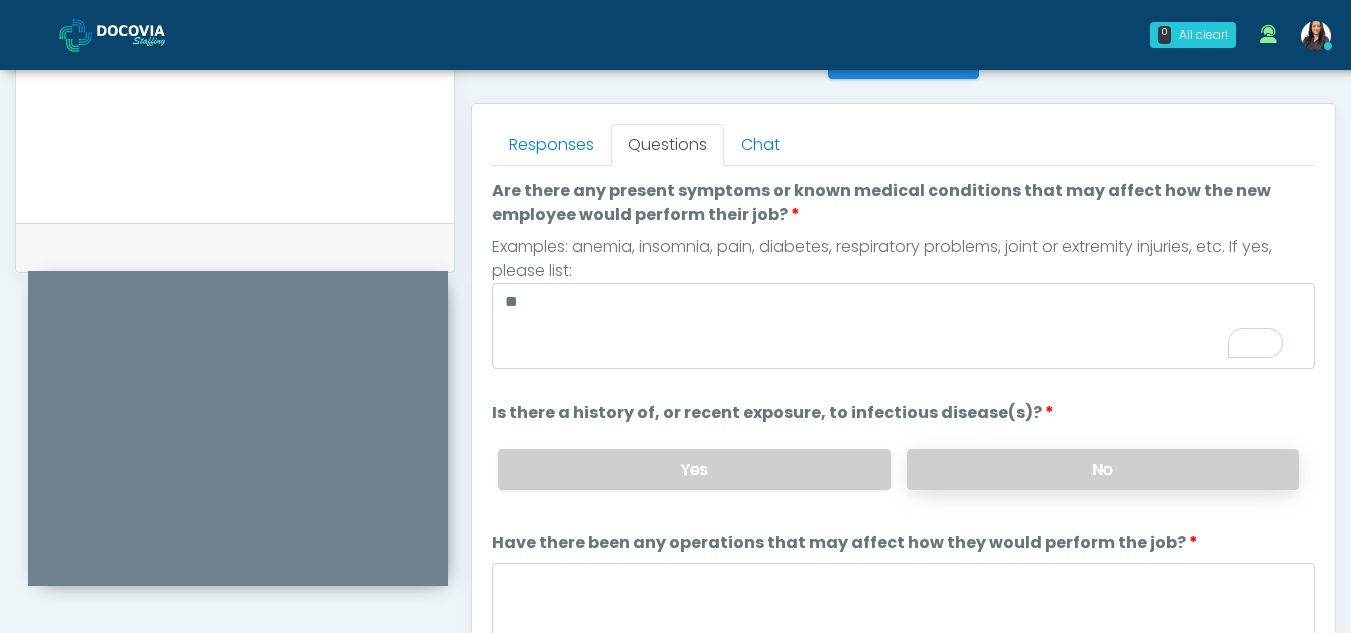 click on "No" at bounding box center (1103, 469) 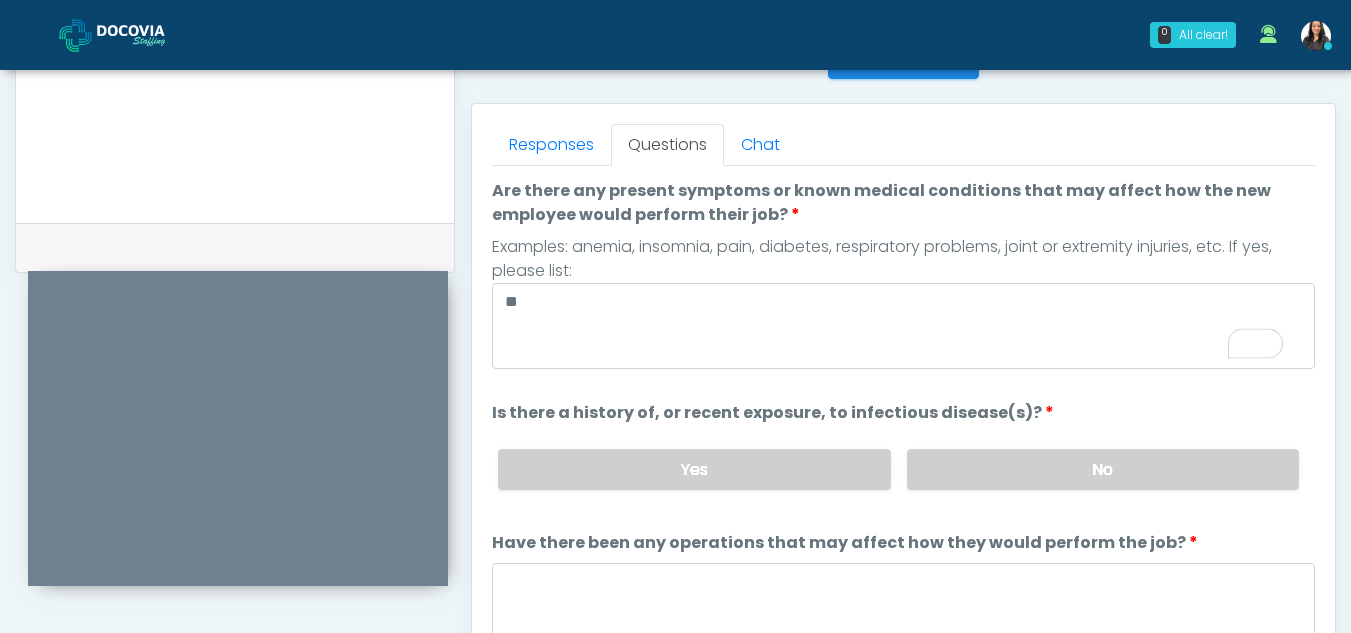 scroll, scrollTop: 86, scrollLeft: 0, axis: vertical 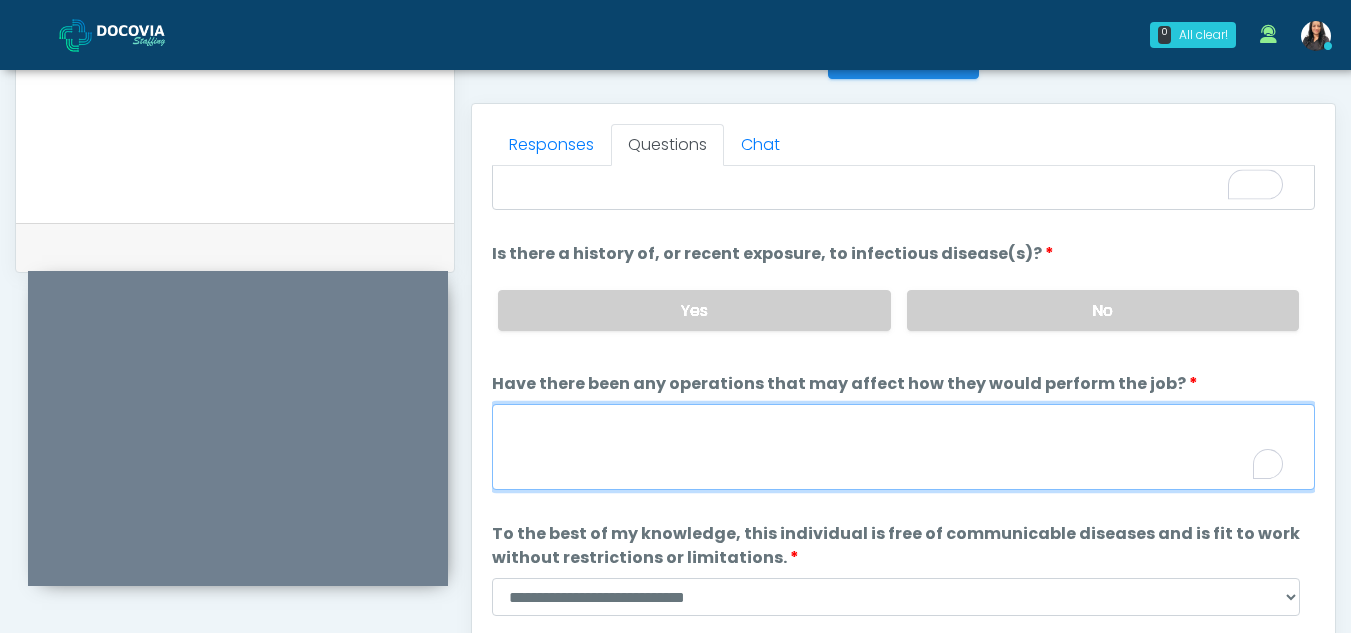 click on "Have there been any operations that may affect how they would perform the job?" at bounding box center [903, 447] 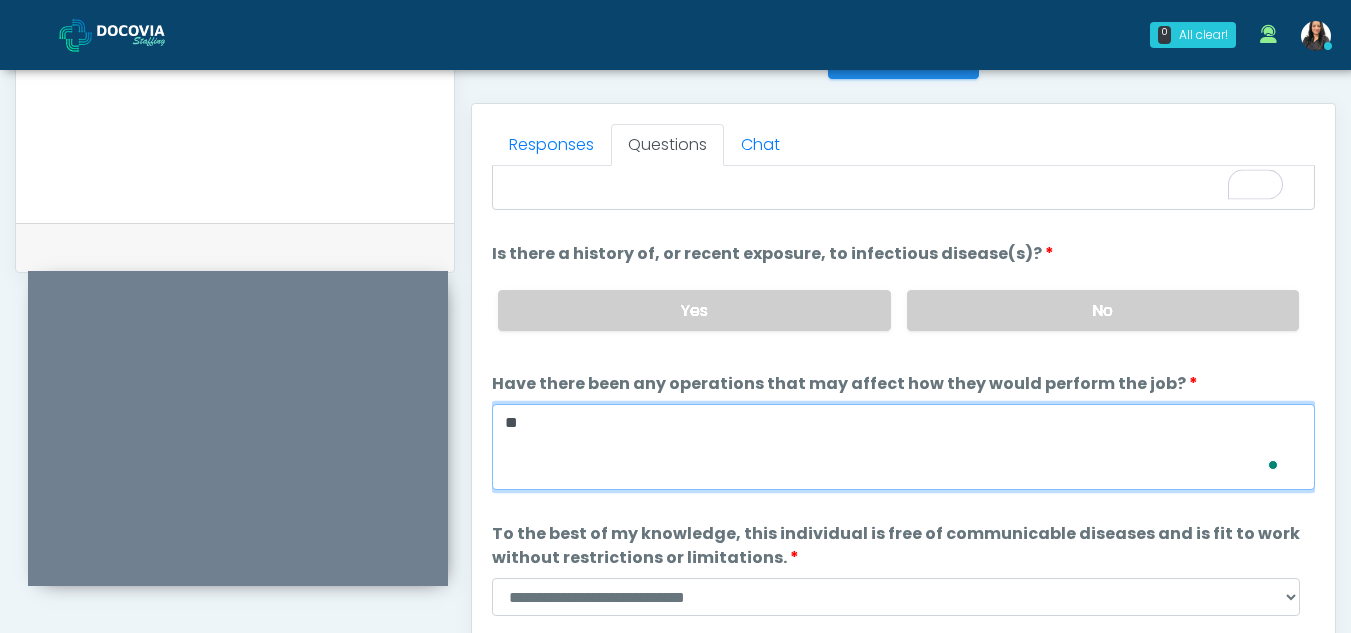 scroll, scrollTop: 159, scrollLeft: 0, axis: vertical 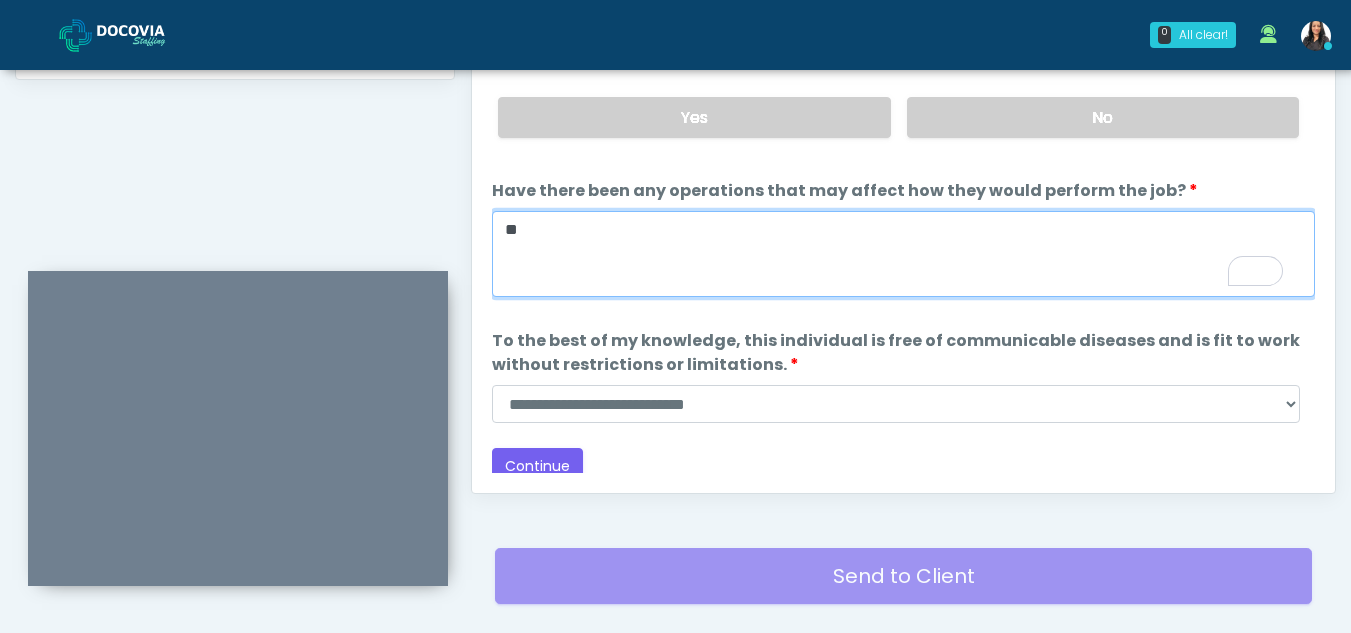 type on "**" 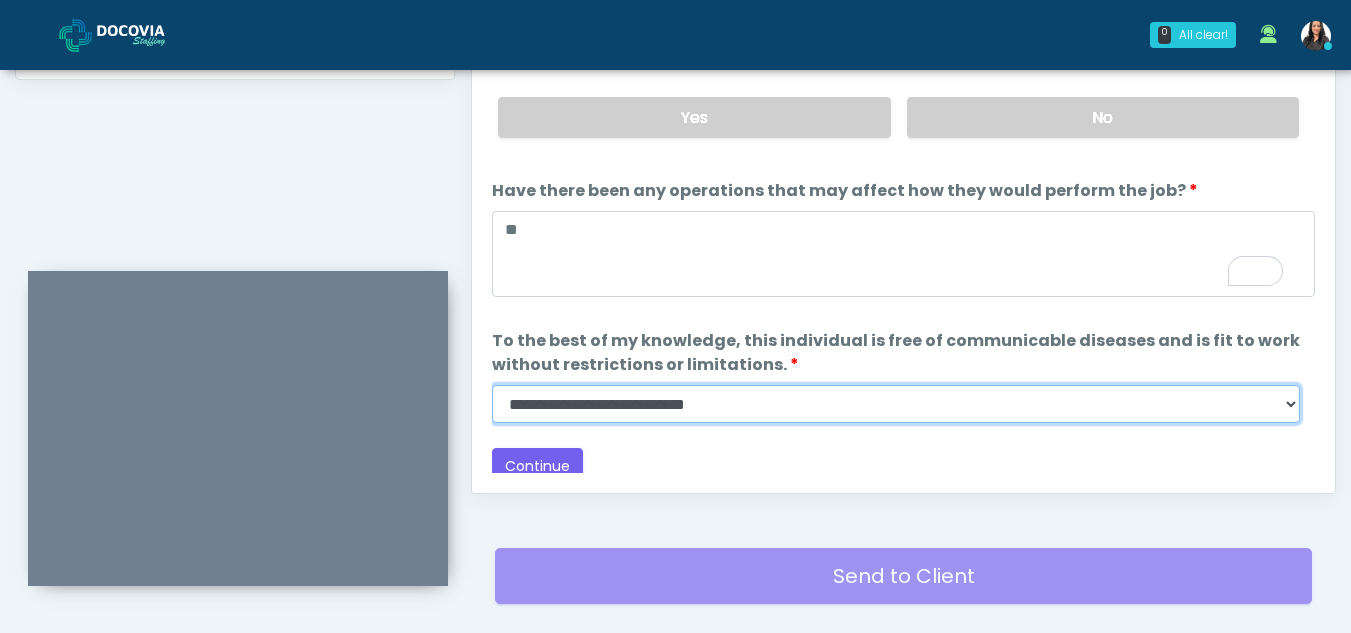 click on "**********" at bounding box center (896, 404) 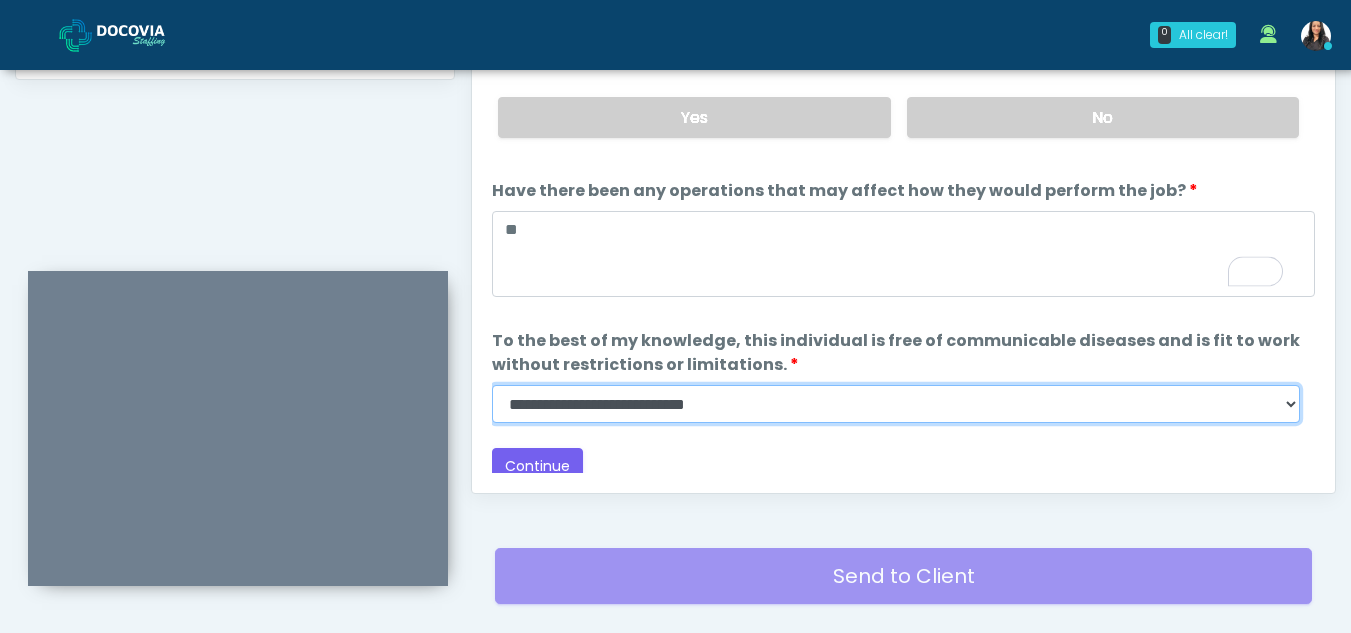 select on "******" 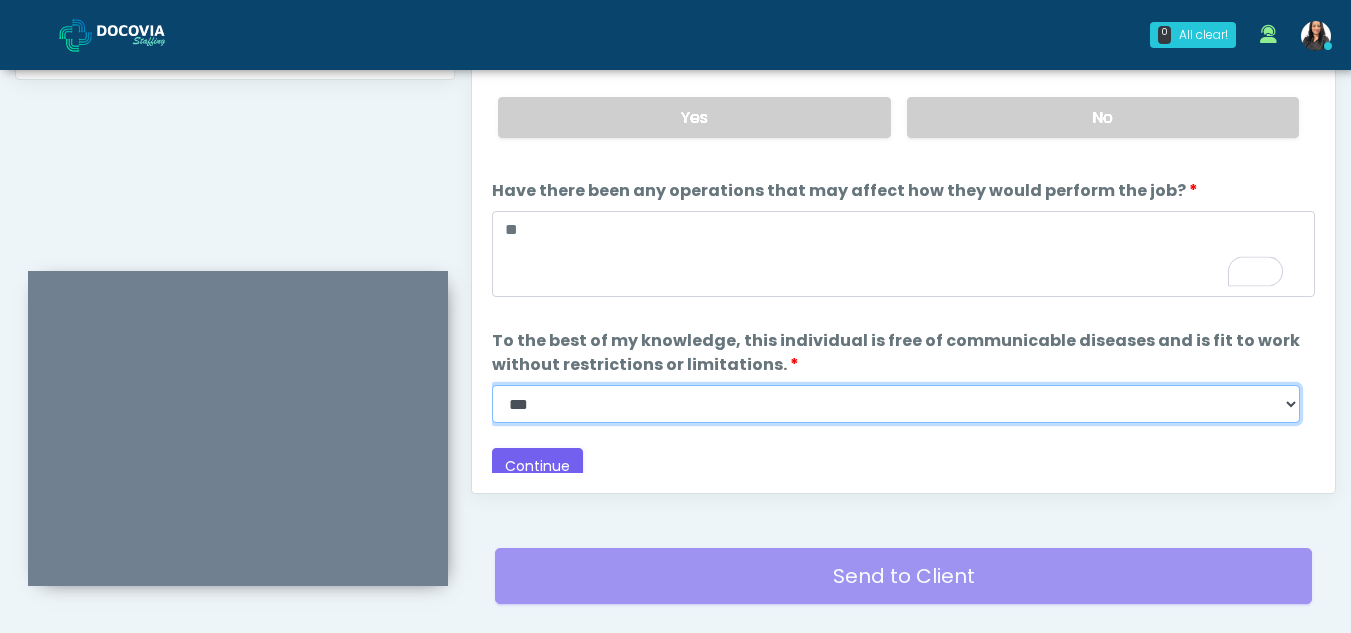 click on "**********" at bounding box center (896, 404) 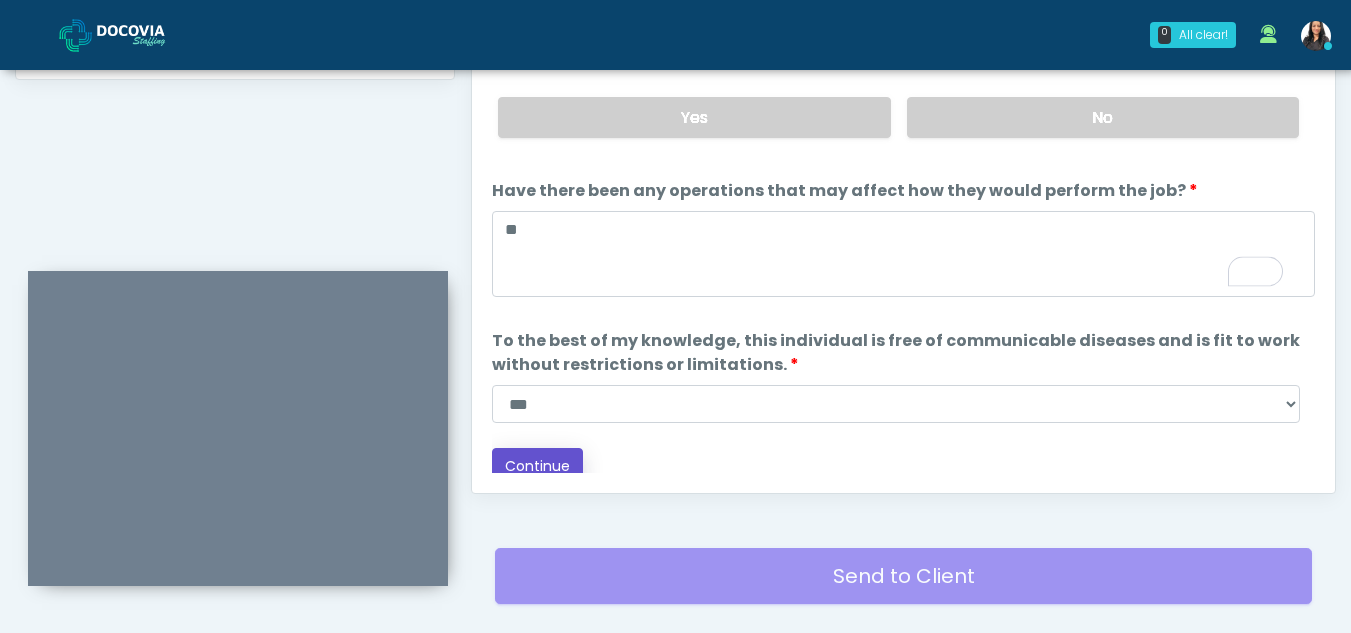 click on "Continue" at bounding box center (537, 466) 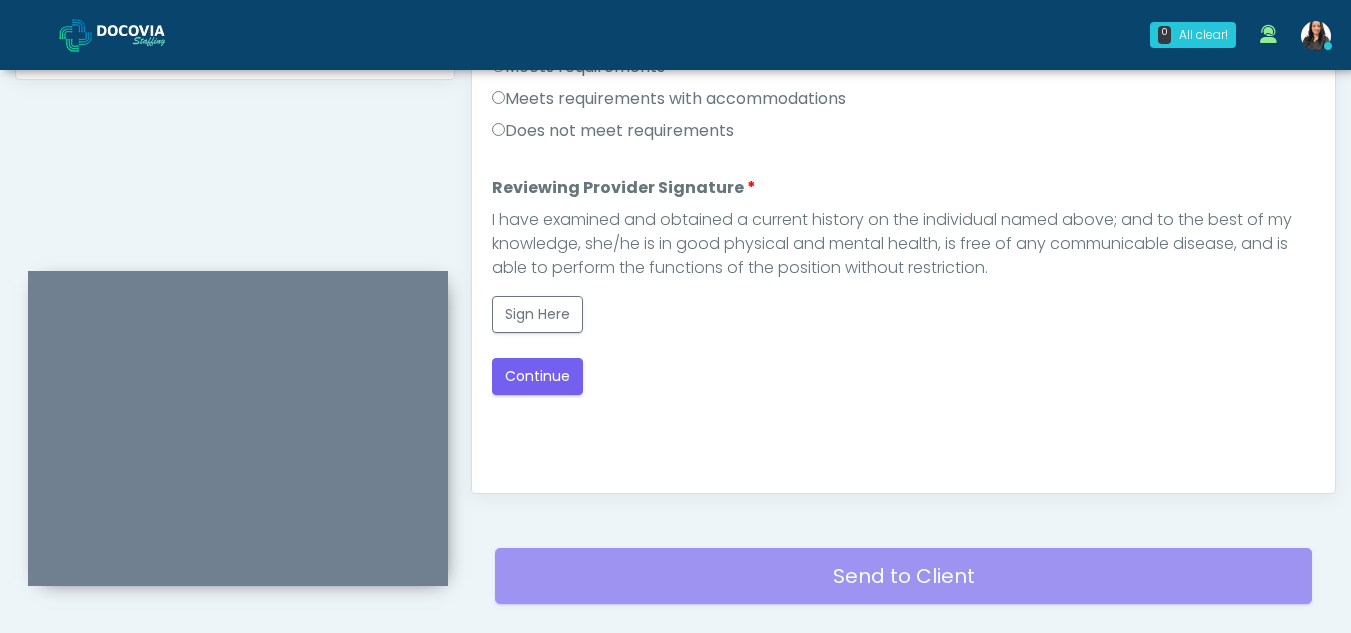 scroll, scrollTop: 1162, scrollLeft: 0, axis: vertical 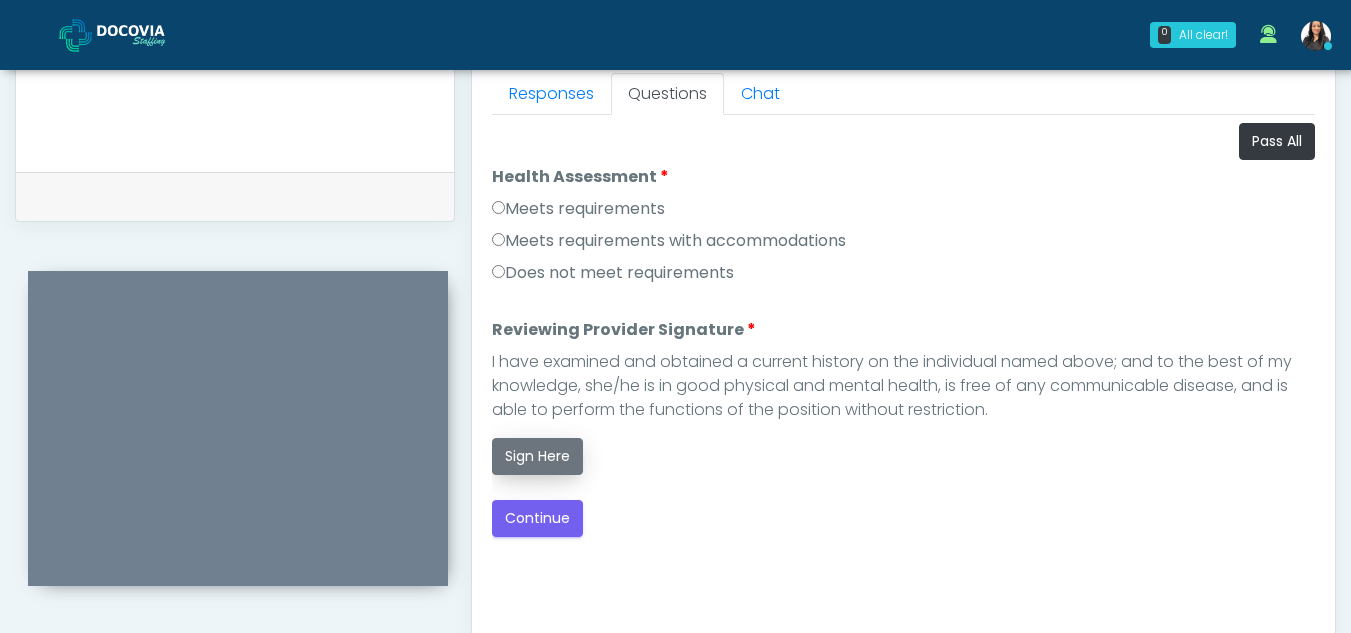 click on "Sign Here" at bounding box center (537, 456) 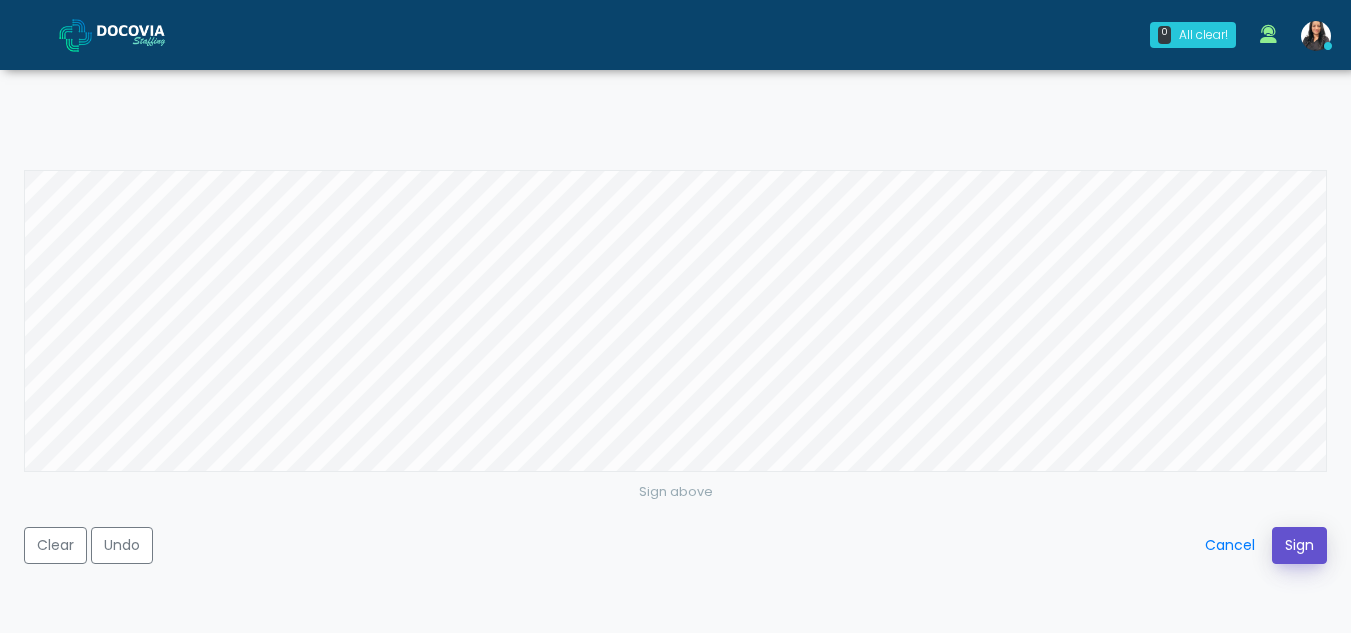 click on "Sign" at bounding box center (1299, 545) 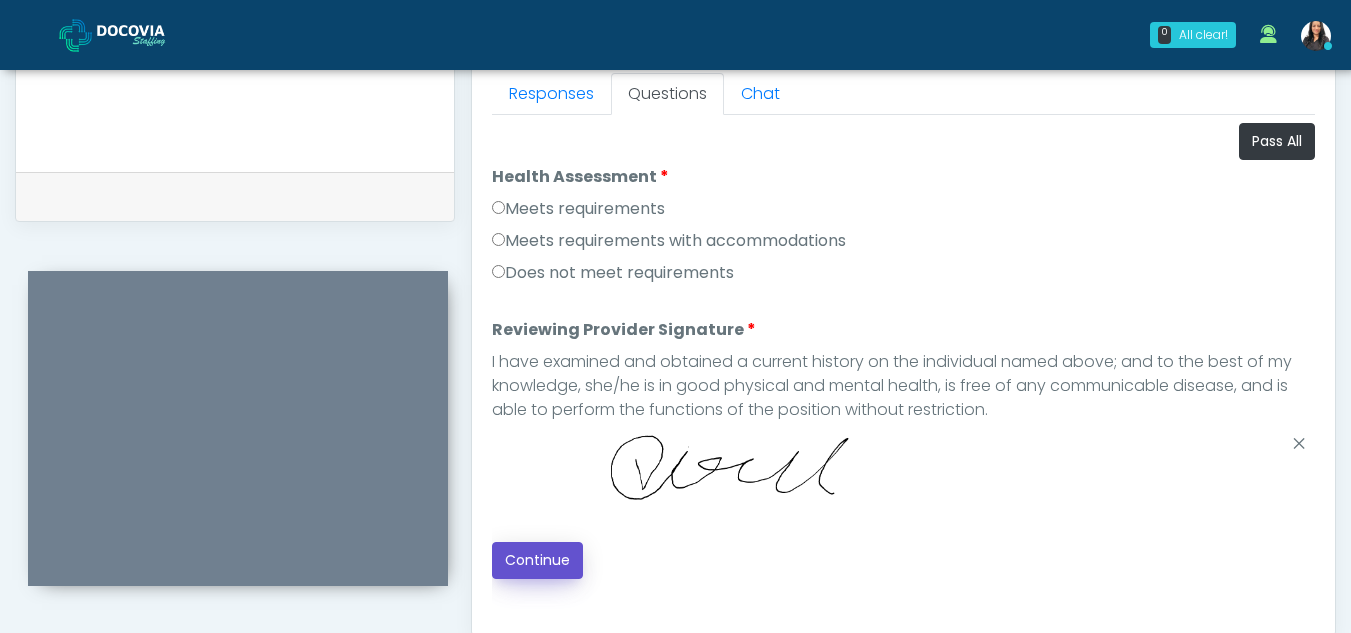 click on "Continue" at bounding box center (537, 560) 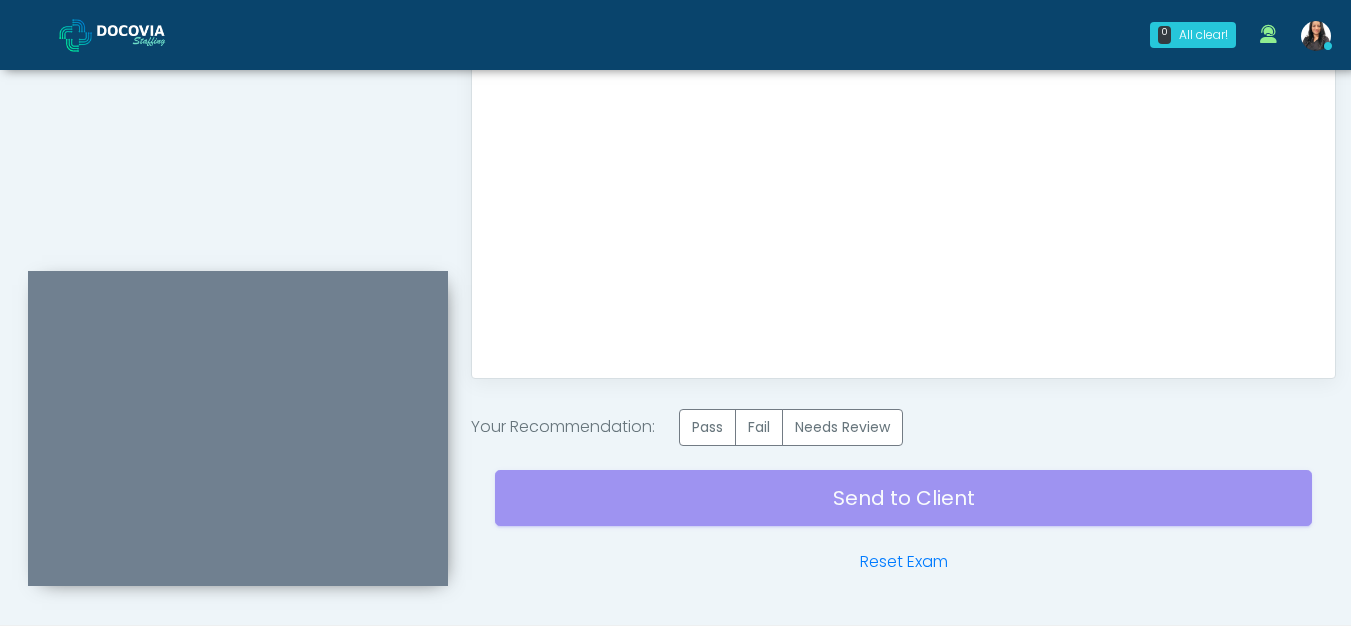 scroll, scrollTop: 1199, scrollLeft: 0, axis: vertical 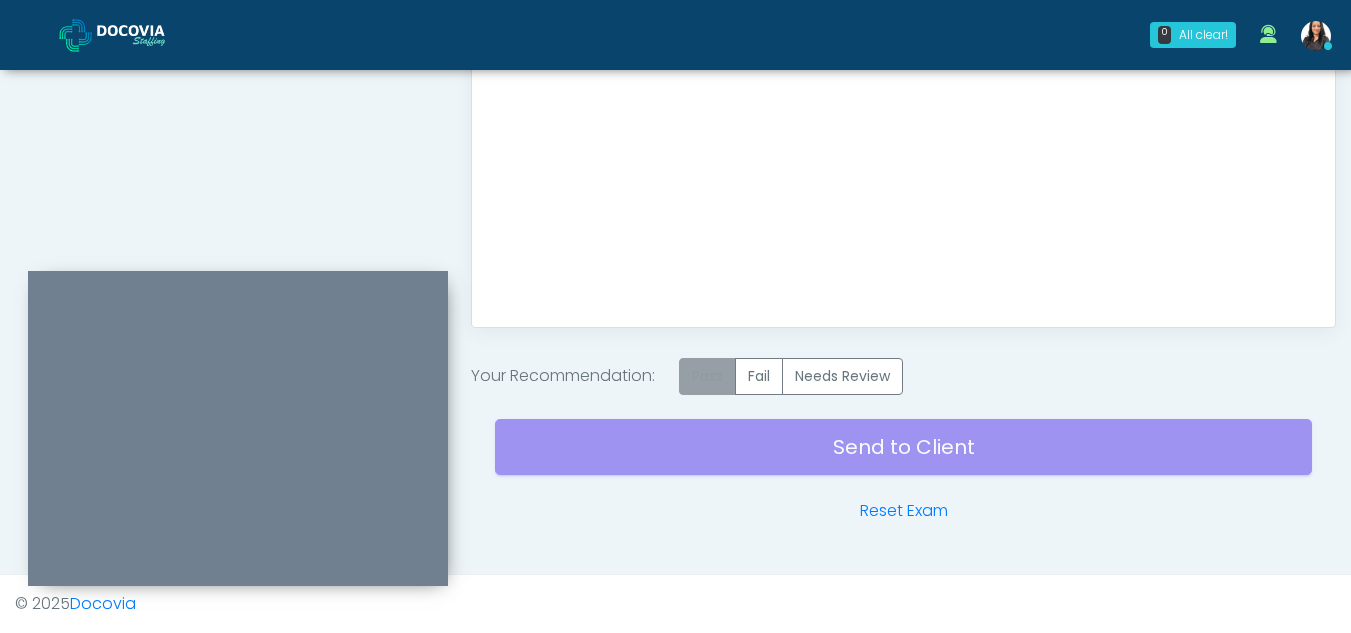 click on "Pass" at bounding box center [707, 376] 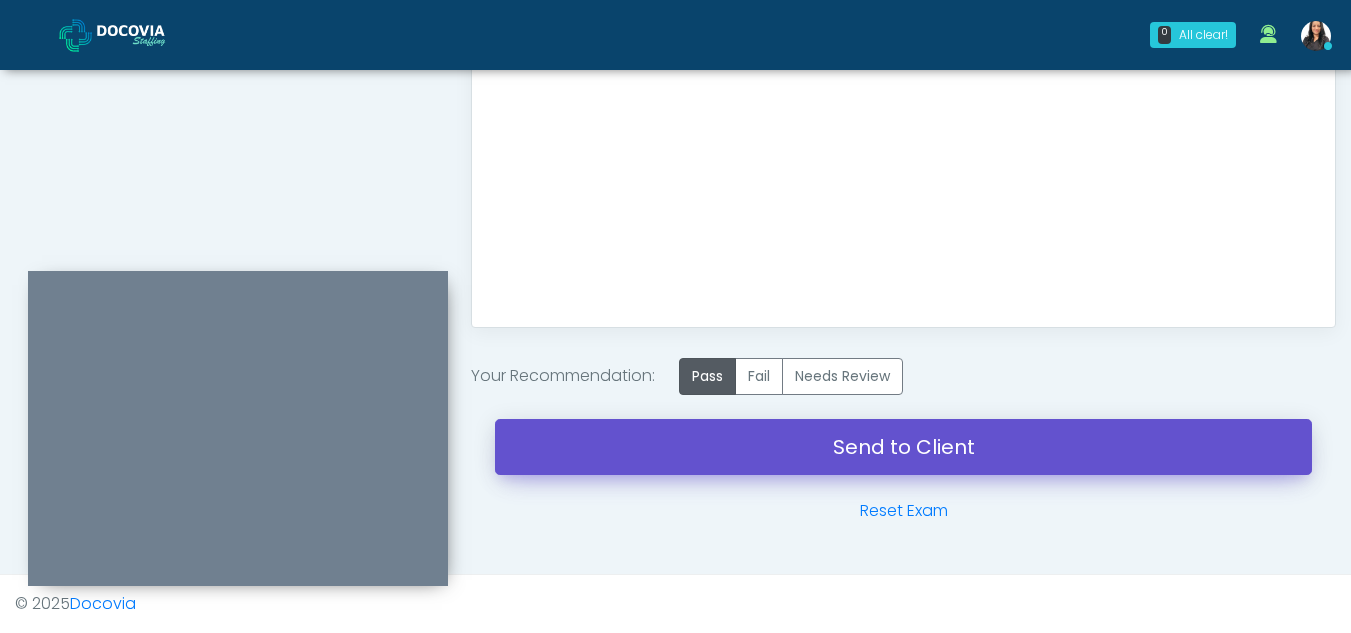 click on "Send to Client" at bounding box center (903, 447) 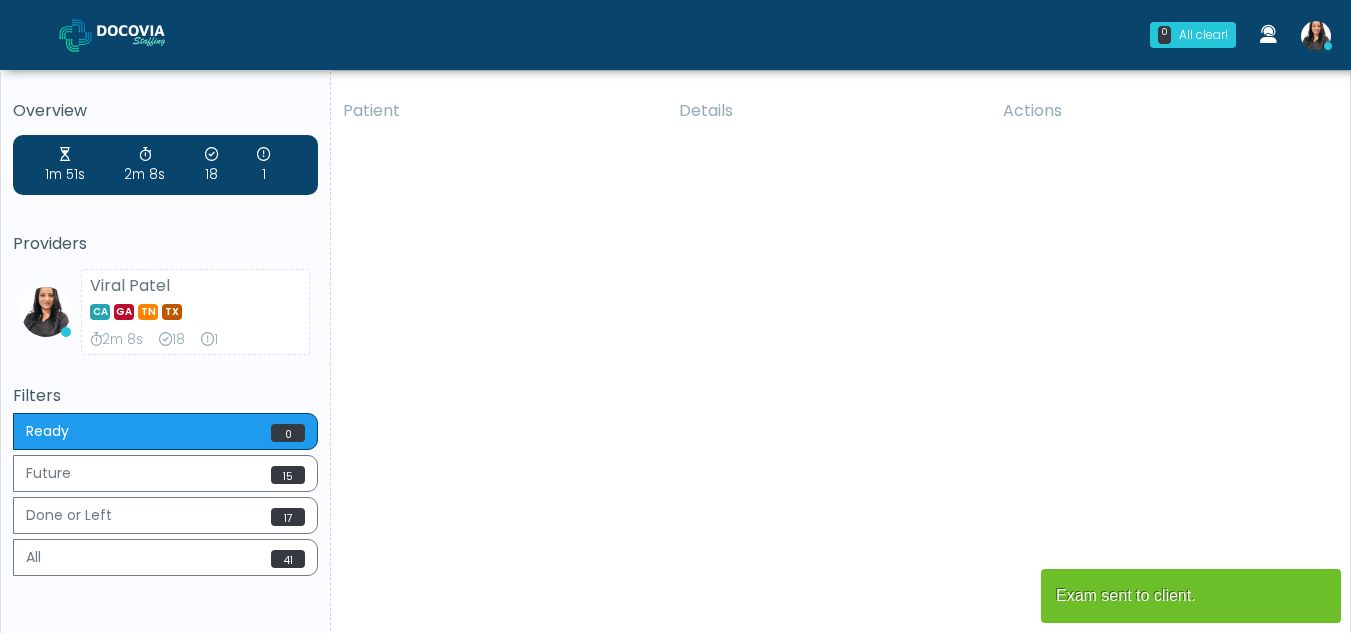 scroll, scrollTop: 0, scrollLeft: 0, axis: both 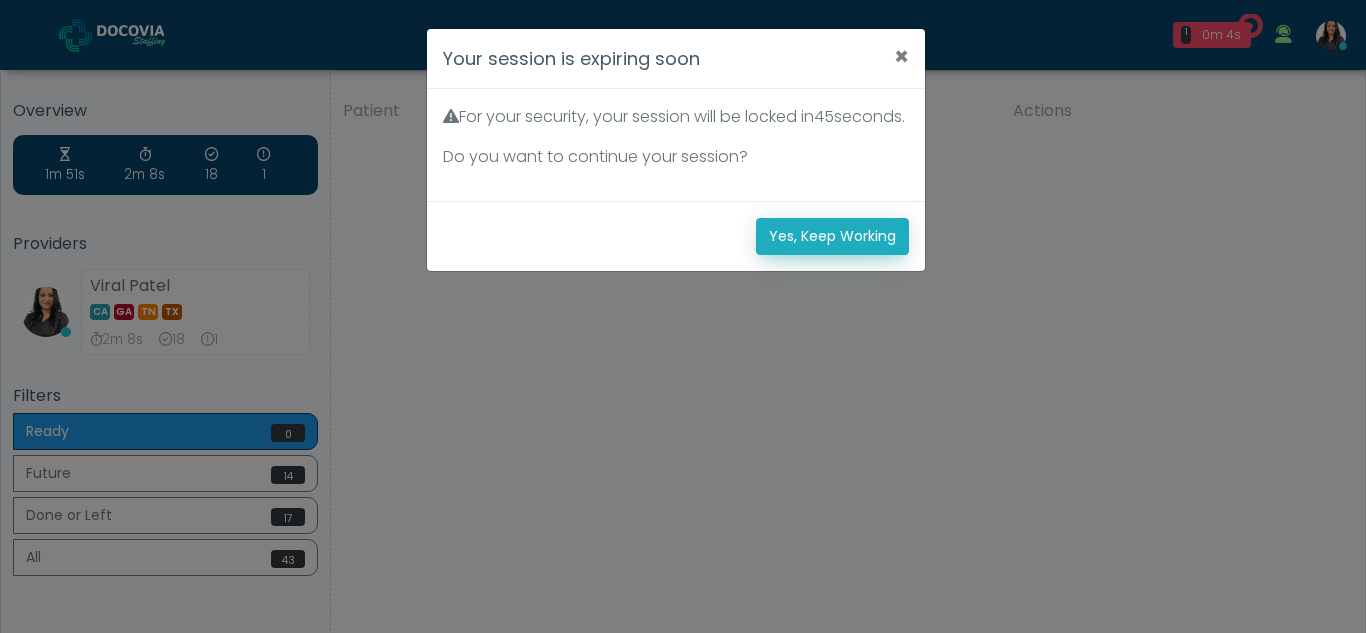 click on "Yes, Keep Working" at bounding box center [832, 236] 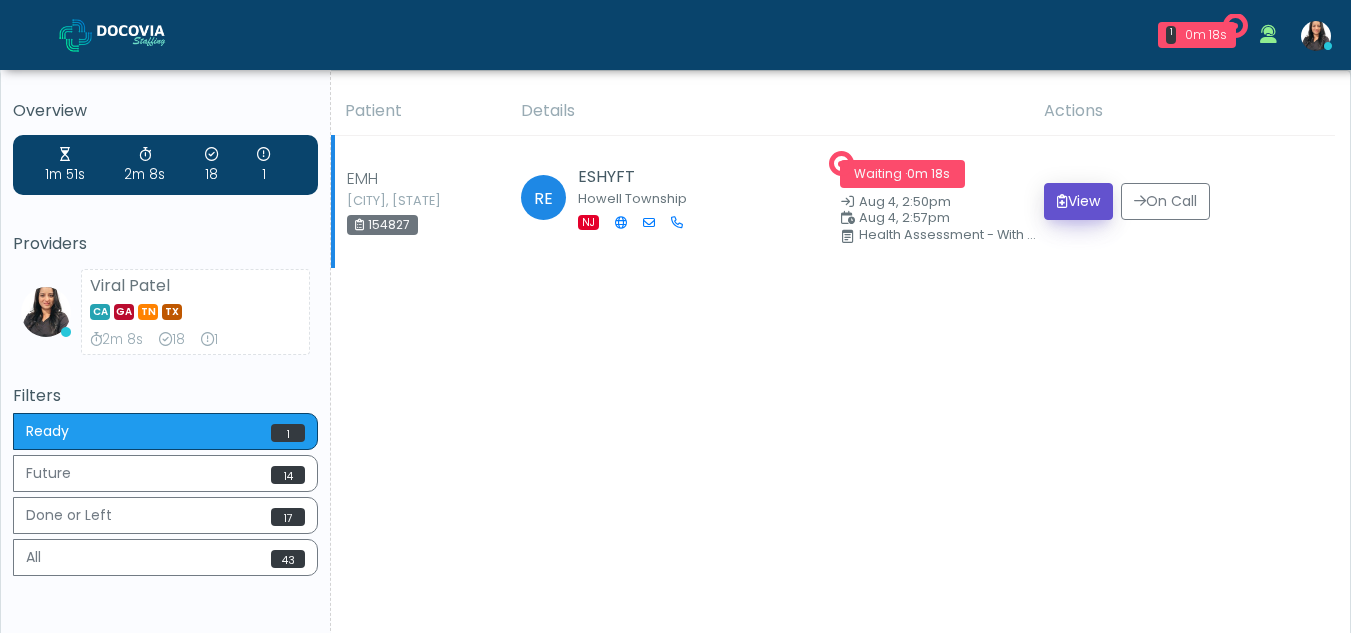 click on "View" at bounding box center [1078, 201] 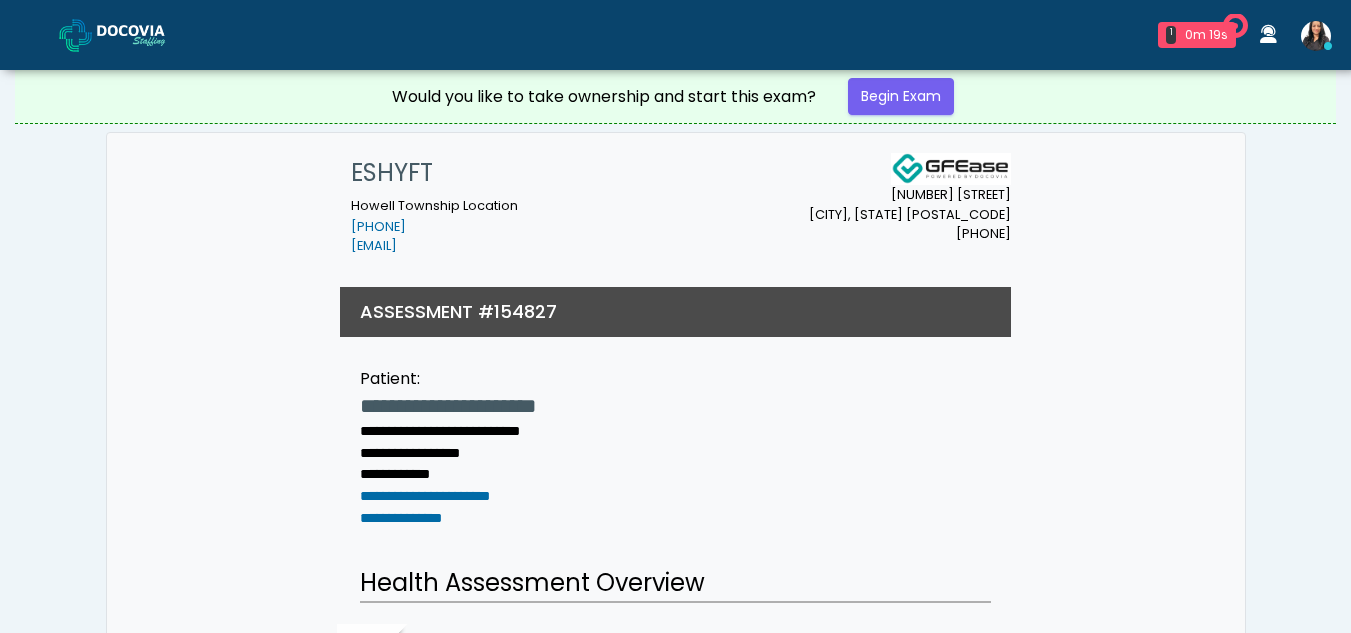 scroll, scrollTop: 0, scrollLeft: 0, axis: both 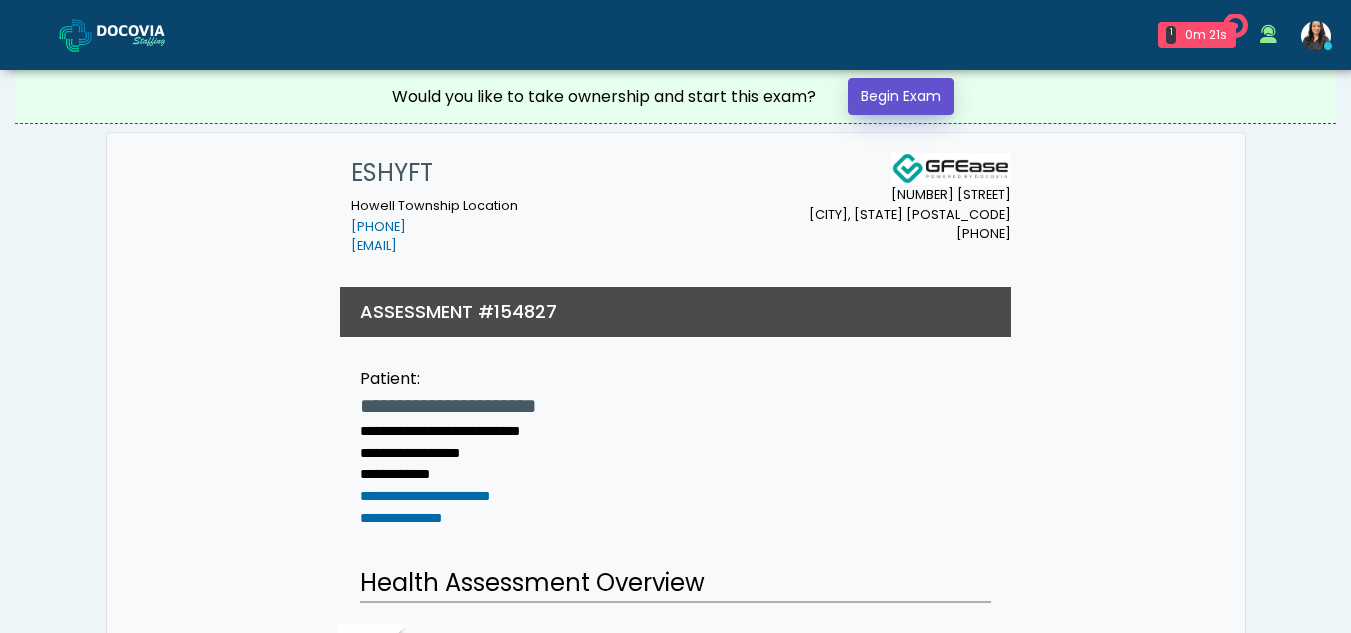 click on "Begin Exam" at bounding box center (901, 96) 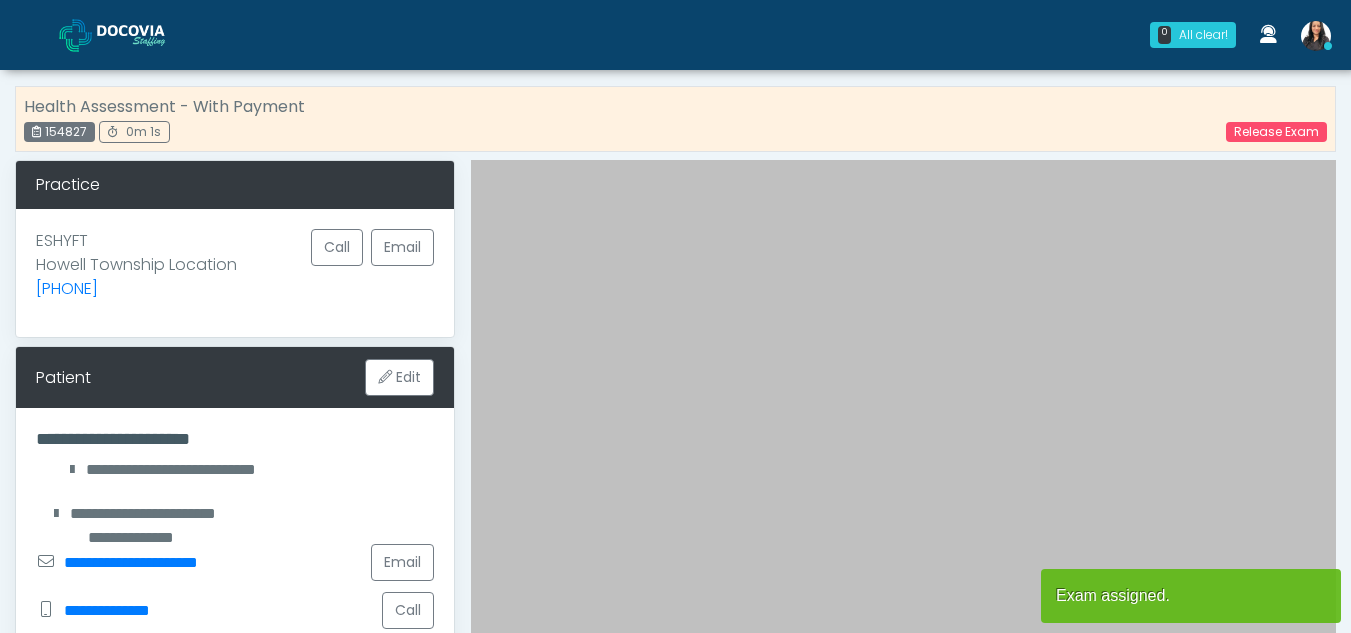scroll, scrollTop: 0, scrollLeft: 0, axis: both 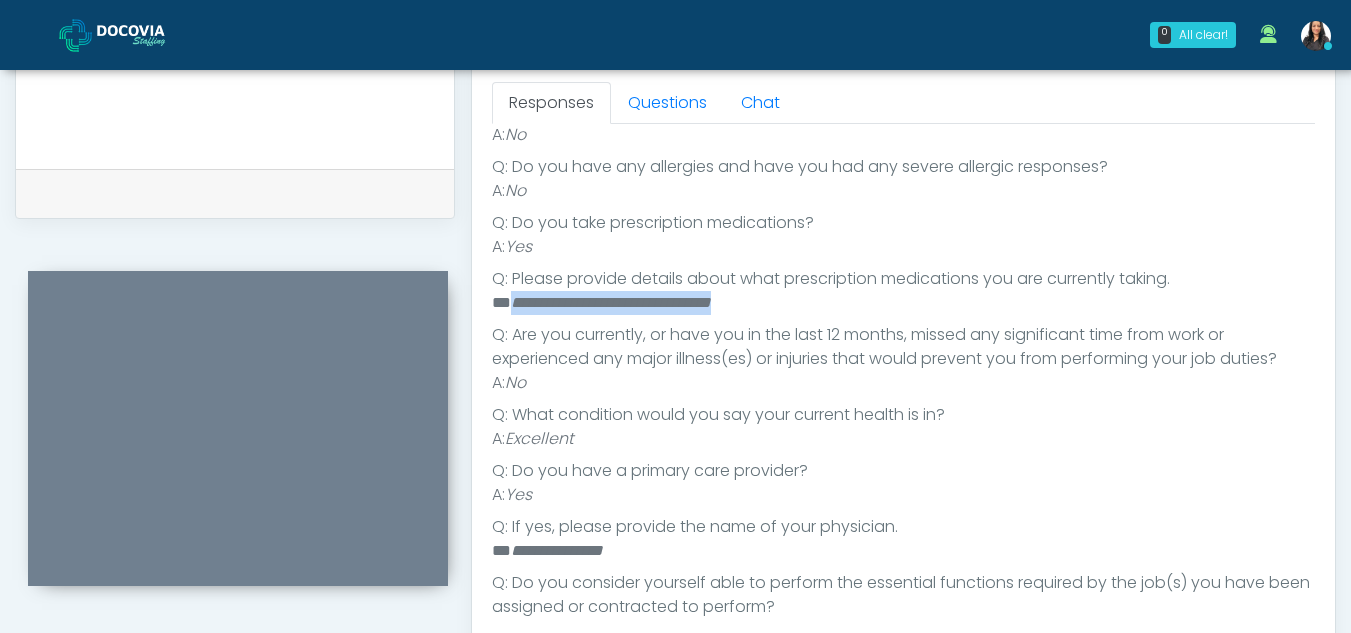 drag, startPoint x: 513, startPoint y: 327, endPoint x: 811, endPoint y: 330, distance: 298.0151 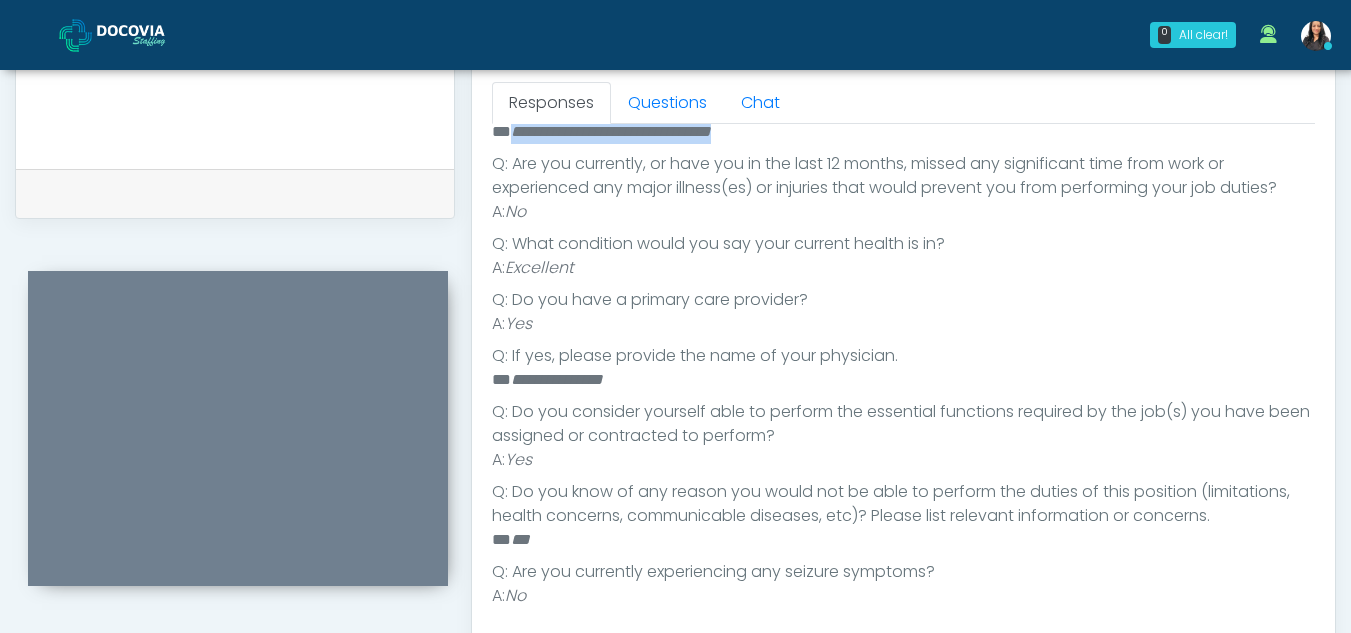 scroll, scrollTop: 498, scrollLeft: 0, axis: vertical 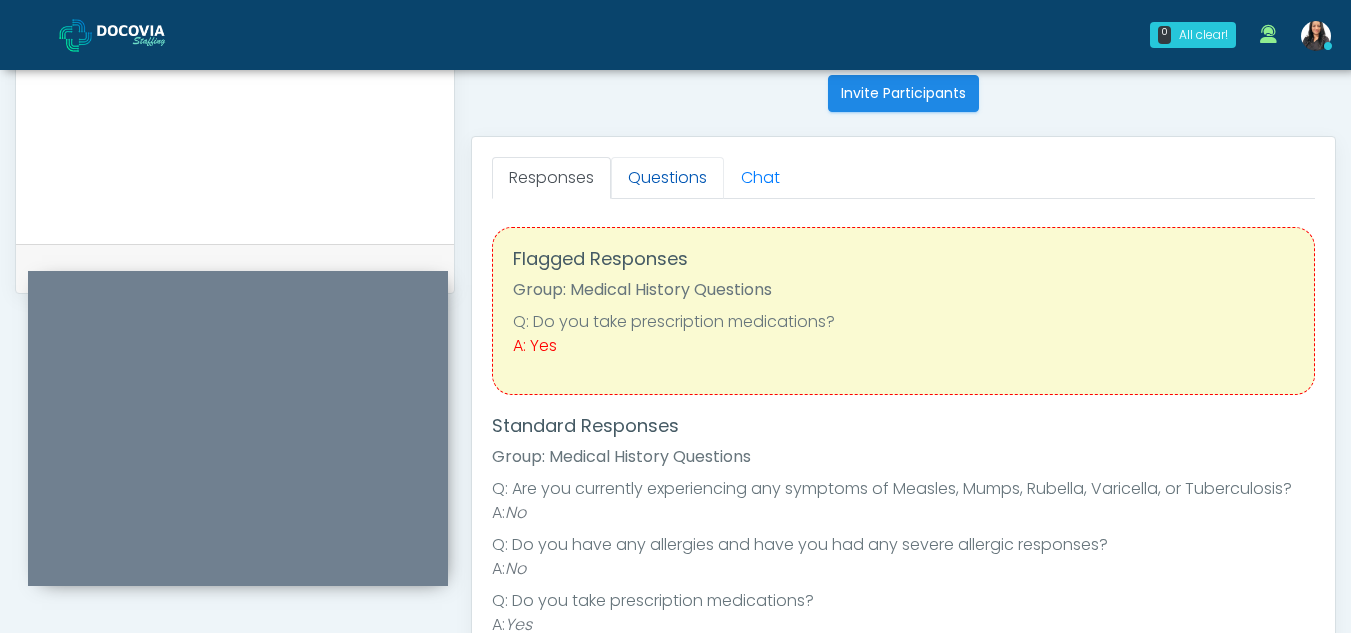 click on "Questions" at bounding box center [667, 178] 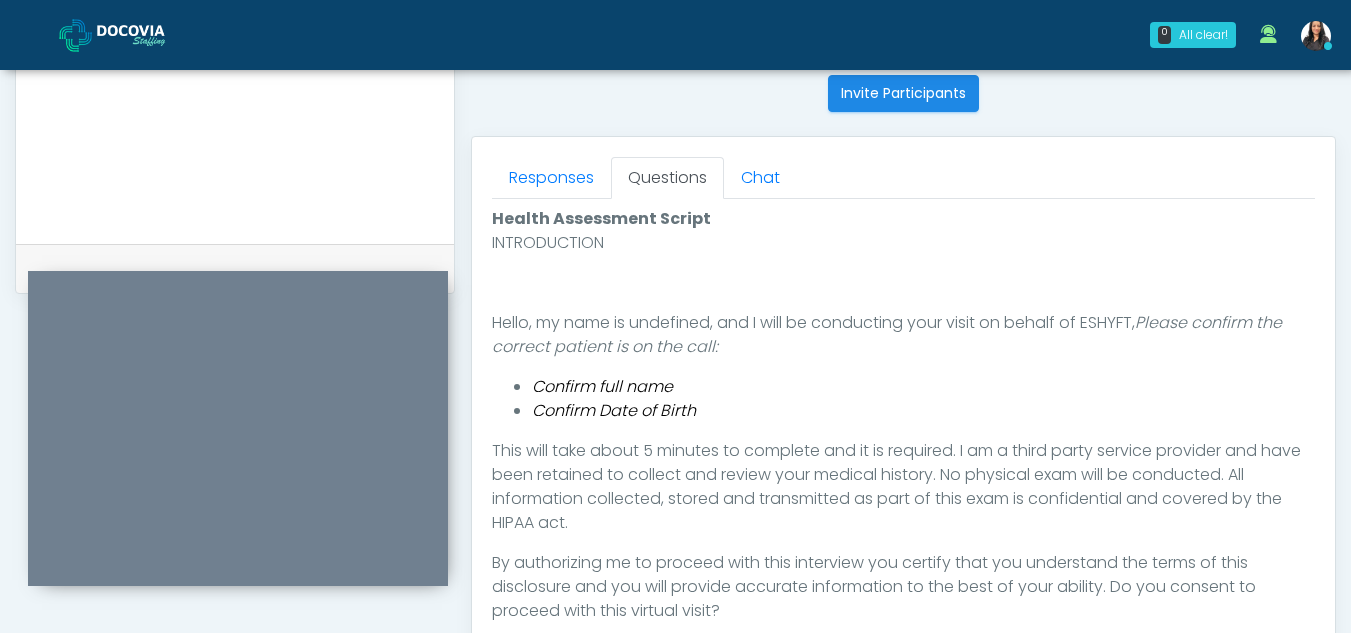 scroll, scrollTop: 8, scrollLeft: 0, axis: vertical 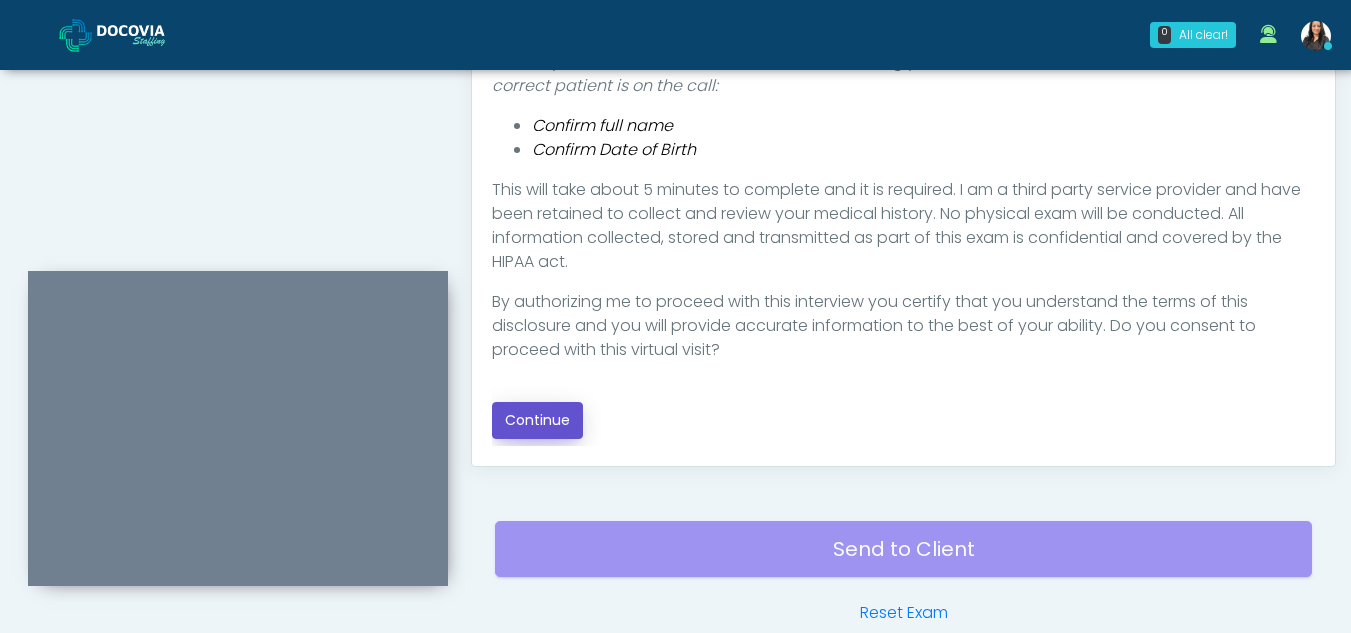 click on "Continue" at bounding box center (537, 420) 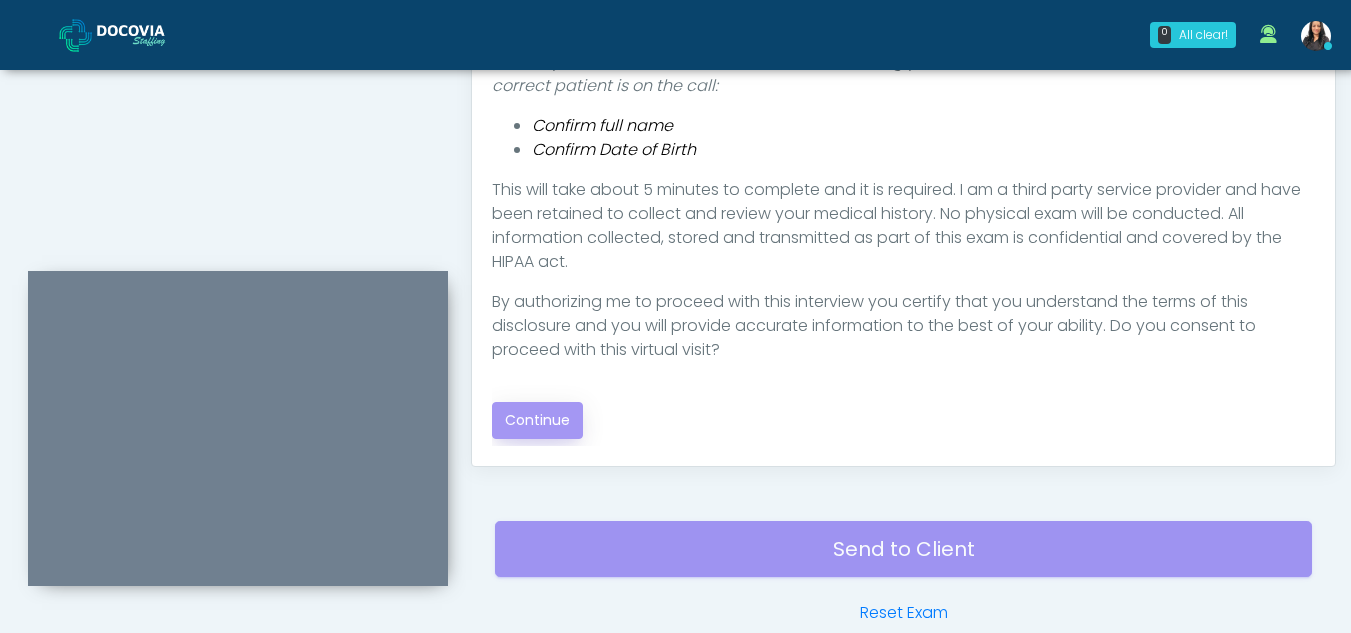 scroll, scrollTop: 1162, scrollLeft: 0, axis: vertical 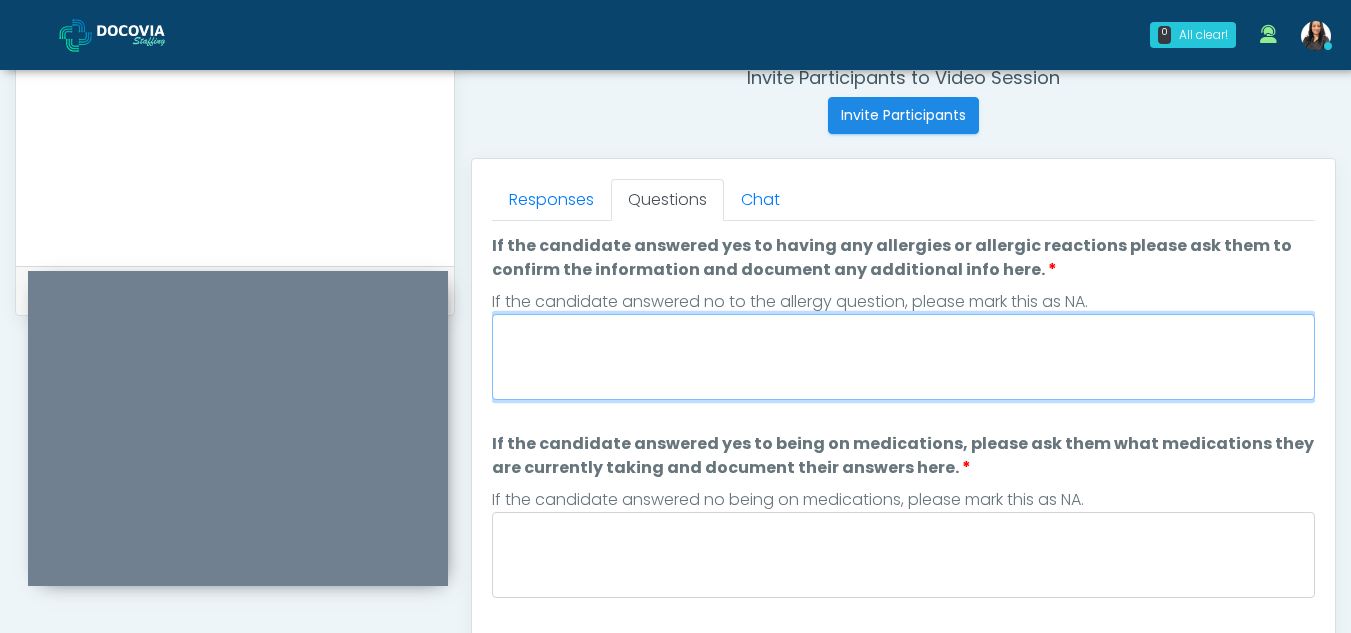 click on "If the candidate answered yes to having any allergies or allergic reactions please ask them to confirm the information and document any additional info here." at bounding box center [903, 357] 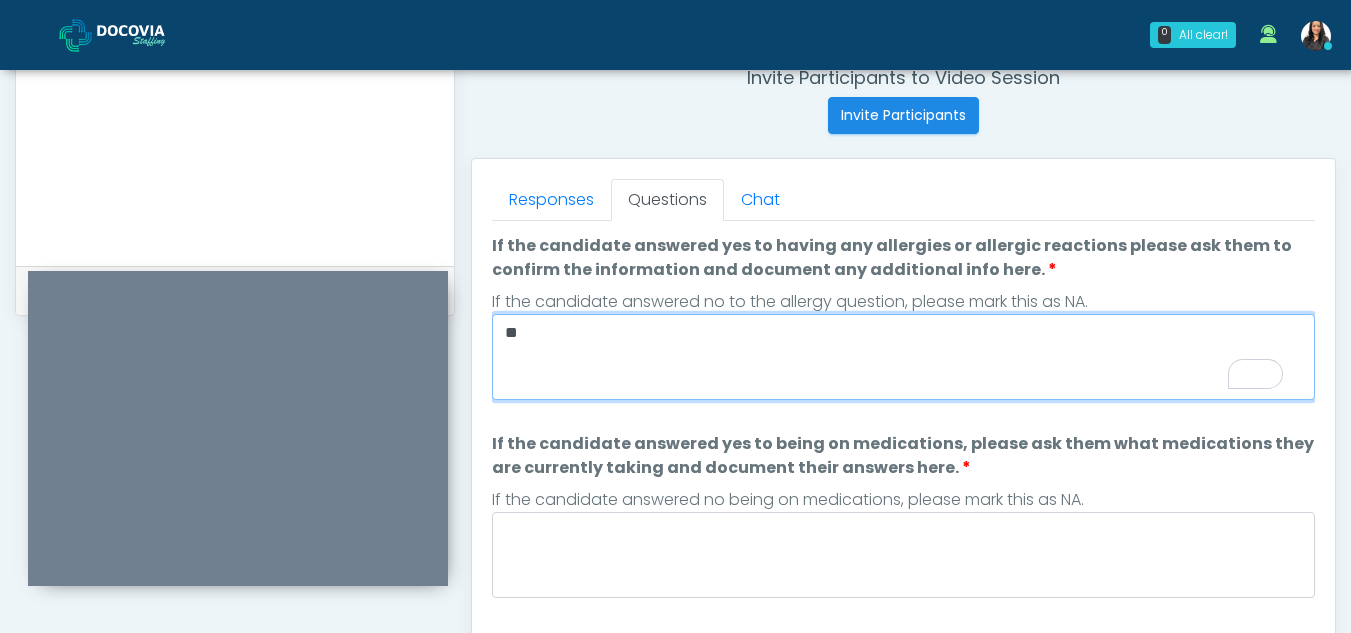type on "**" 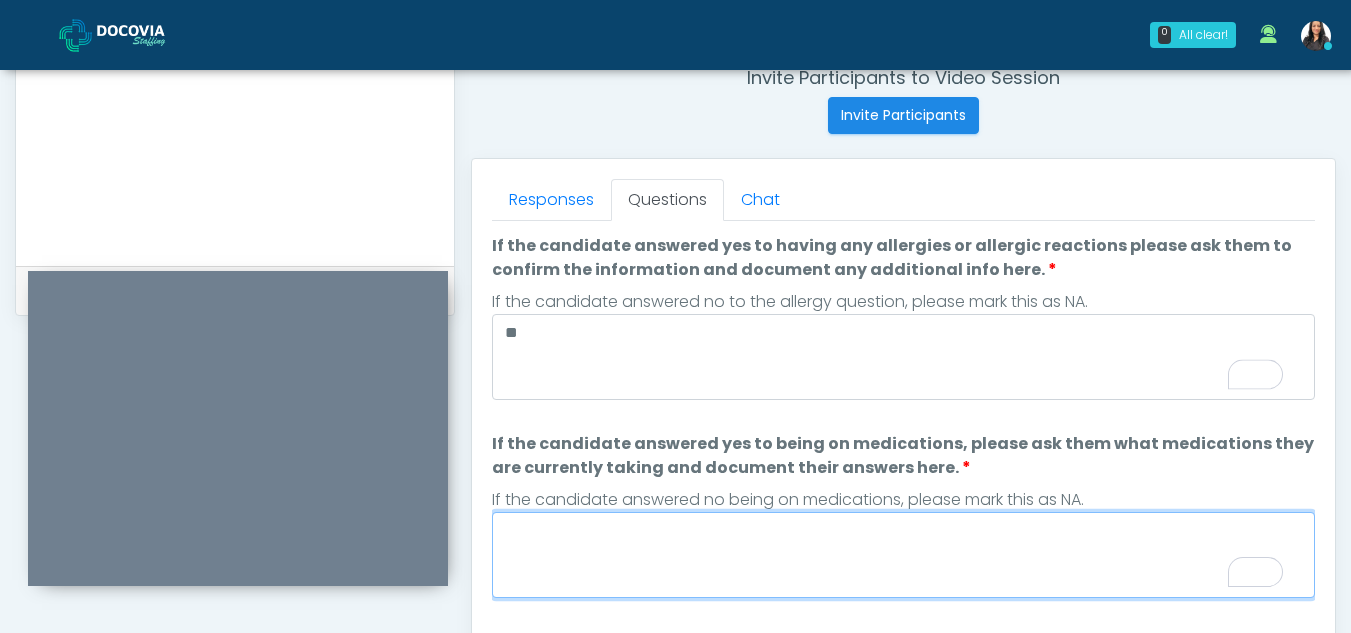 paste on "**********" 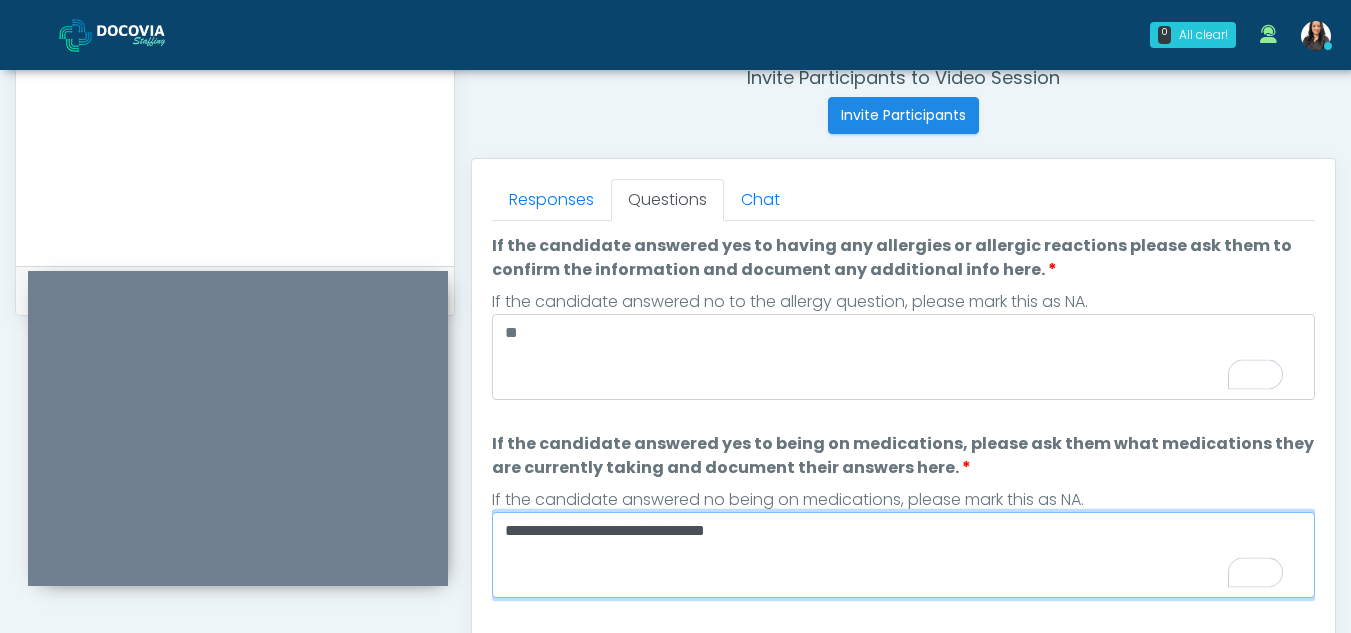 type on "**********" 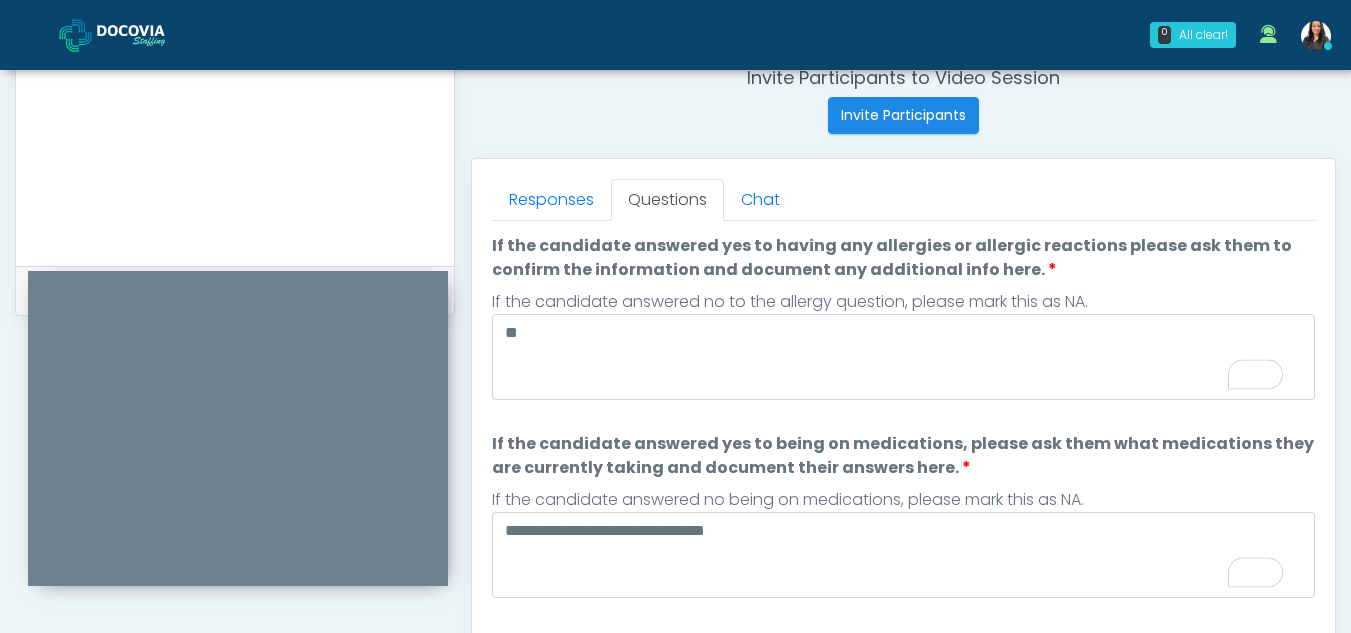scroll, scrollTop: 137, scrollLeft: 0, axis: vertical 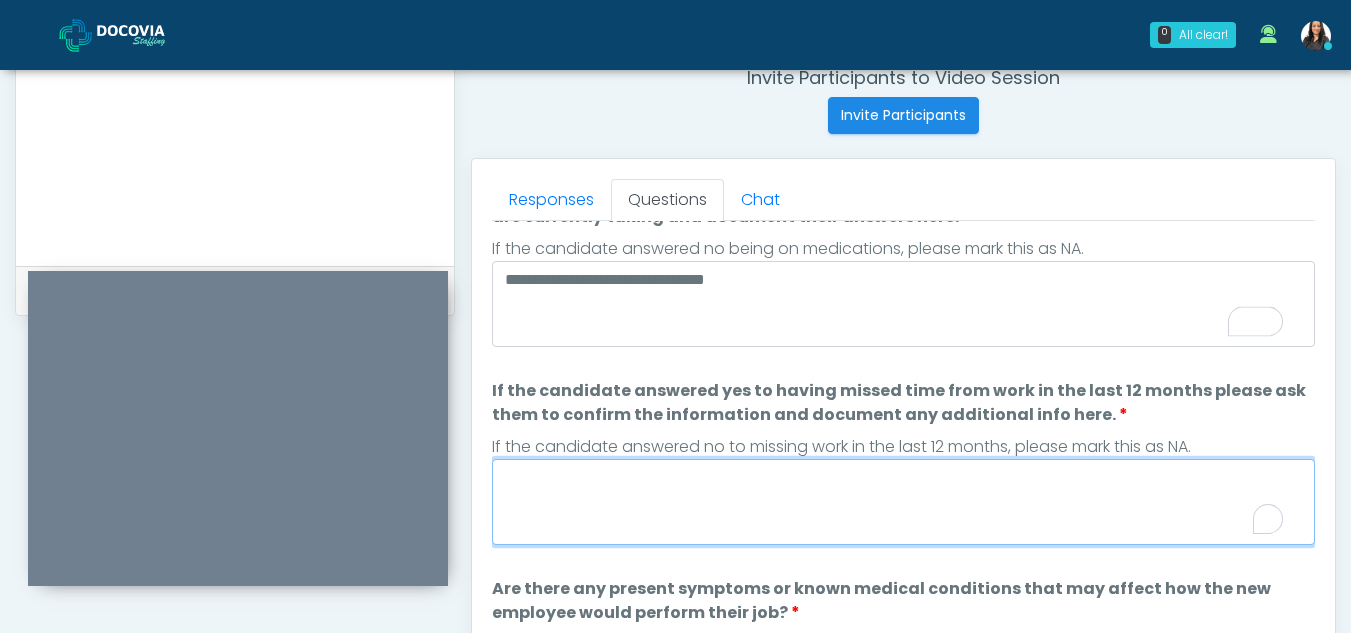 click on "If the candidate answered yes to having missed time from work in the last 12 months please ask them to confirm the information and document any additional info here." at bounding box center (903, 502) 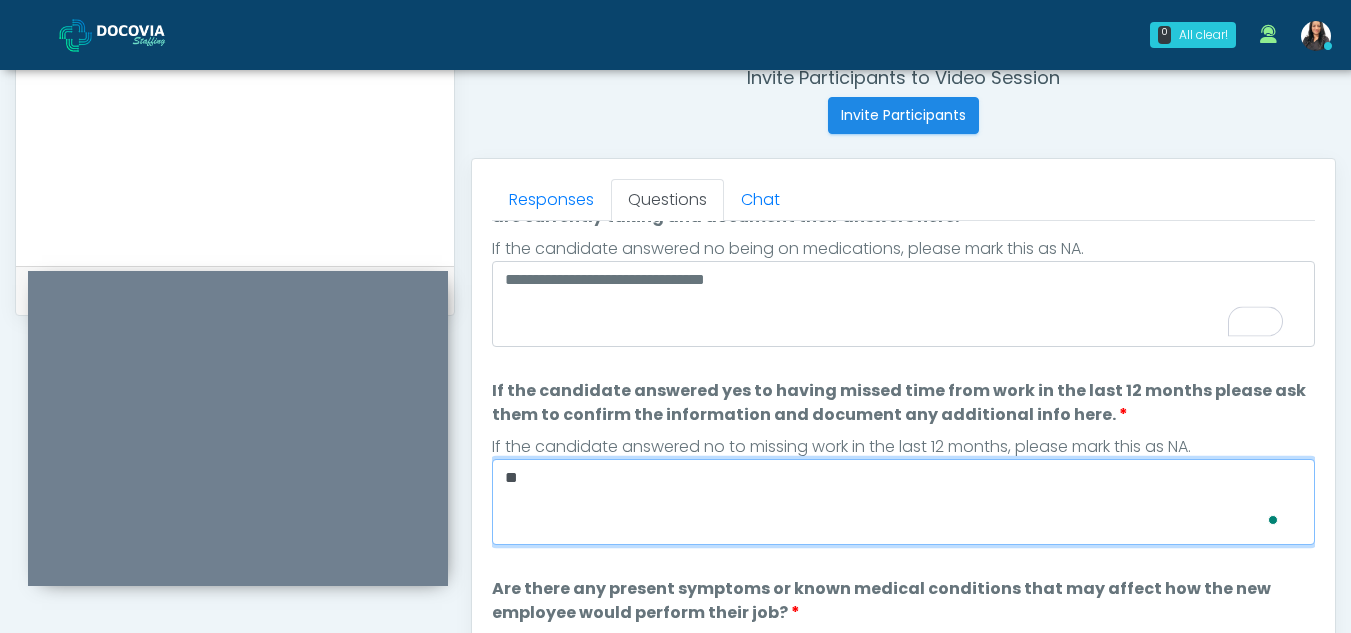 scroll, scrollTop: 251, scrollLeft: 0, axis: vertical 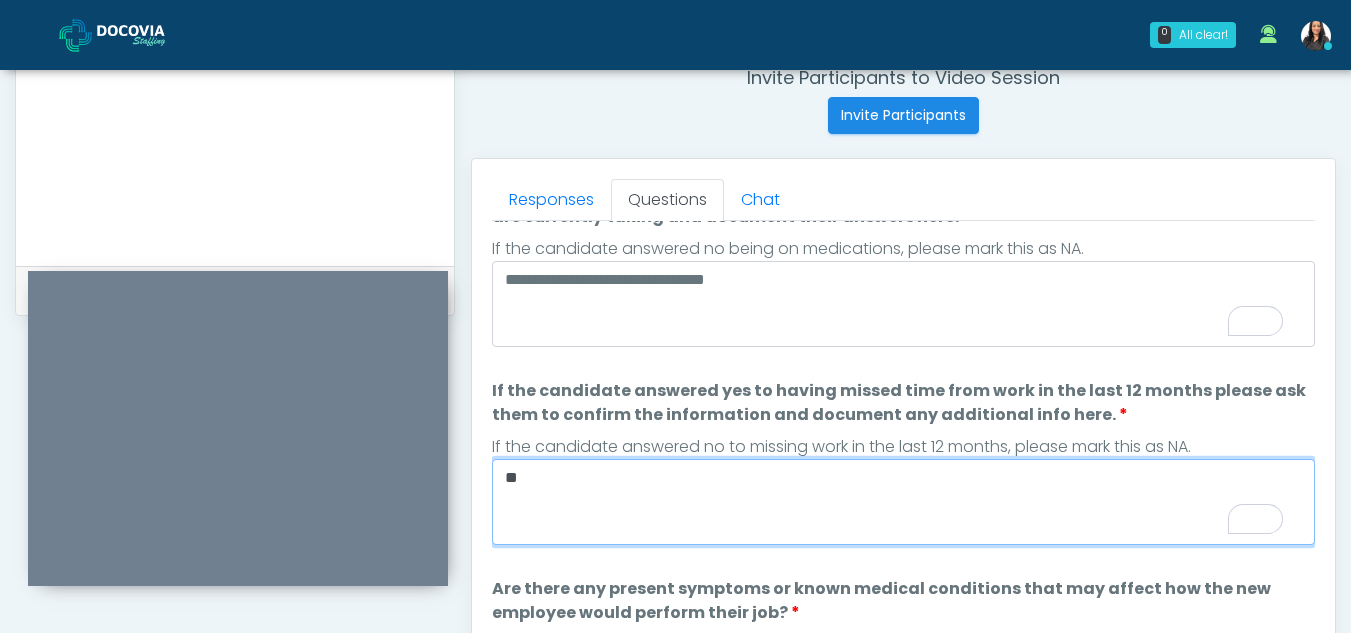 type on "**" 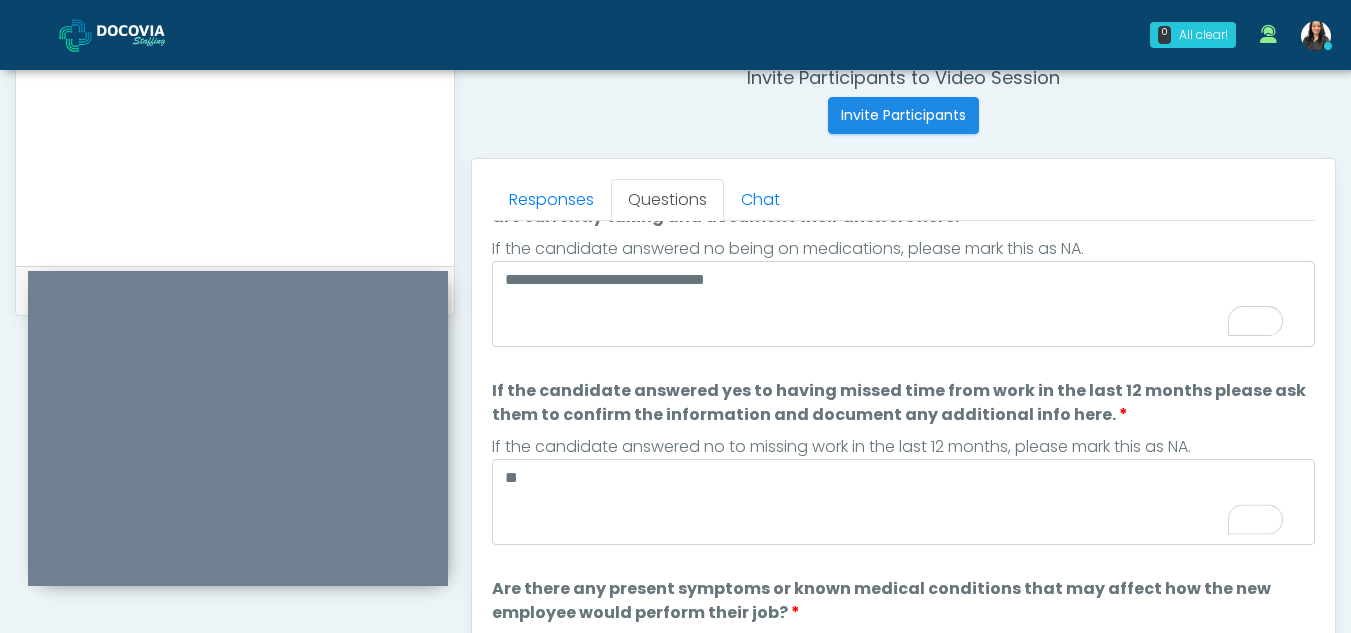 scroll, scrollTop: 308, scrollLeft: 0, axis: vertical 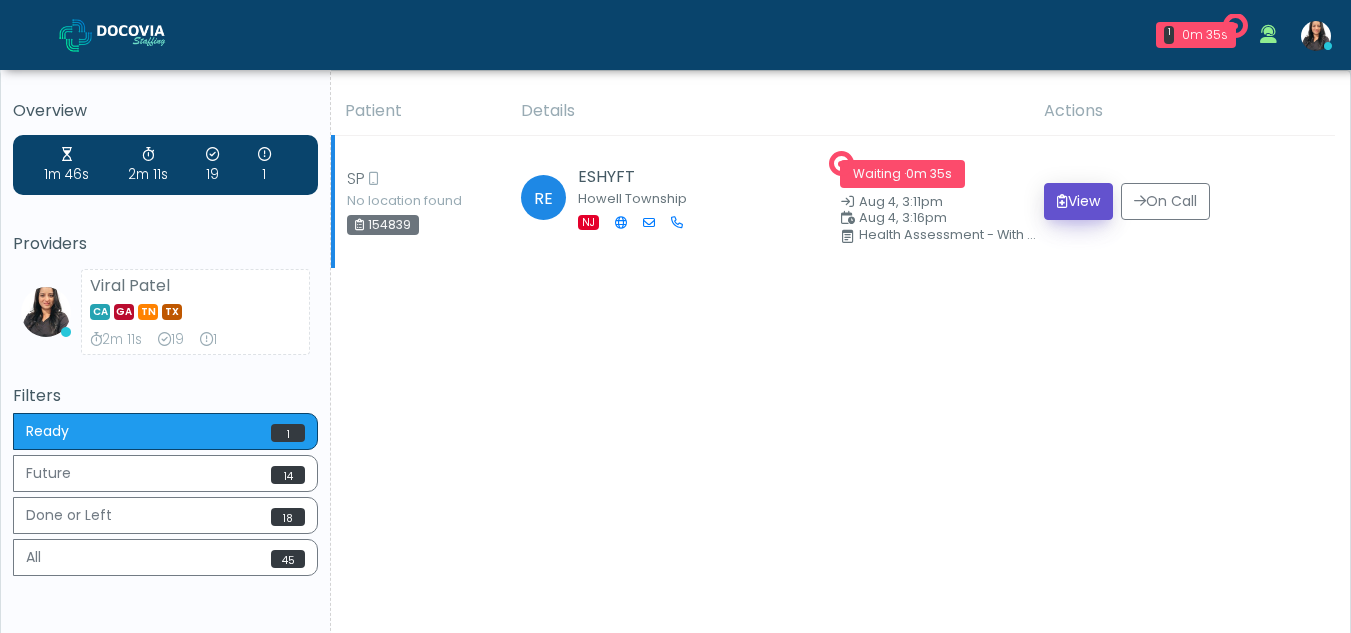 click on "View" at bounding box center [1078, 201] 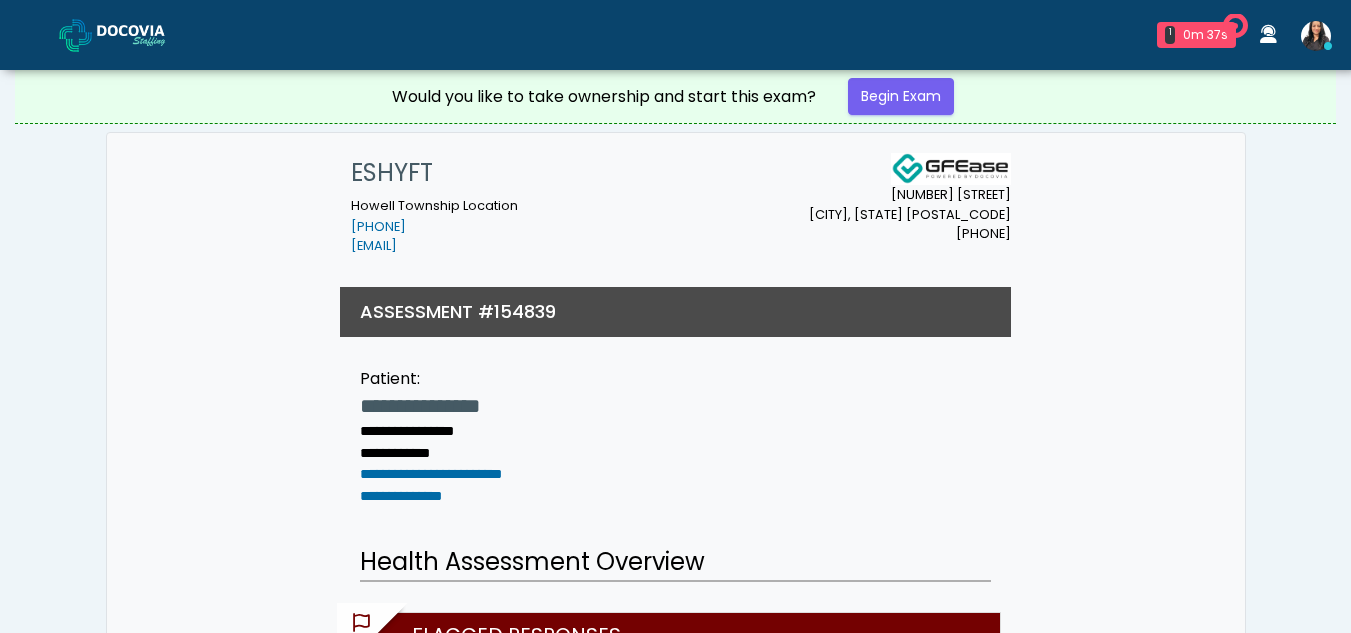 scroll, scrollTop: 0, scrollLeft: 0, axis: both 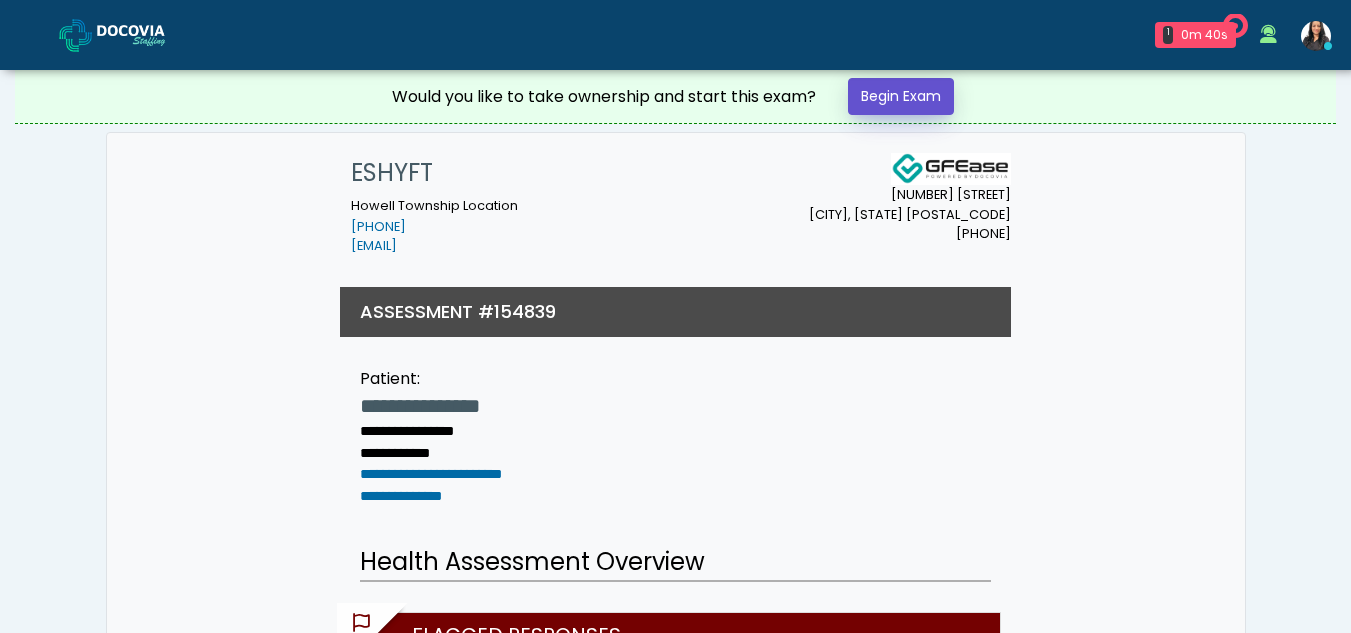 click on "Begin Exam" at bounding box center [901, 96] 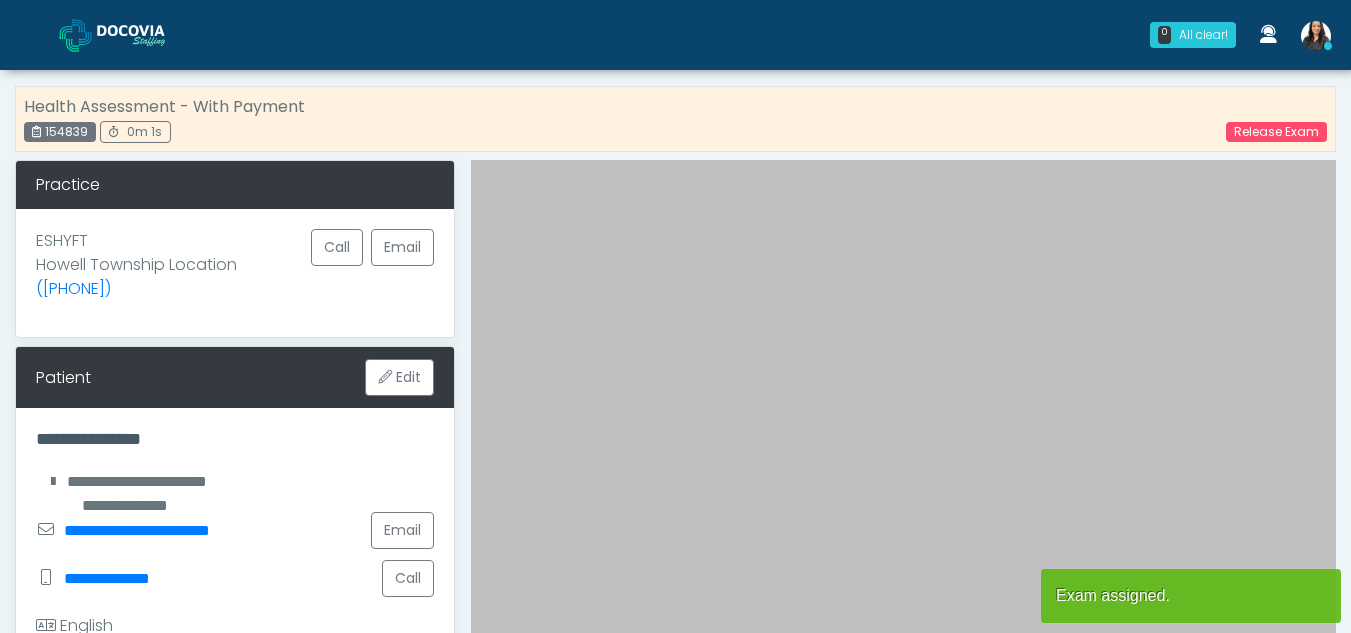 scroll, scrollTop: 0, scrollLeft: 0, axis: both 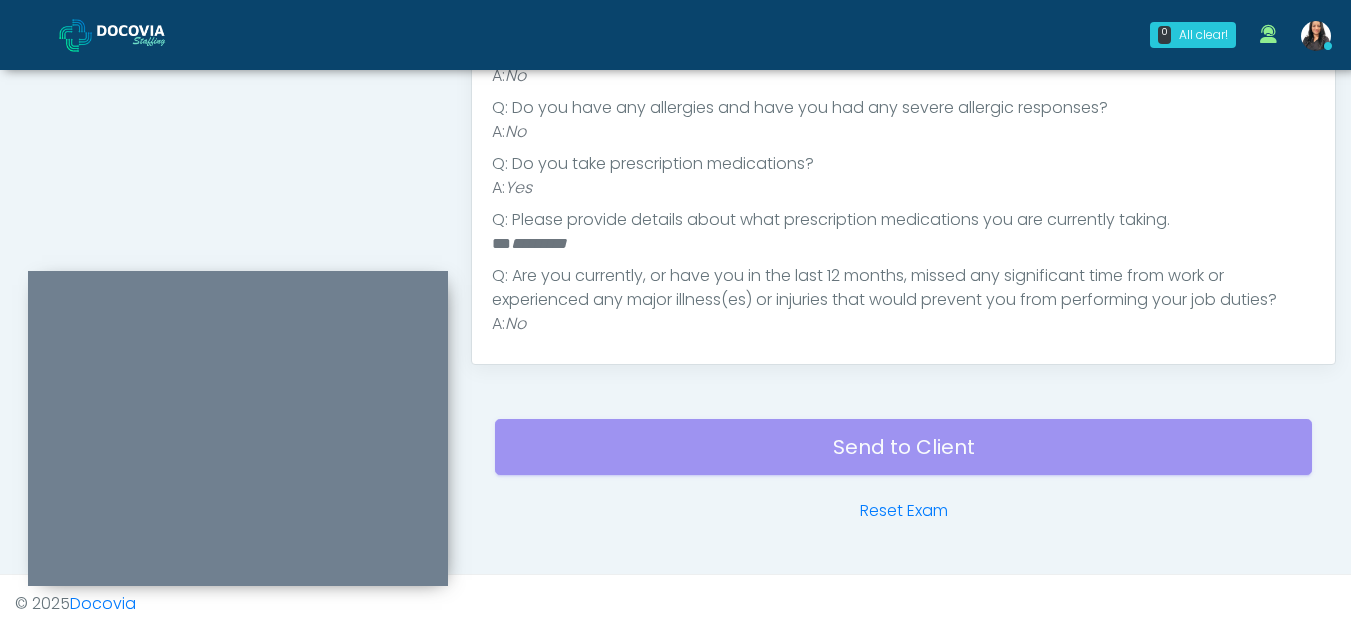 drag, startPoint x: 1313, startPoint y: 125, endPoint x: 612, endPoint y: 275, distance: 716.8689 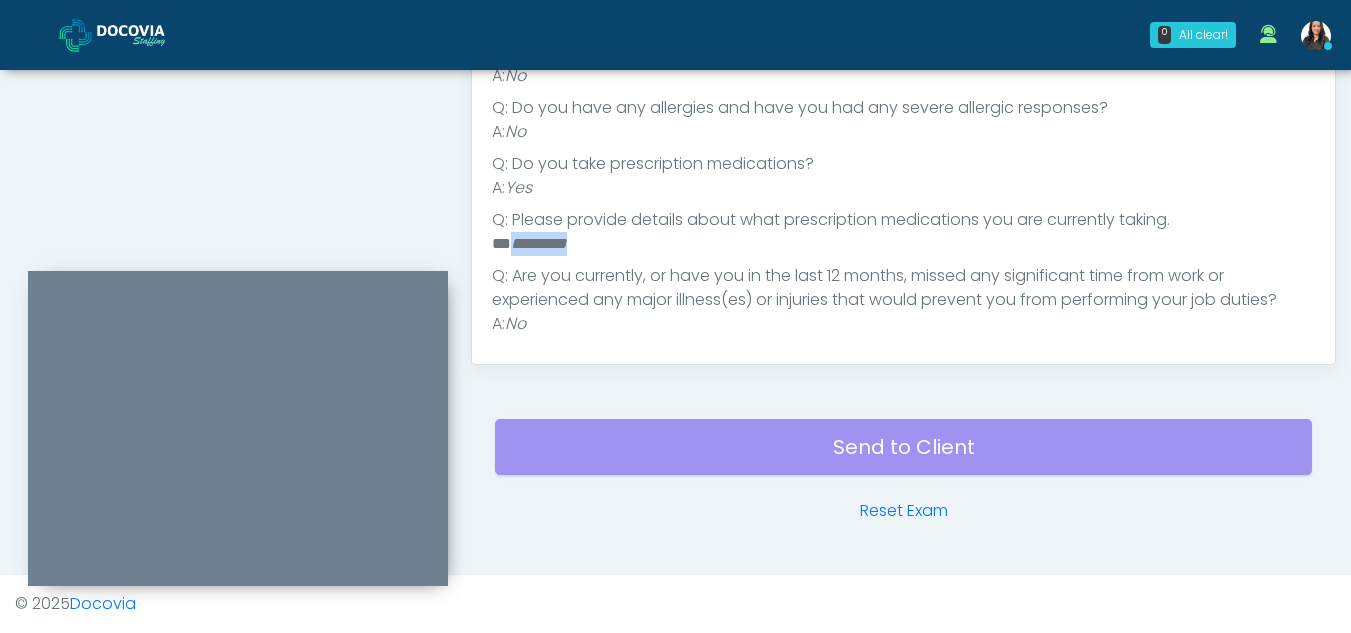 drag, startPoint x: 511, startPoint y: 265, endPoint x: 594, endPoint y: 265, distance: 83 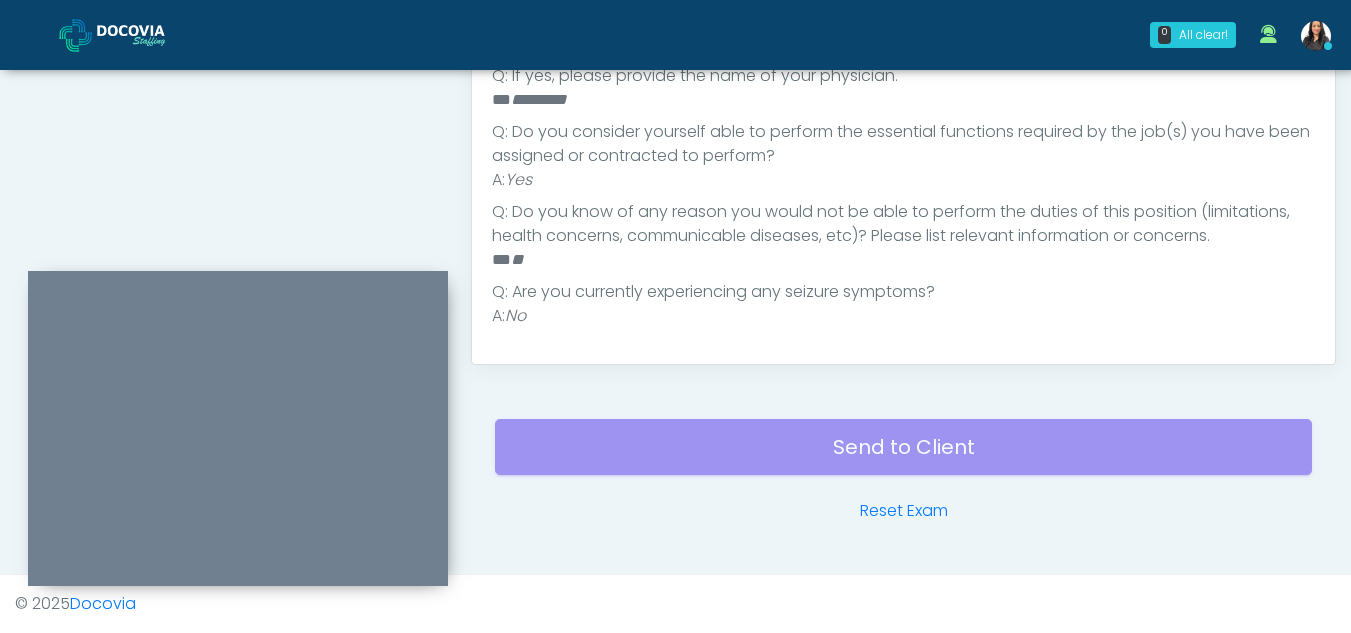 scroll, scrollTop: 498, scrollLeft: 0, axis: vertical 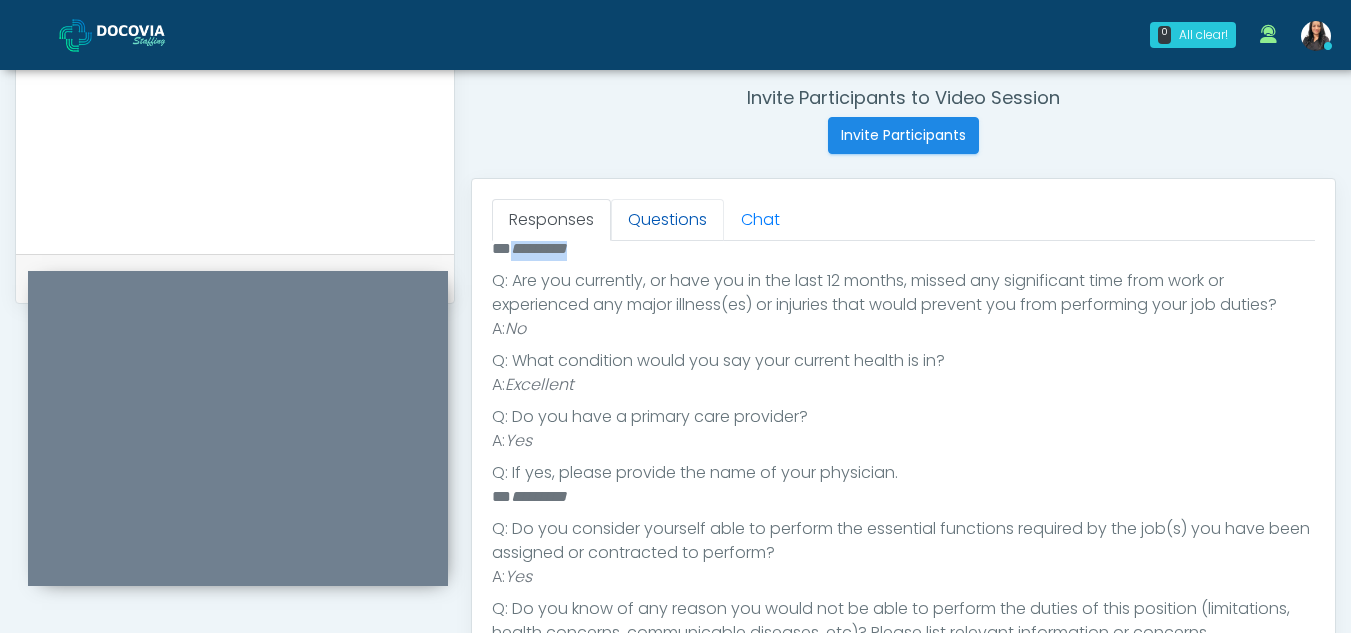 click on "Questions" at bounding box center (667, 220) 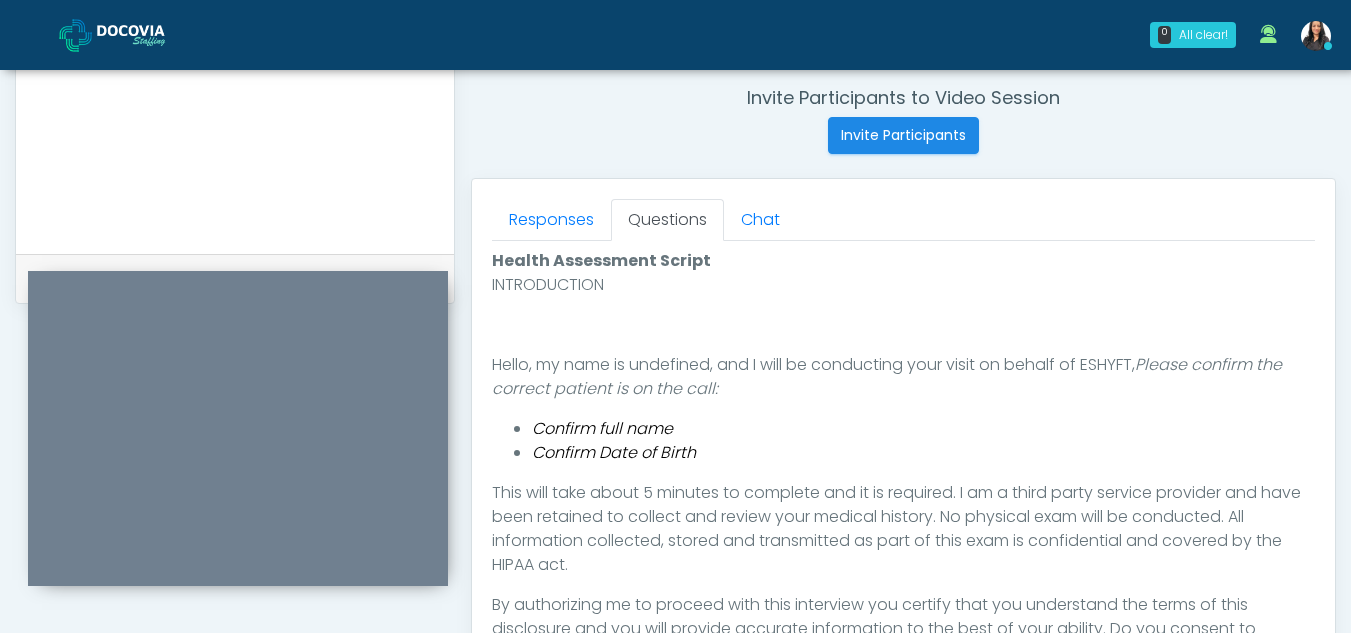 scroll, scrollTop: 1066, scrollLeft: 0, axis: vertical 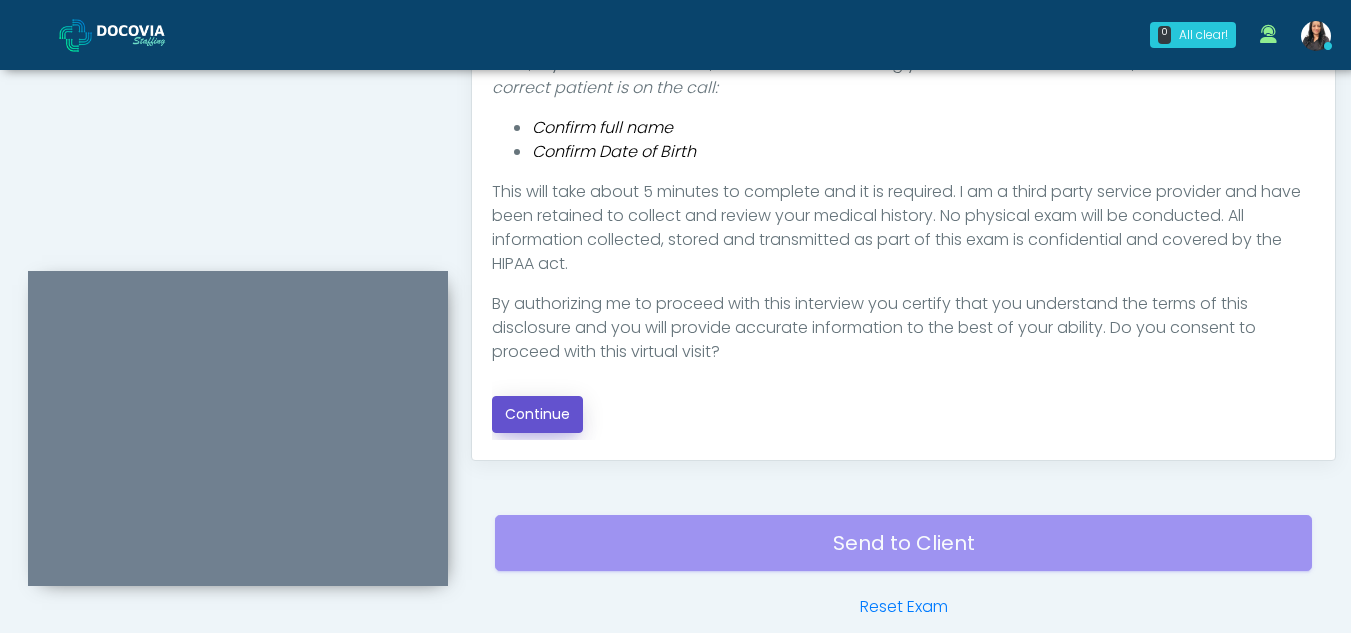 click on "Continue" at bounding box center (537, 414) 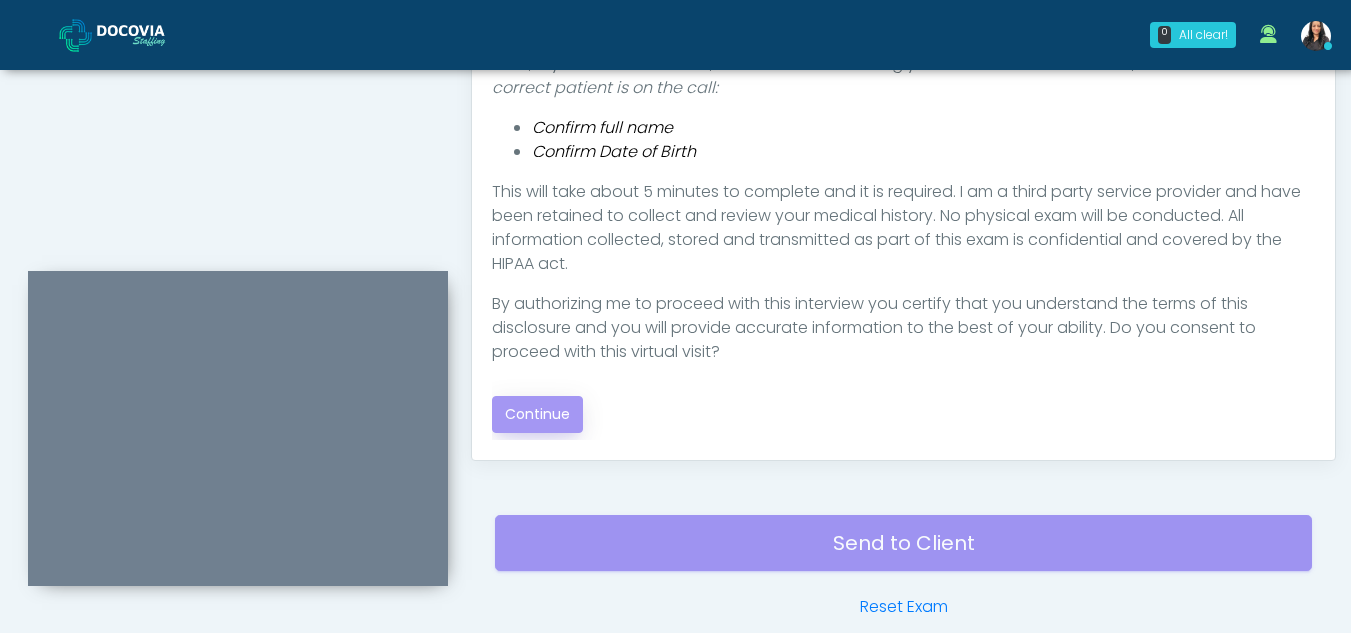 scroll, scrollTop: 1162, scrollLeft: 0, axis: vertical 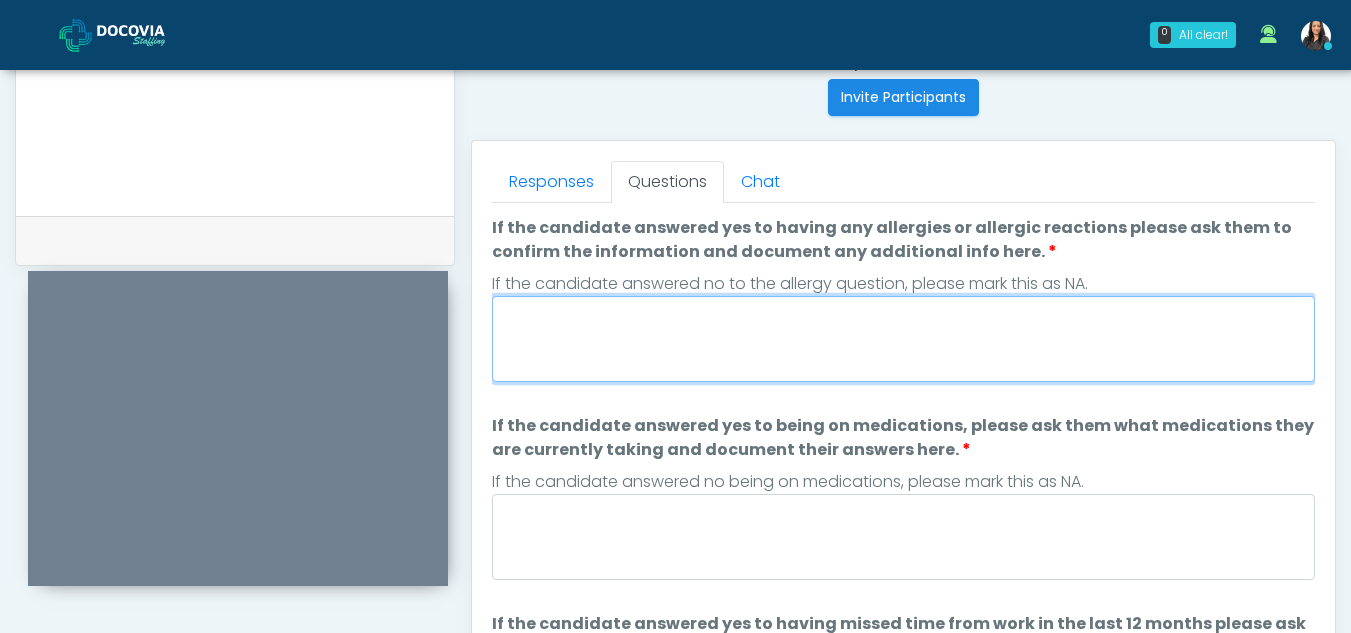 click on "If the candidate answered yes to having any allergies or allergic reactions please ask them to confirm the information and document any additional info here." at bounding box center (903, 339) 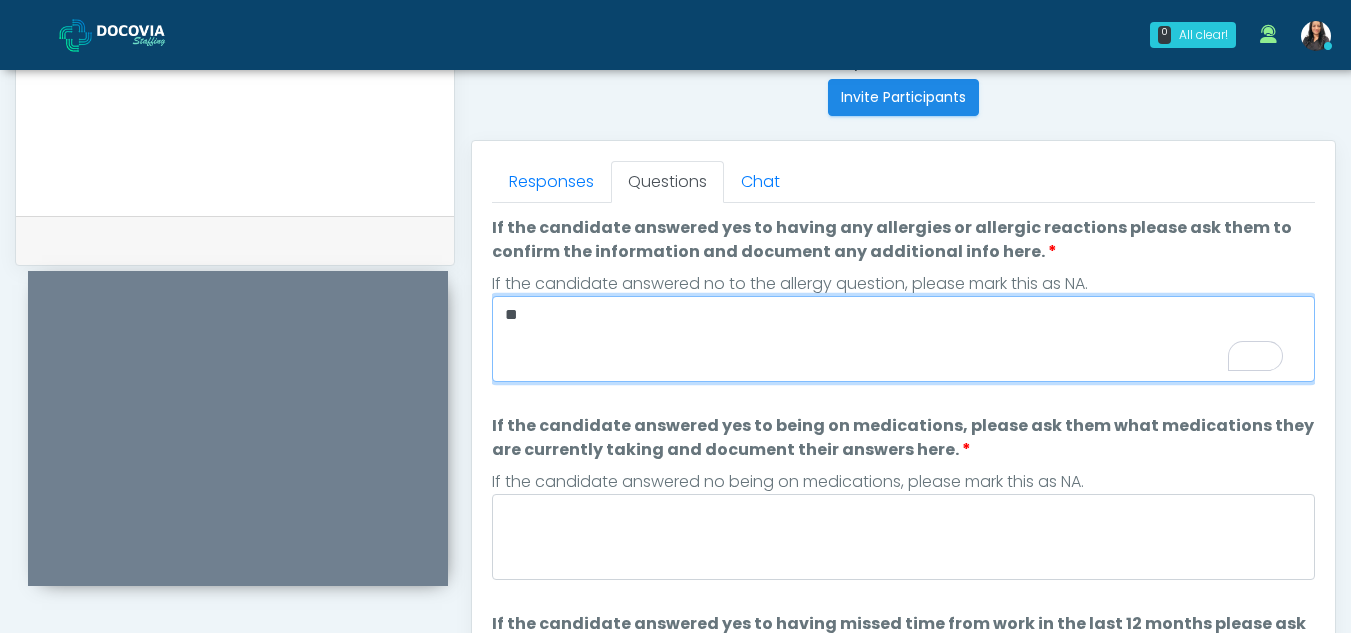 type on "**" 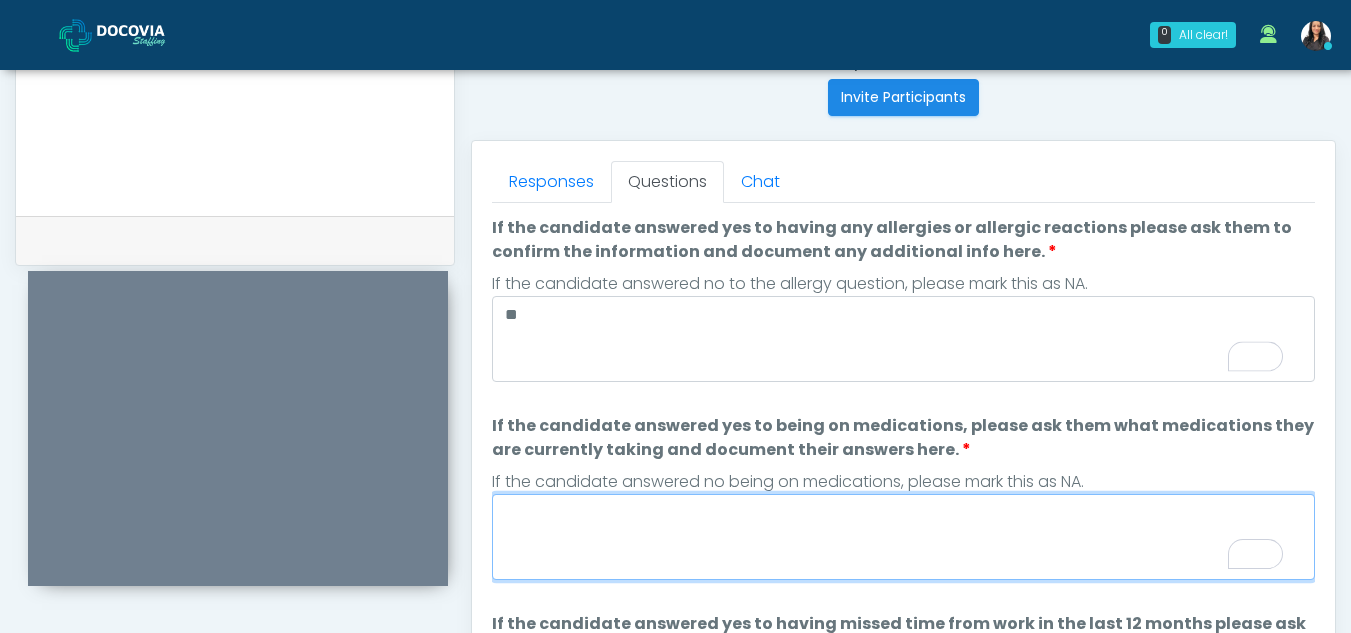 paste on "*********" 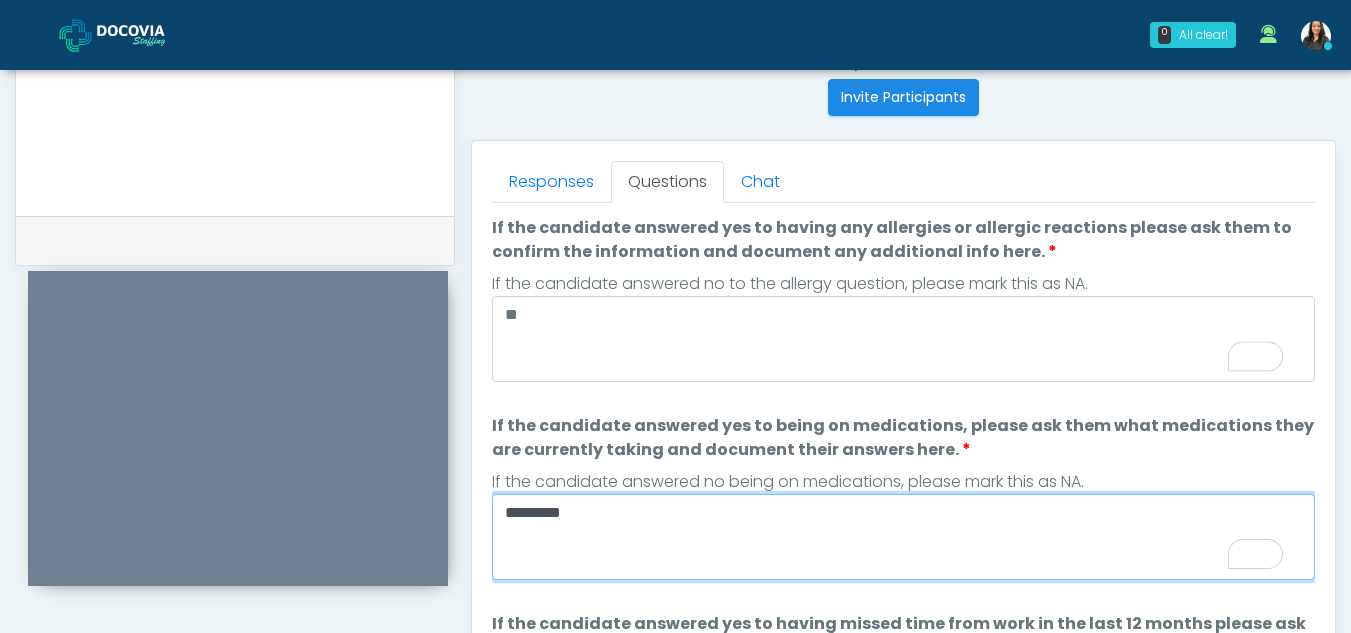 type on "*********" 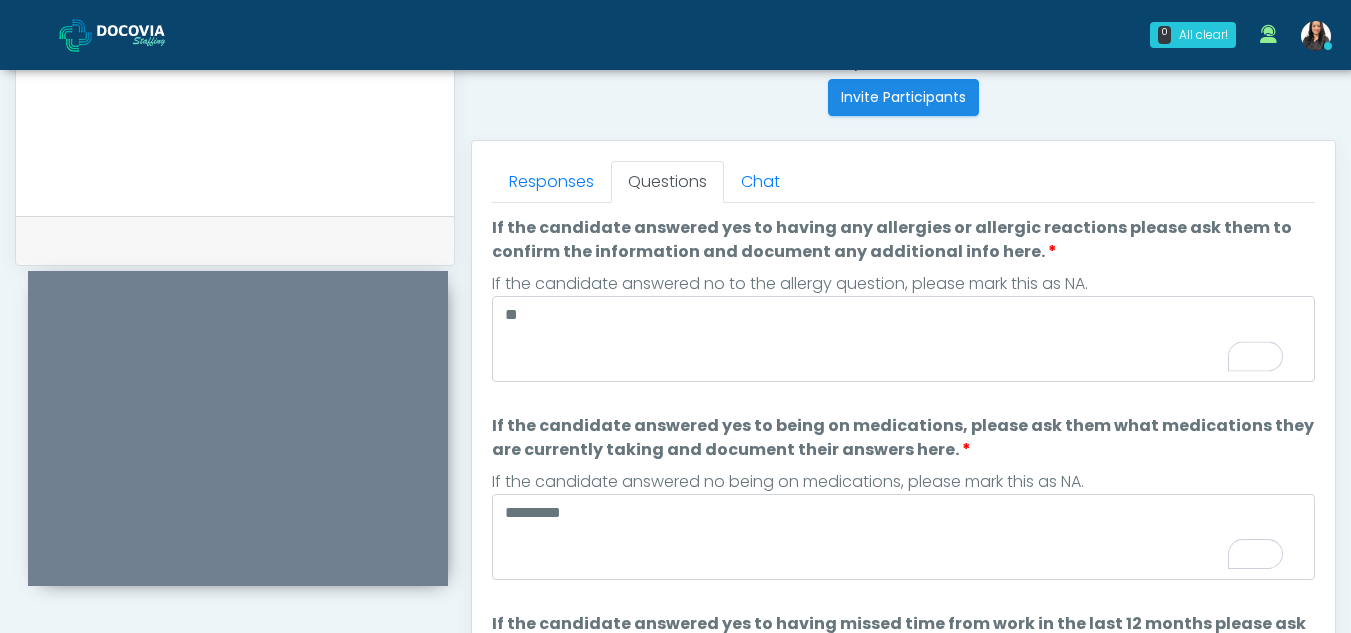 scroll, scrollTop: 179, scrollLeft: 0, axis: vertical 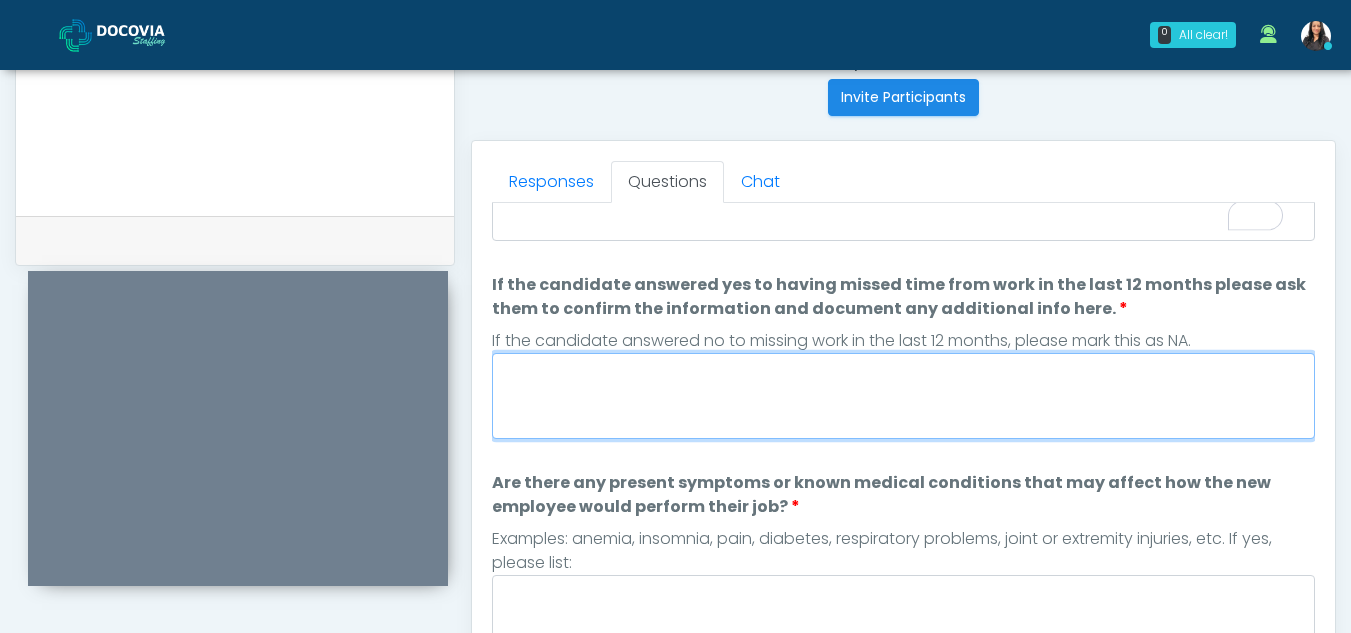 click on "If the candidate answered yes to having missed time from work in the last 12 months please ask them to confirm the information and document any additional info here." at bounding box center (903, 396) 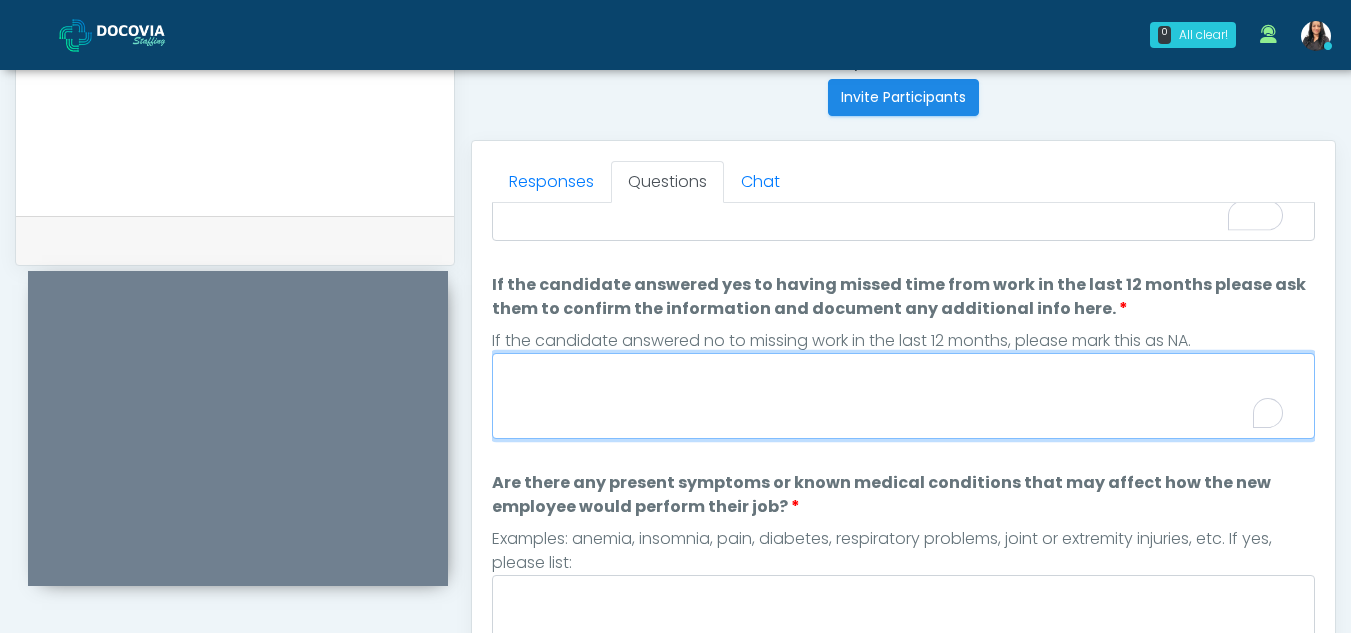 type on "*" 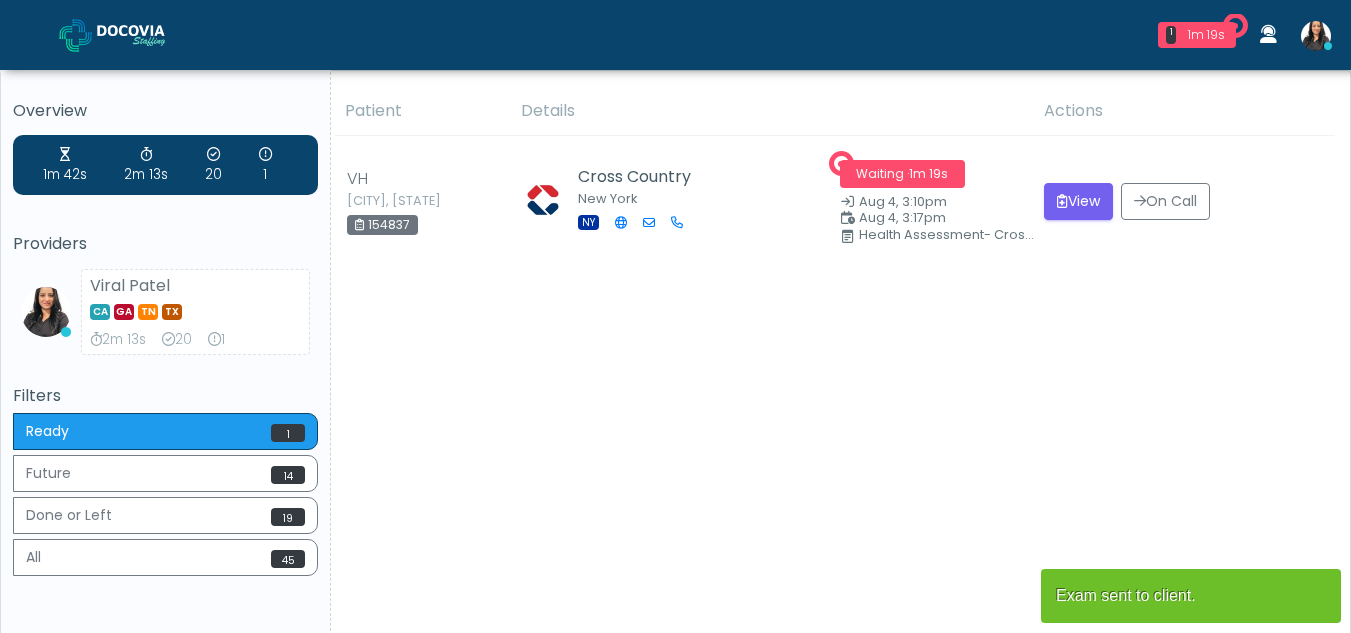 scroll, scrollTop: 0, scrollLeft: 0, axis: both 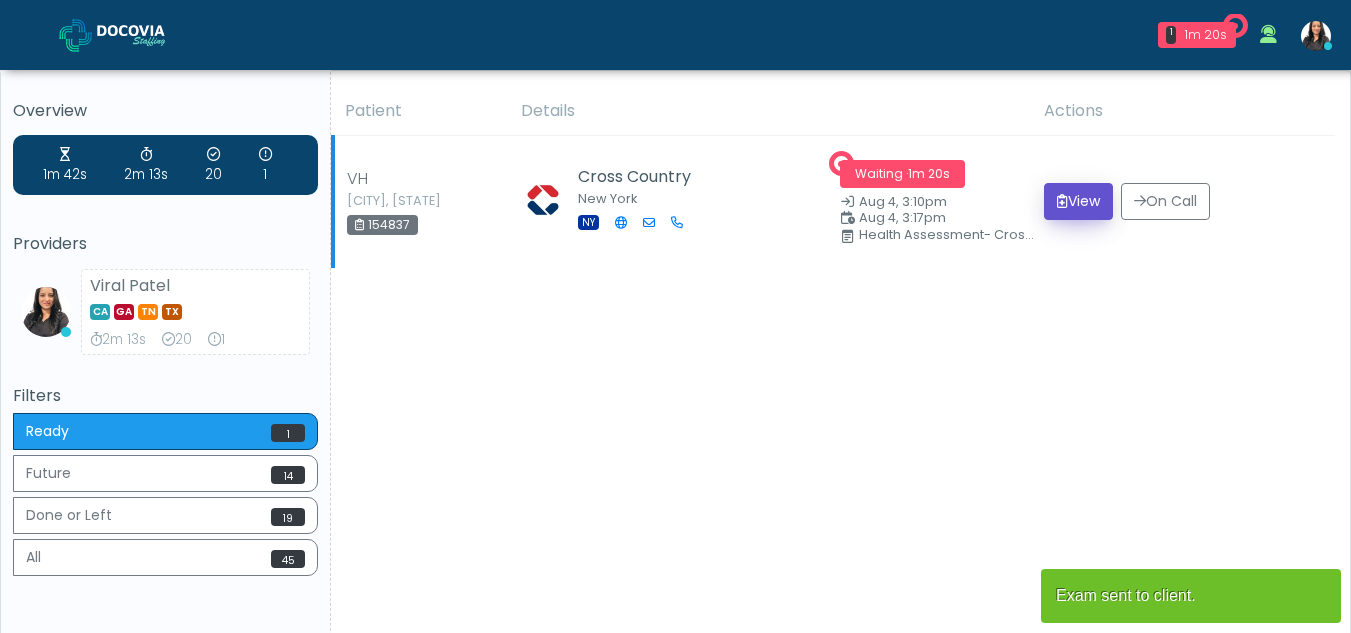click on "View" at bounding box center [1078, 201] 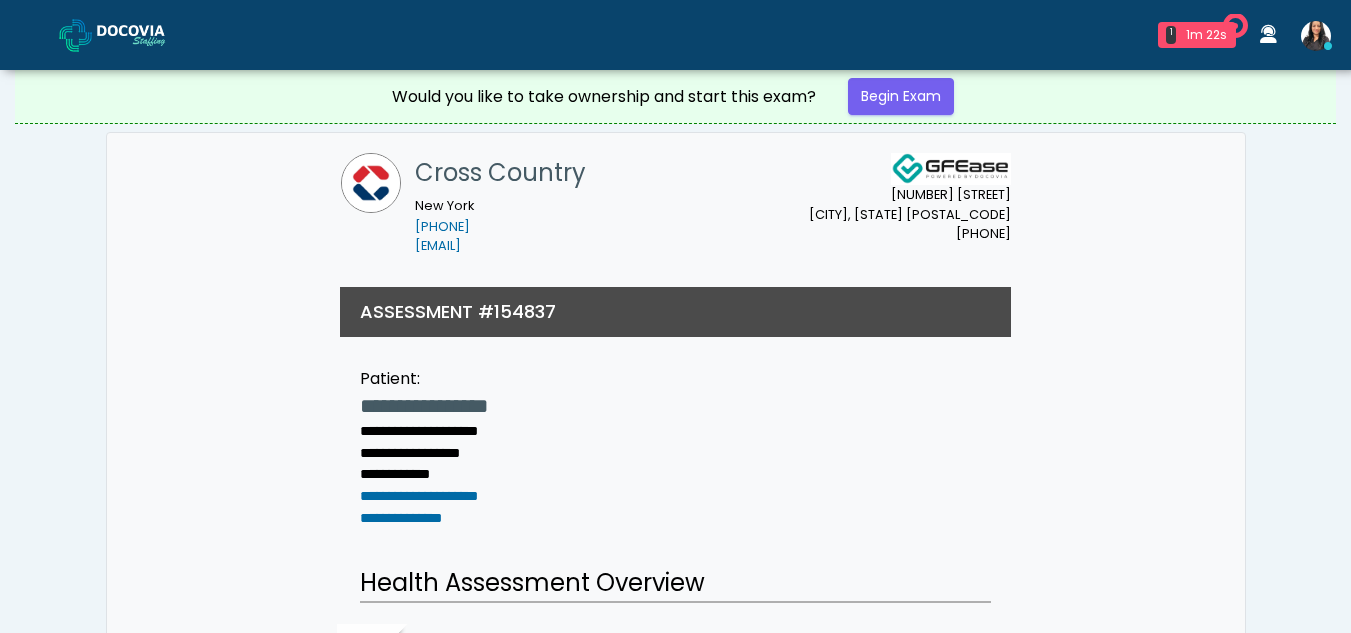 scroll, scrollTop: 0, scrollLeft: 0, axis: both 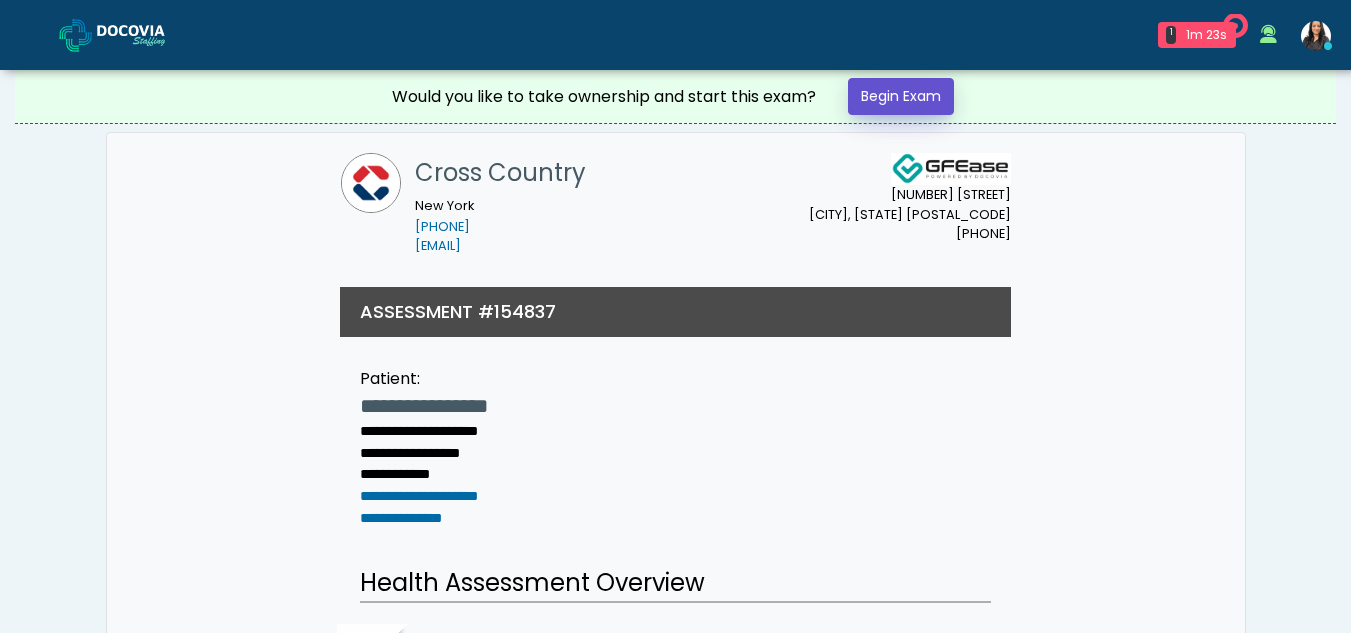 click on "Begin Exam" at bounding box center [901, 96] 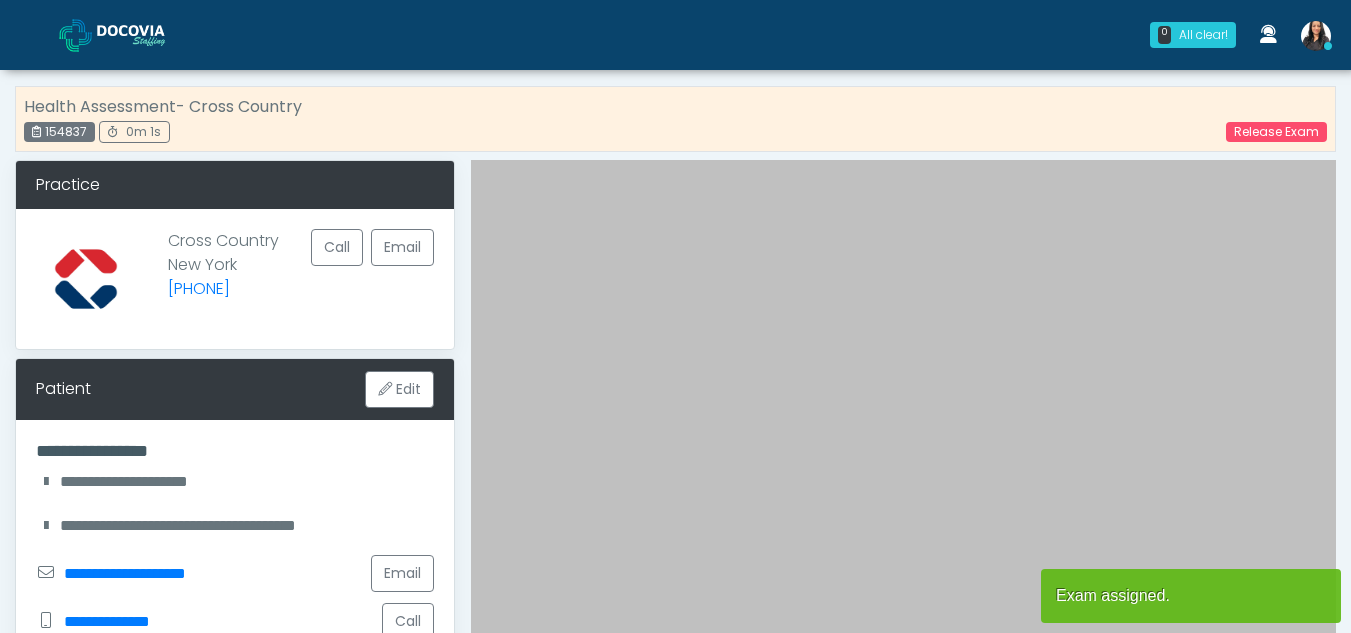 scroll, scrollTop: 0, scrollLeft: 0, axis: both 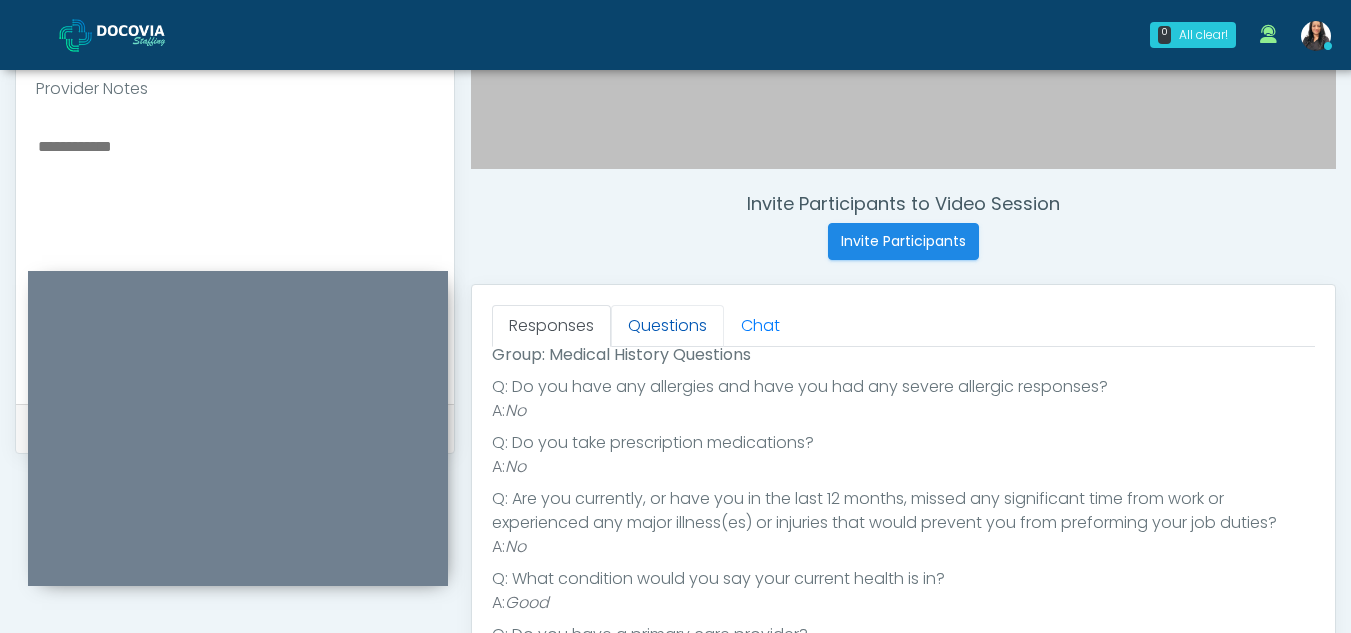 click on "Questions" at bounding box center (667, 326) 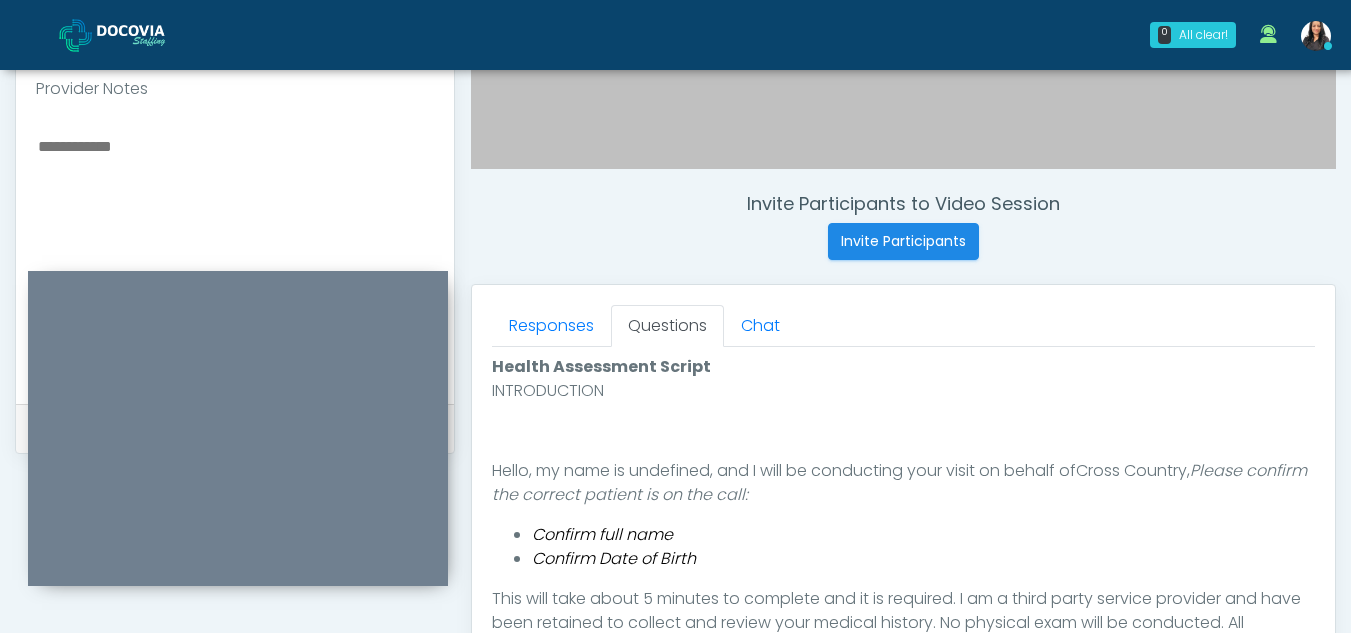 scroll, scrollTop: 0, scrollLeft: 0, axis: both 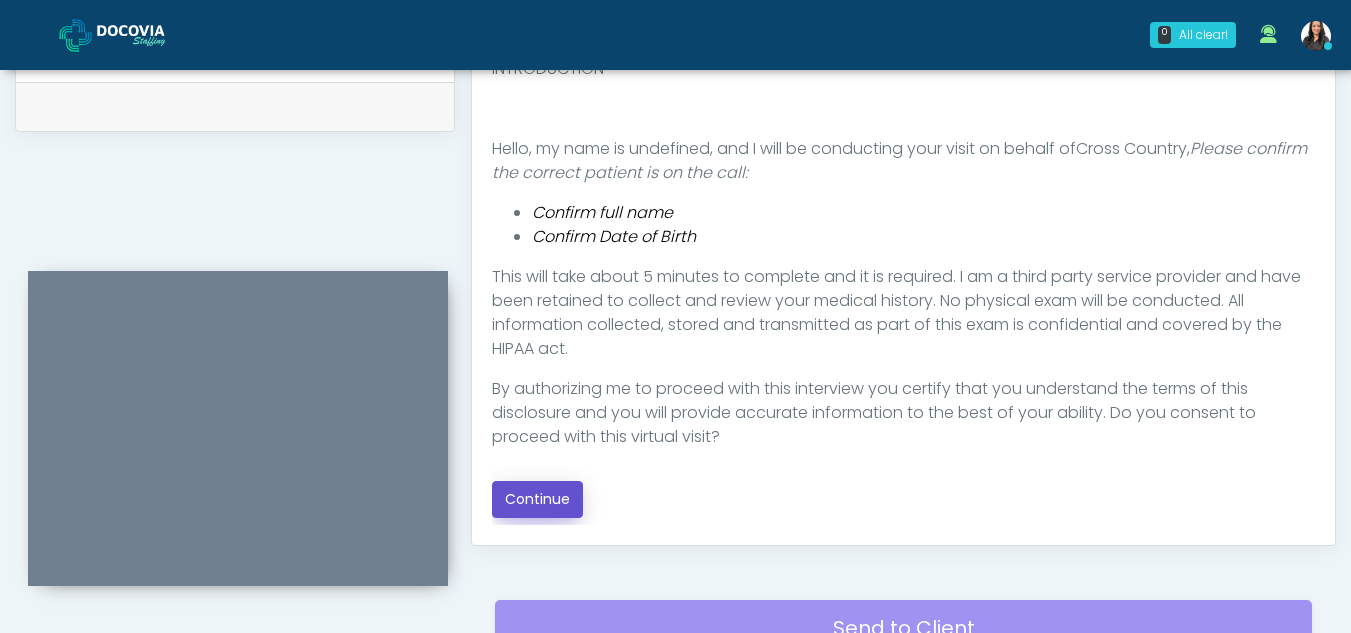 click on "Continue" at bounding box center (537, 499) 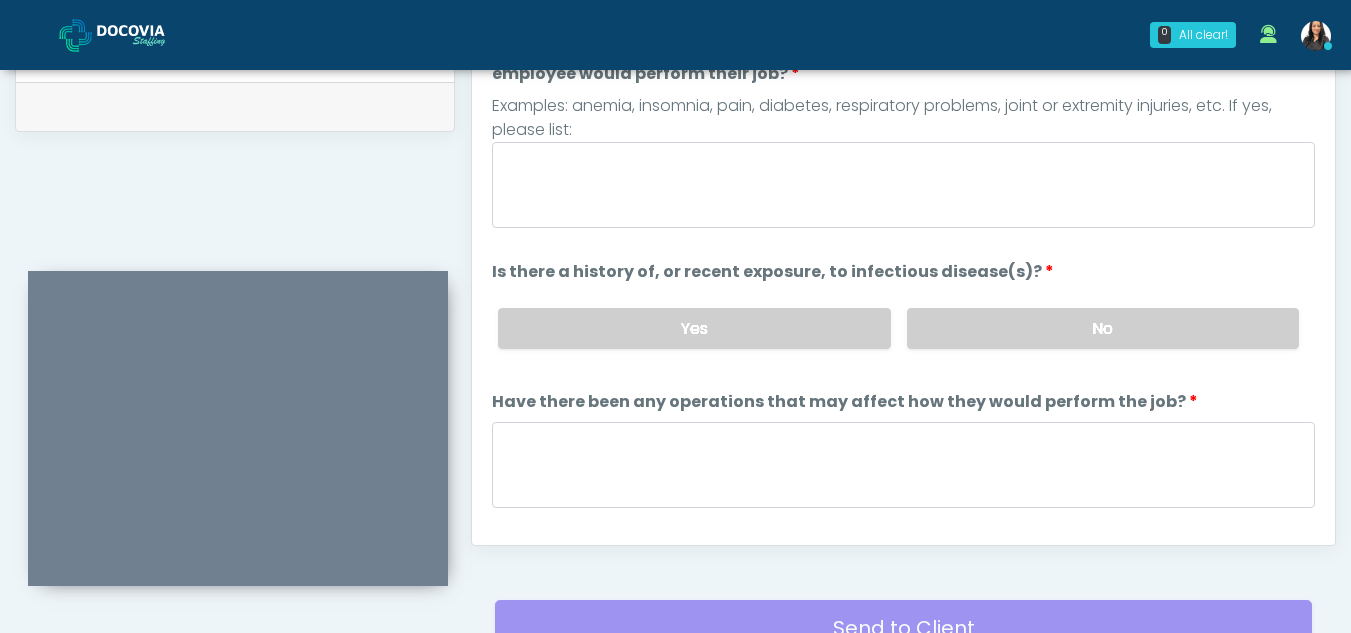 scroll, scrollTop: 1162, scrollLeft: 0, axis: vertical 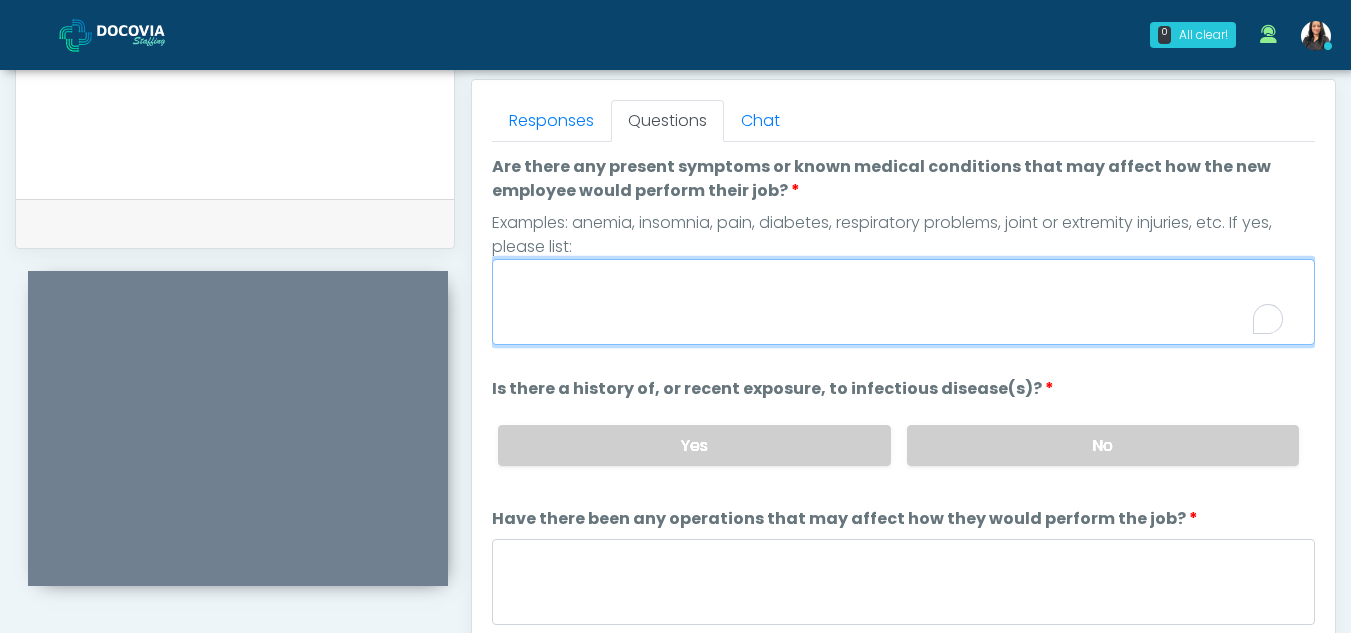 click on "Are there any present symptoms or known medical conditions that may affect how the new employee would perform their job?" at bounding box center (903, 302) 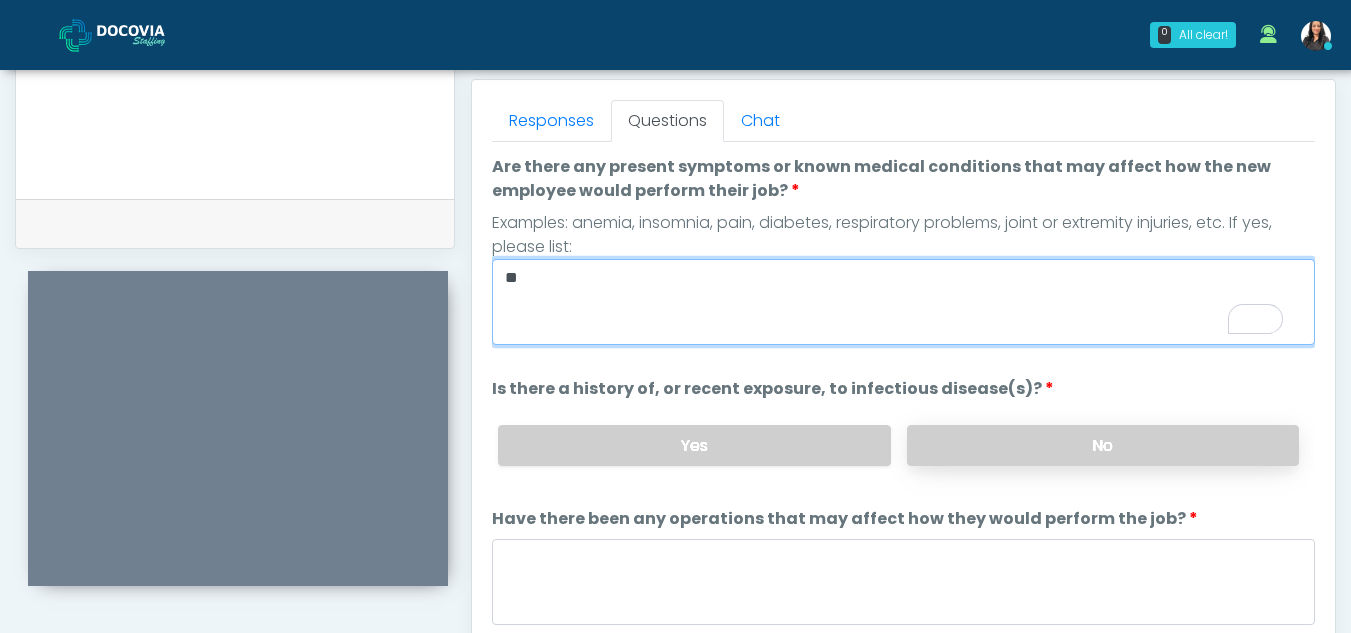 type on "**" 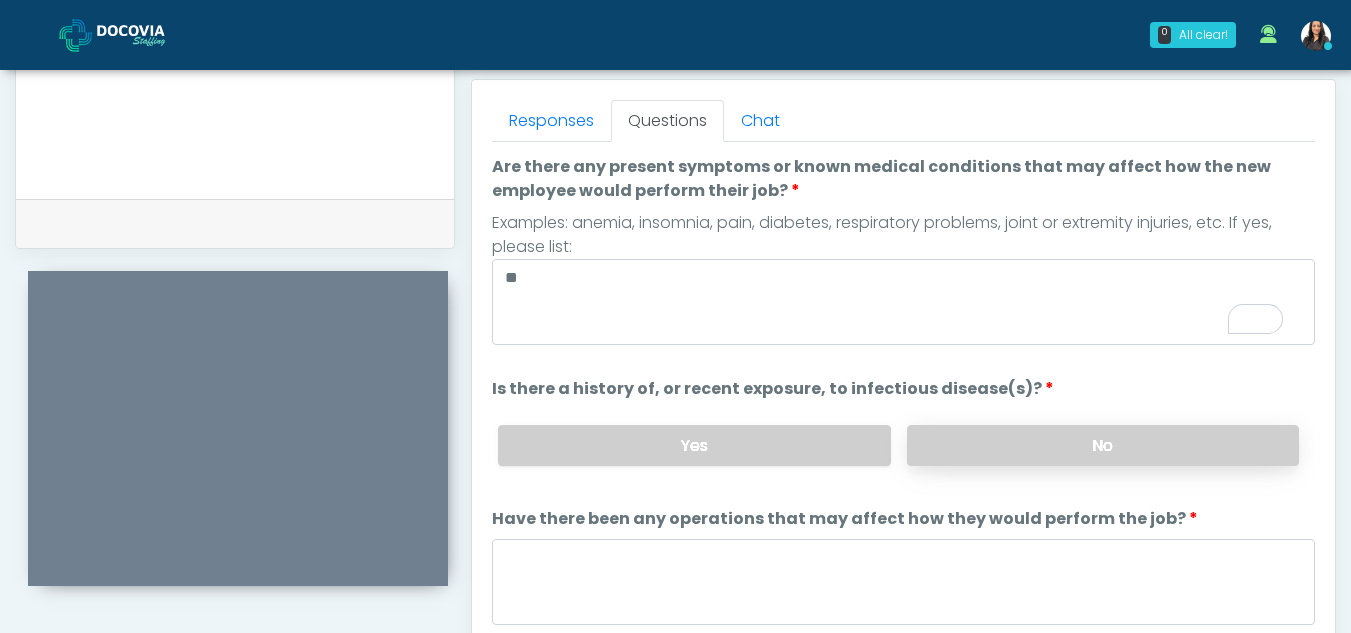 click on "No" at bounding box center (1103, 445) 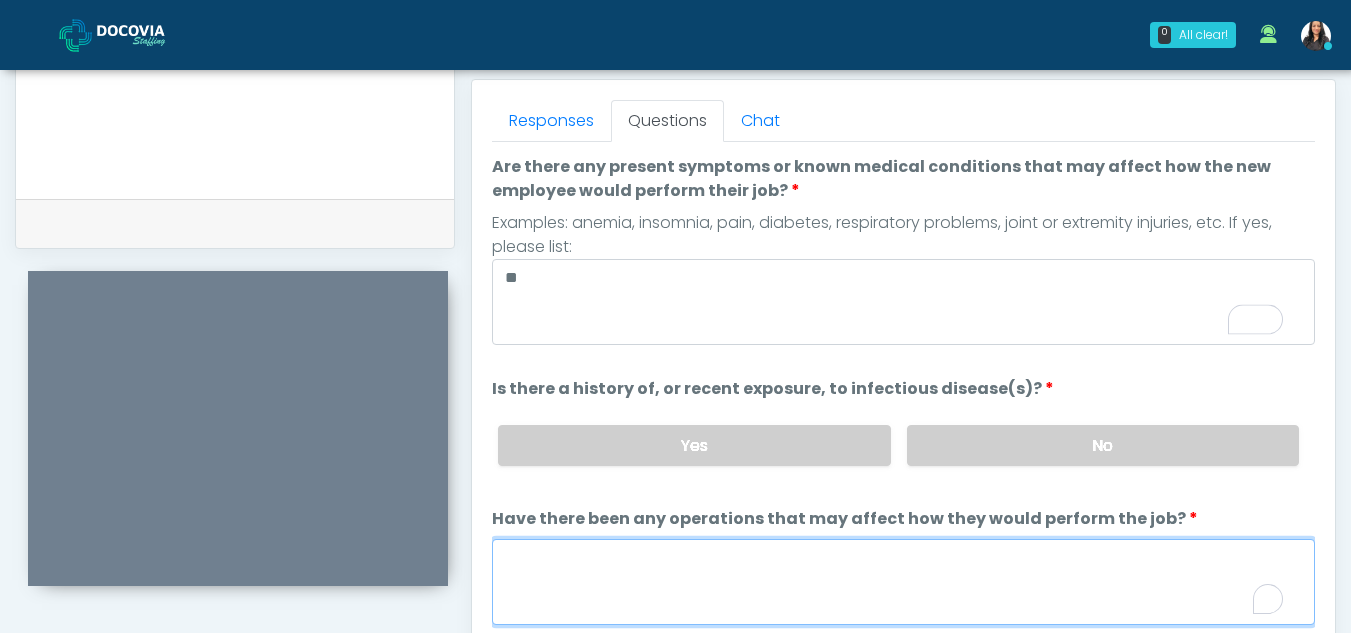 click on "Have there been any operations that may affect how they would perform the job?" at bounding box center [903, 582] 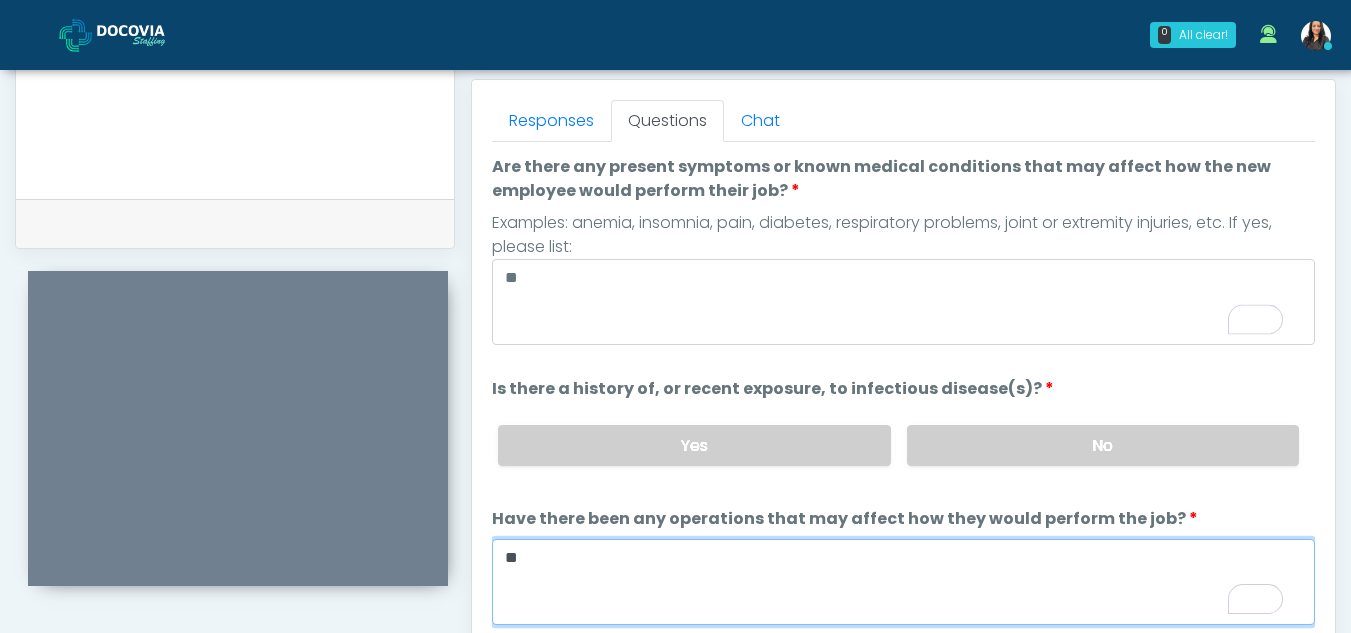 type on "**" 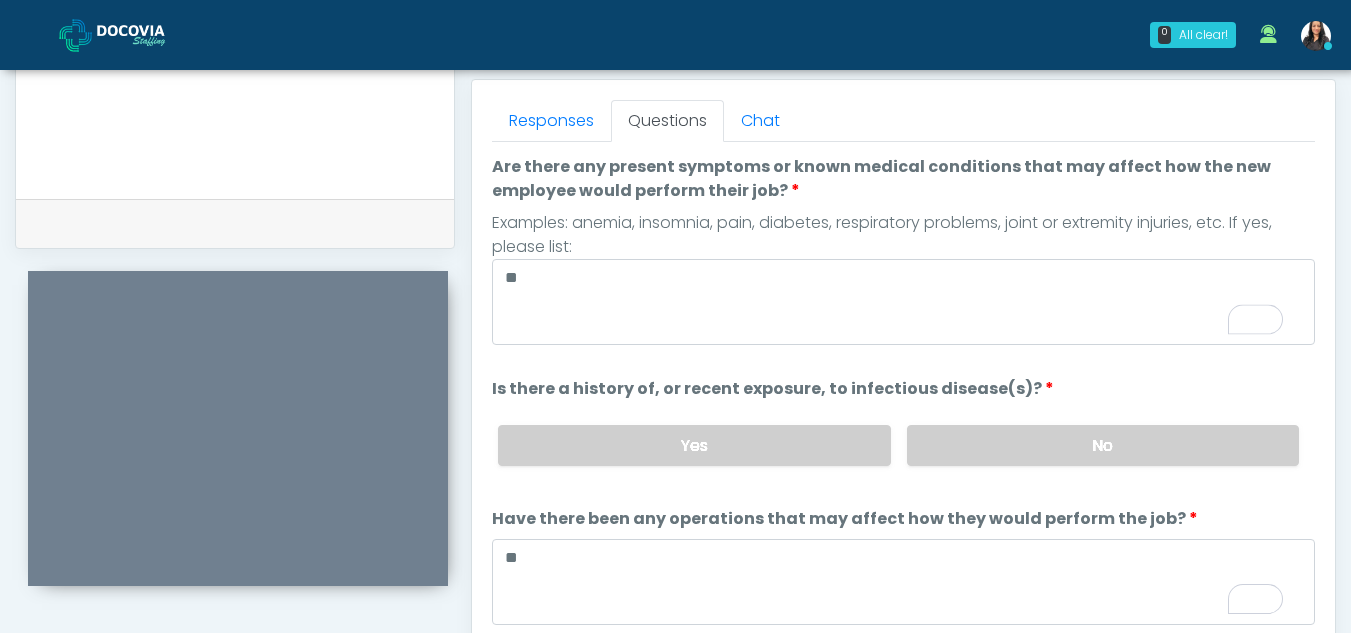 scroll, scrollTop: 171, scrollLeft: 0, axis: vertical 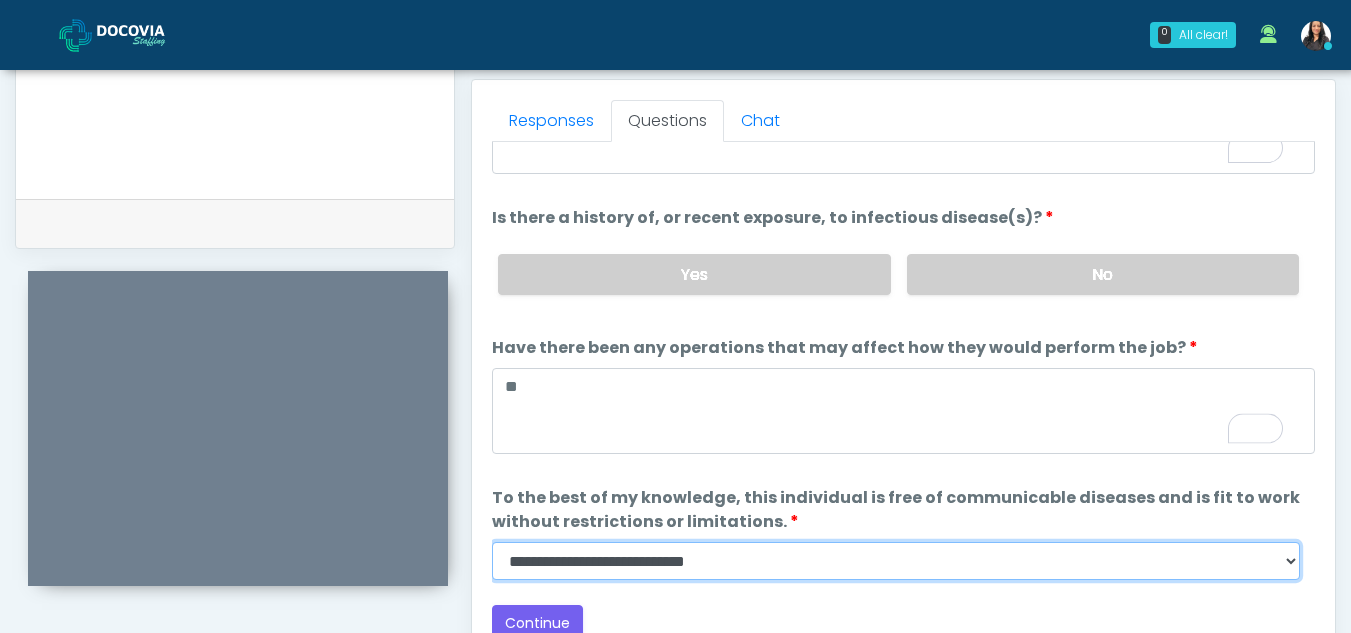 click on "**********" at bounding box center [896, 561] 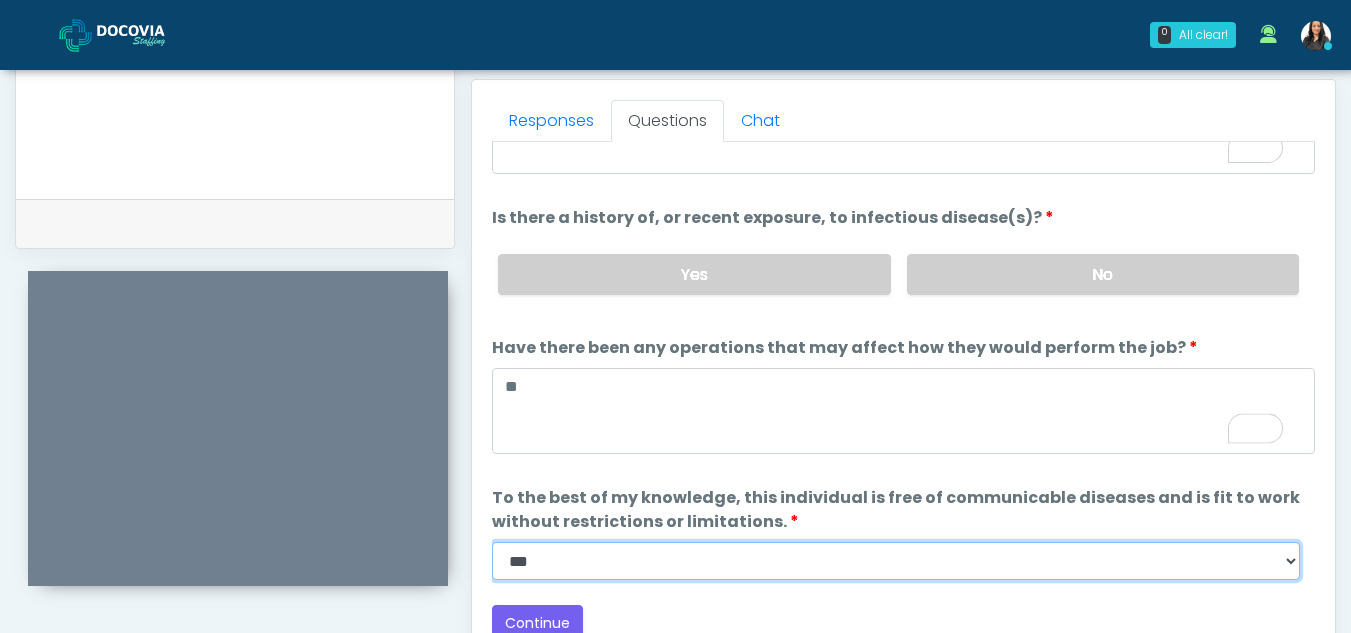 click on "**********" at bounding box center (896, 561) 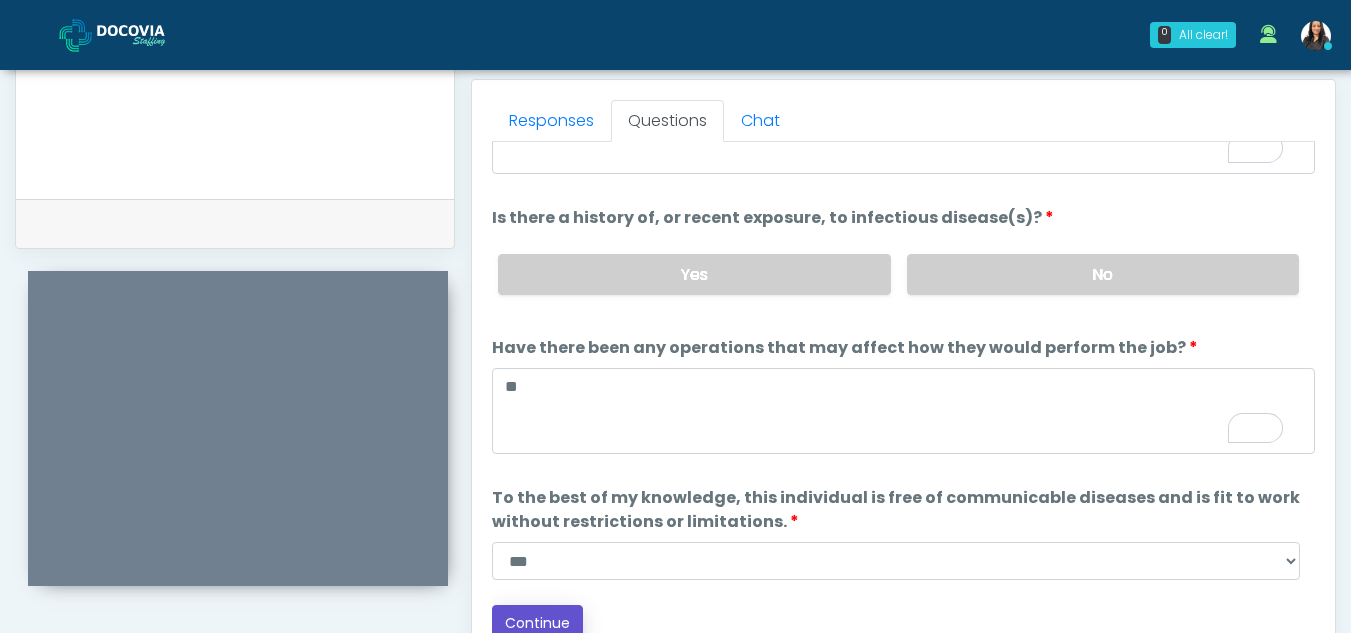 click on "Continue" at bounding box center (537, 623) 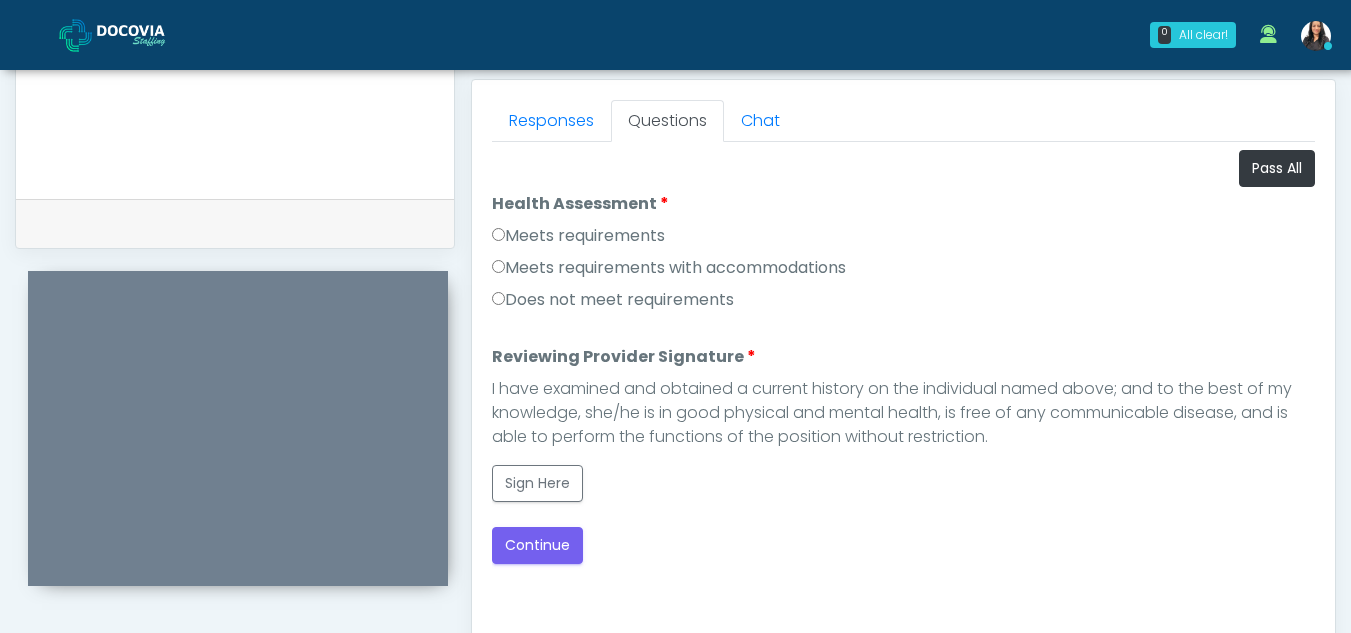 scroll, scrollTop: 1162, scrollLeft: 0, axis: vertical 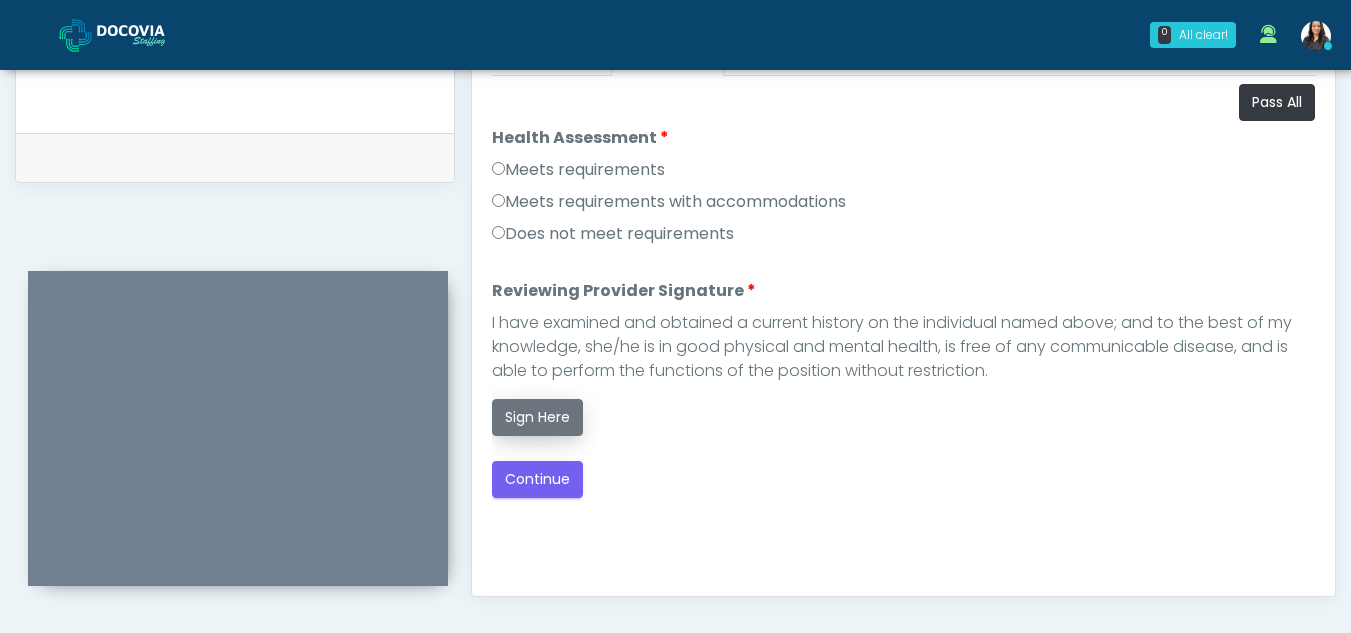 click on "Sign Here" at bounding box center [537, 417] 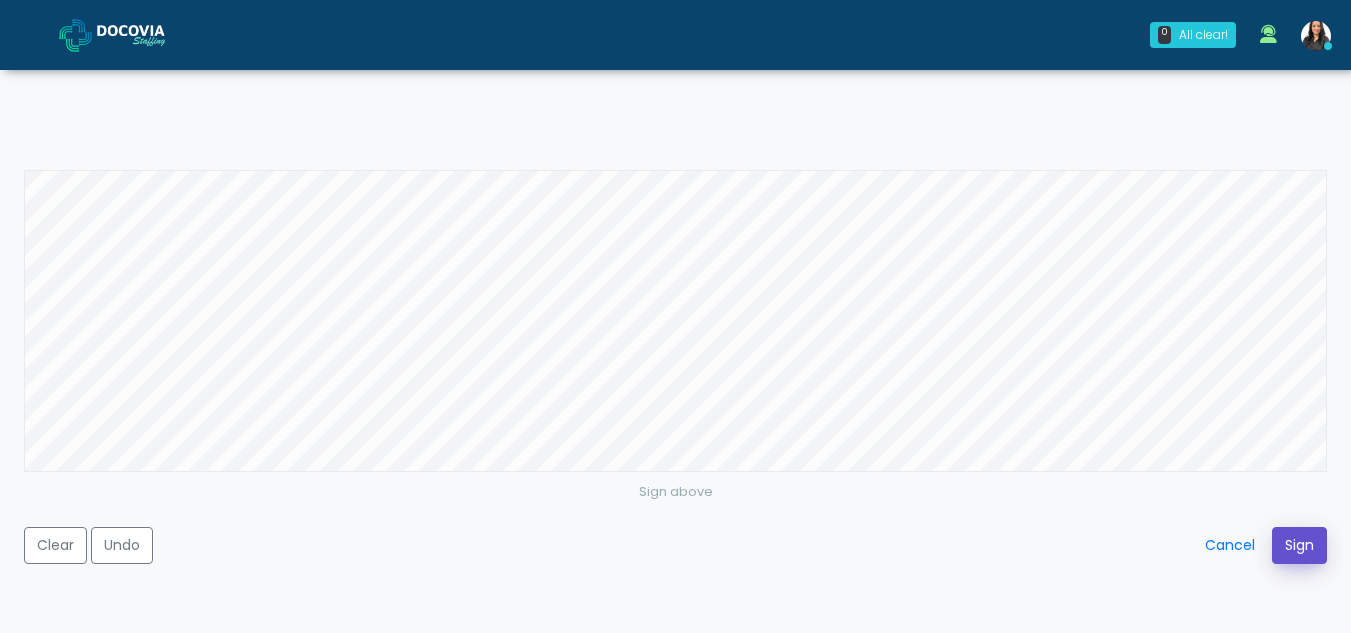 click on "Sign" at bounding box center [1299, 545] 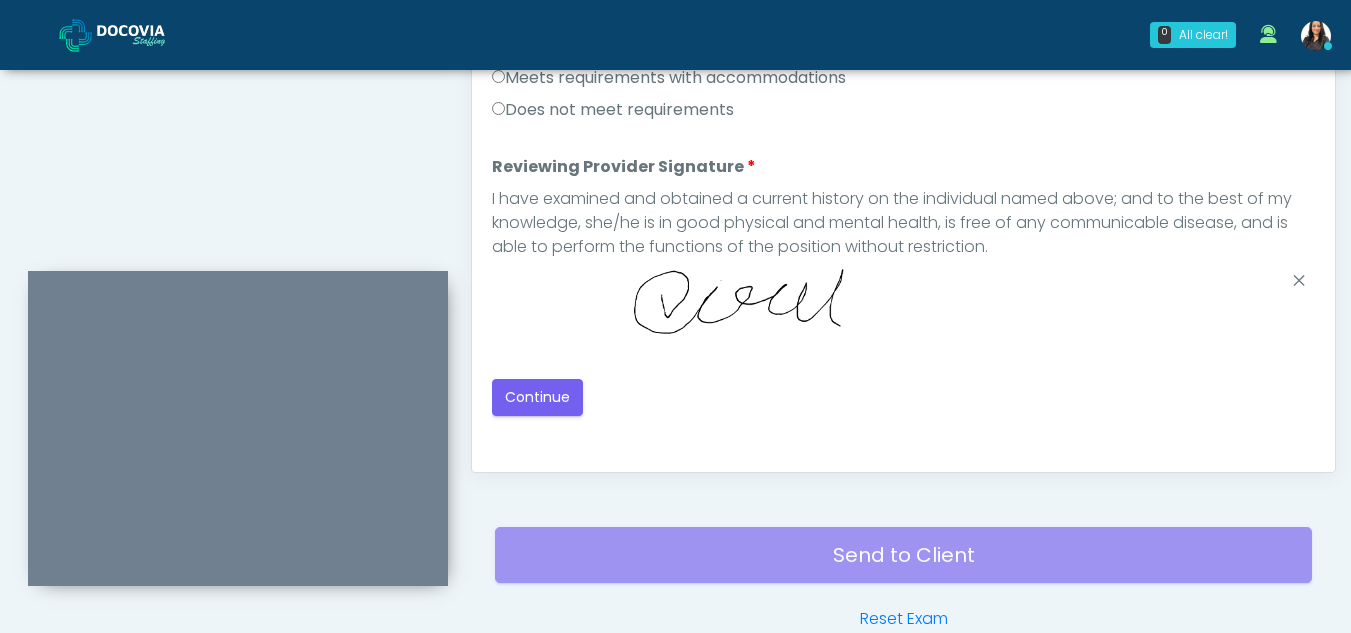 scroll, scrollTop: 1075, scrollLeft: 0, axis: vertical 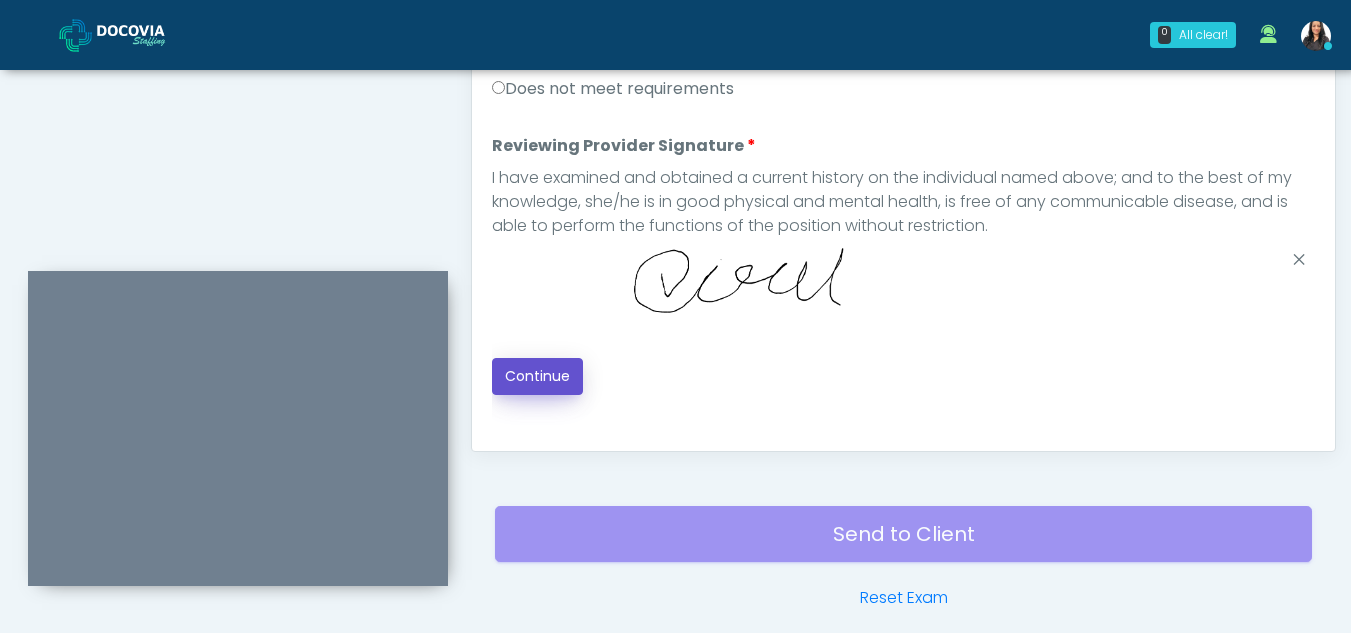 click on "Continue" at bounding box center (537, 376) 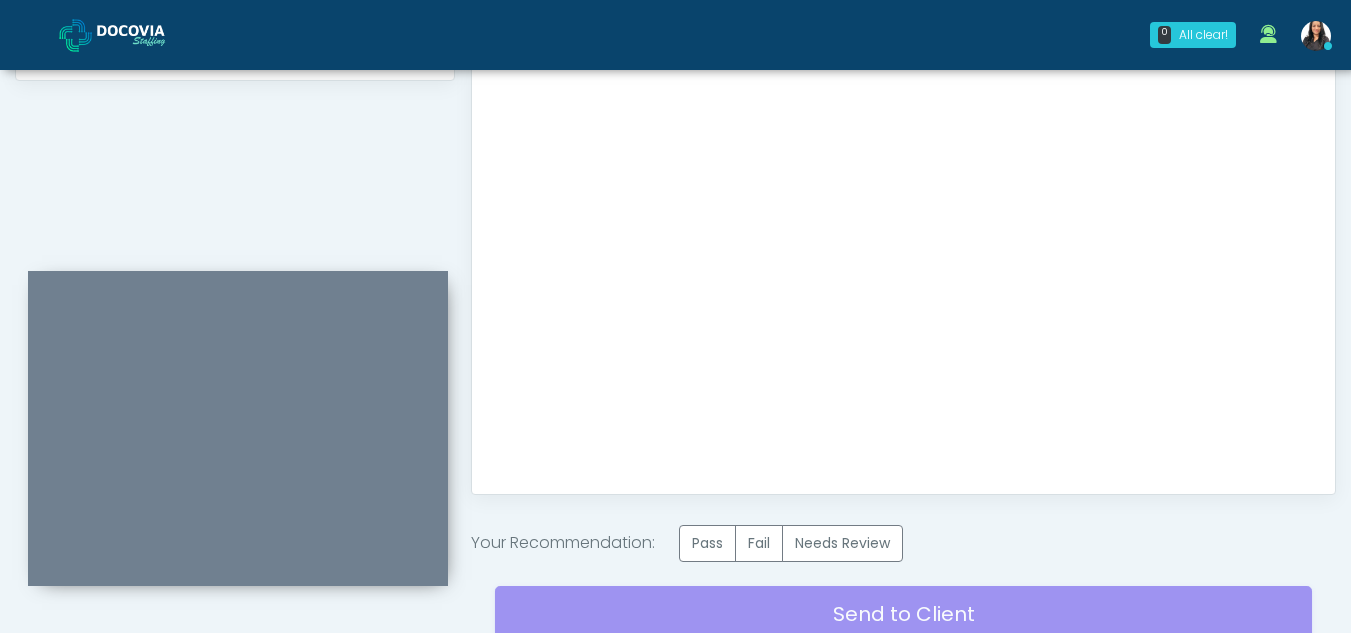 scroll, scrollTop: 1035, scrollLeft: 0, axis: vertical 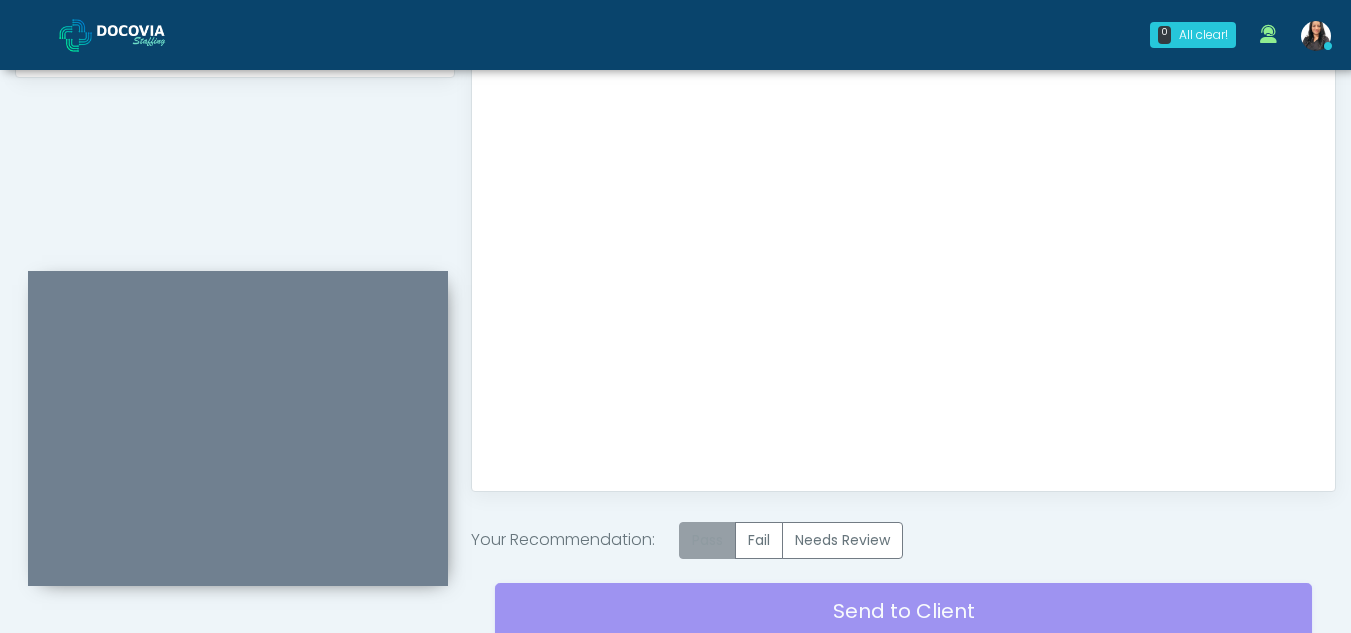 click on "Pass" at bounding box center (707, 540) 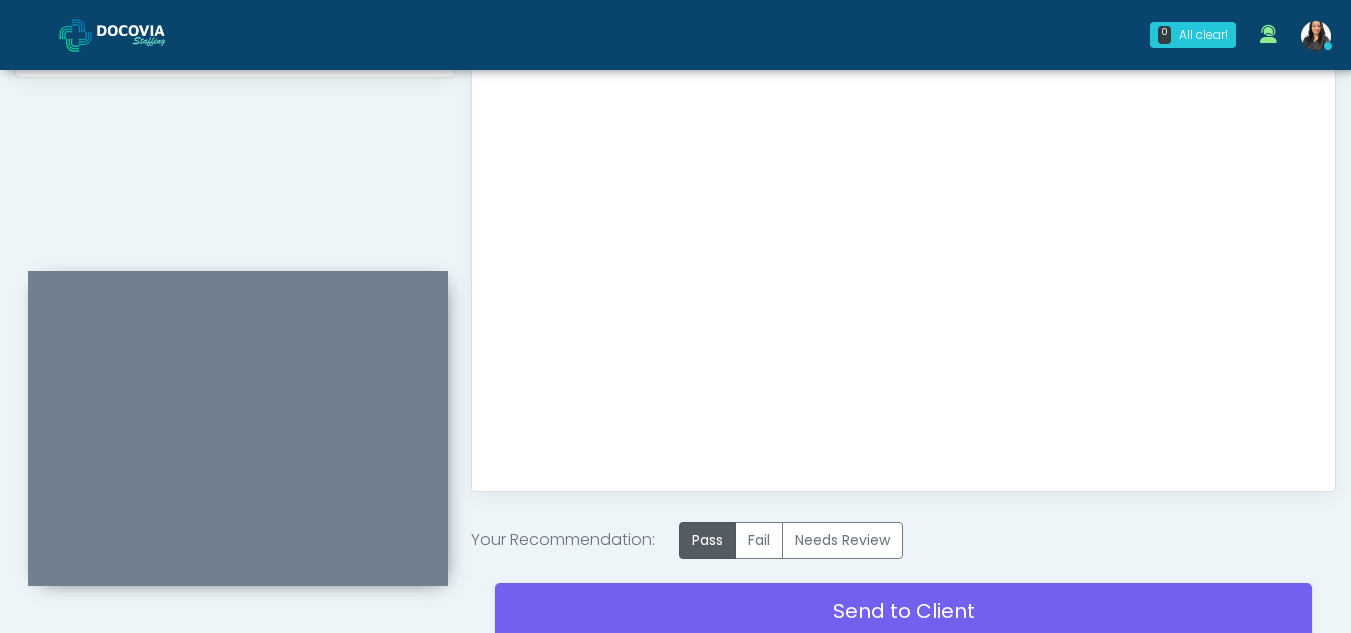 scroll, scrollTop: 1199, scrollLeft: 0, axis: vertical 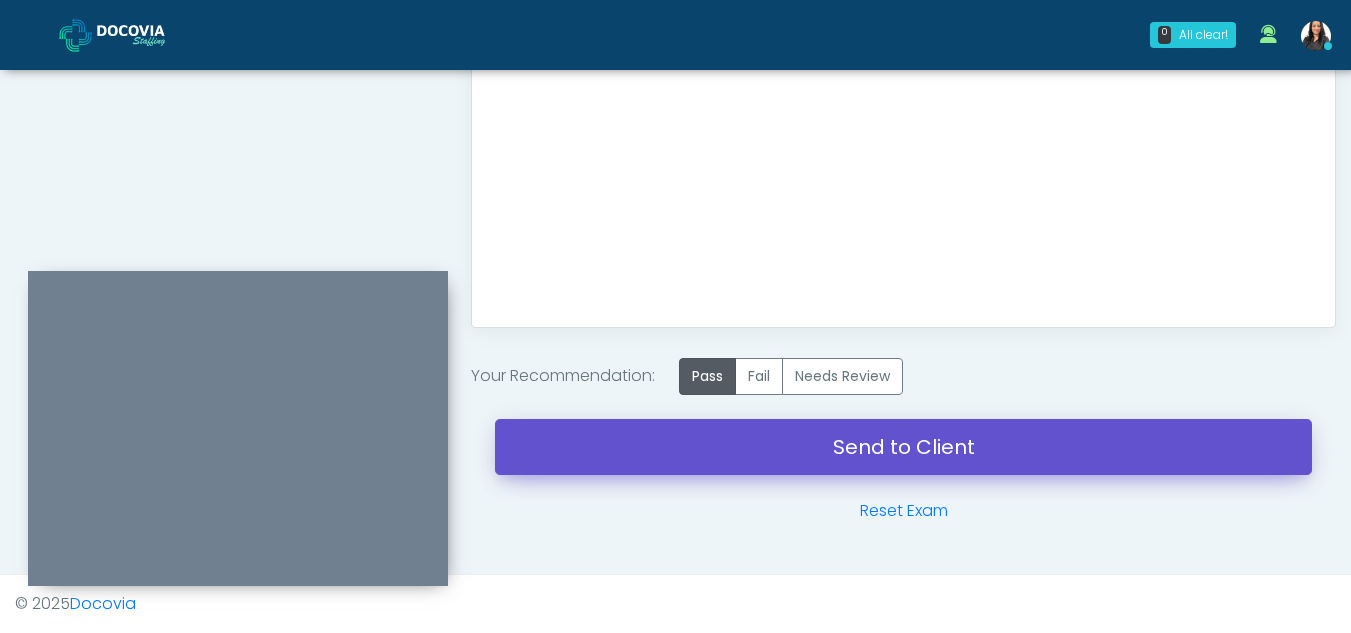 click on "Send to Client" at bounding box center [903, 447] 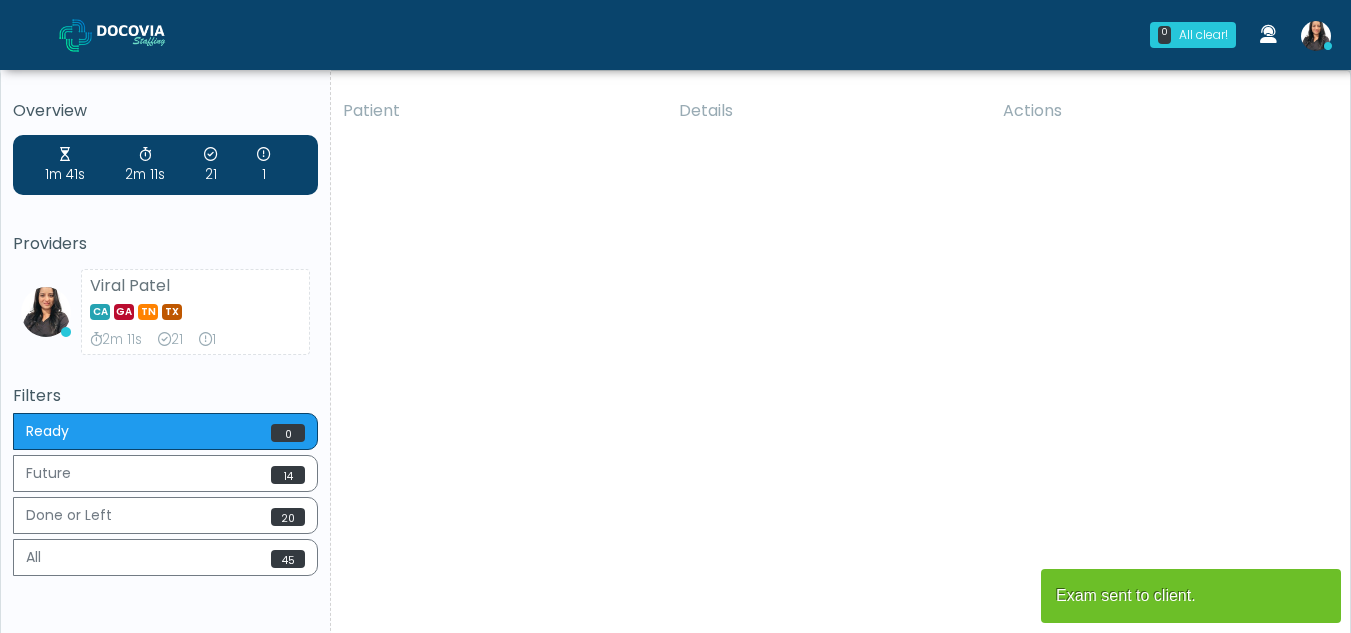scroll, scrollTop: 0, scrollLeft: 0, axis: both 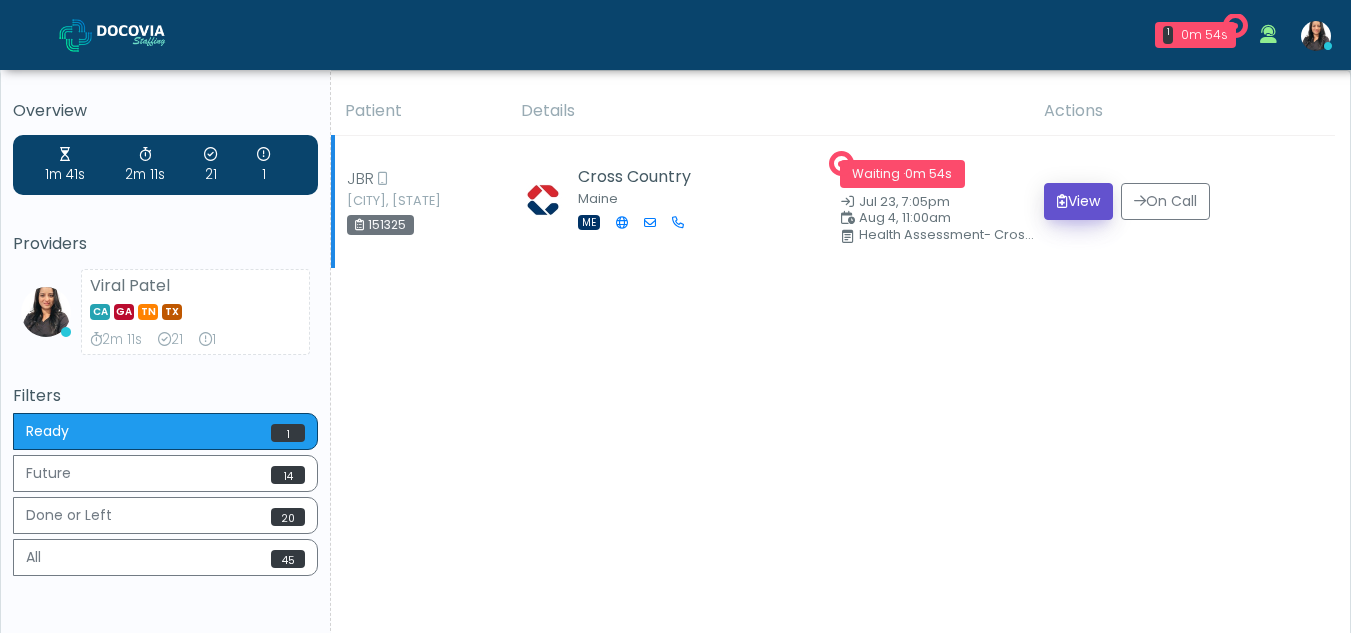 click on "View" at bounding box center [1078, 201] 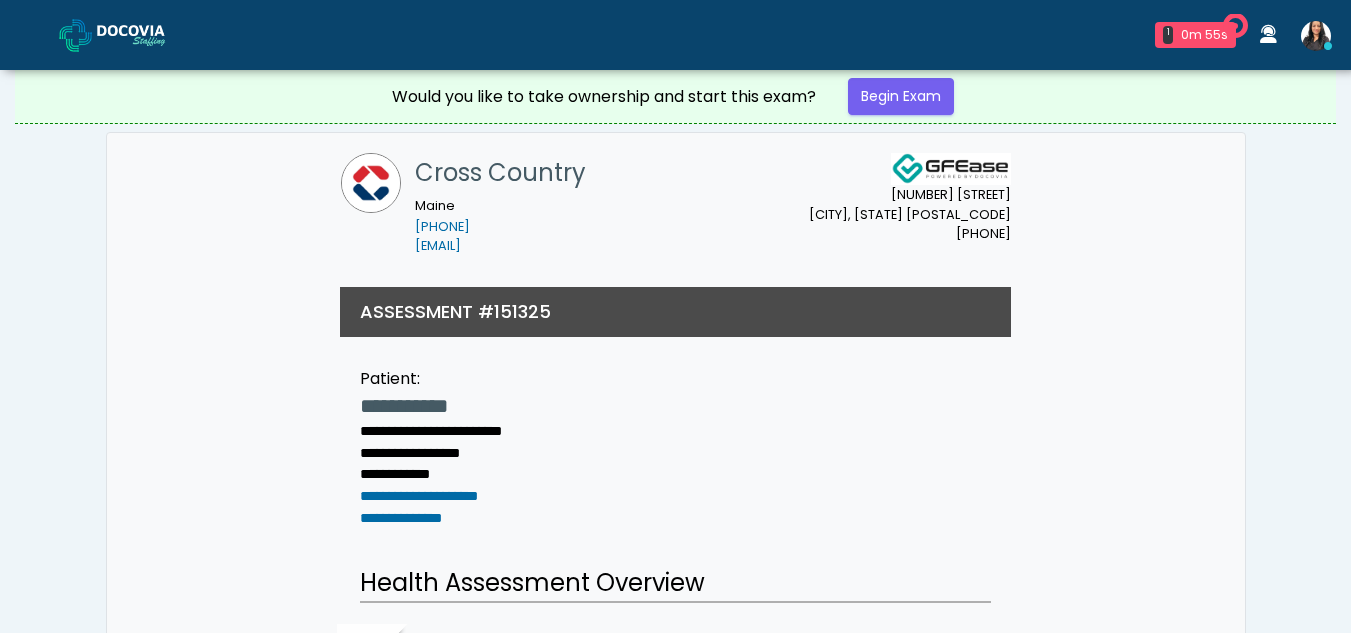 scroll, scrollTop: 0, scrollLeft: 0, axis: both 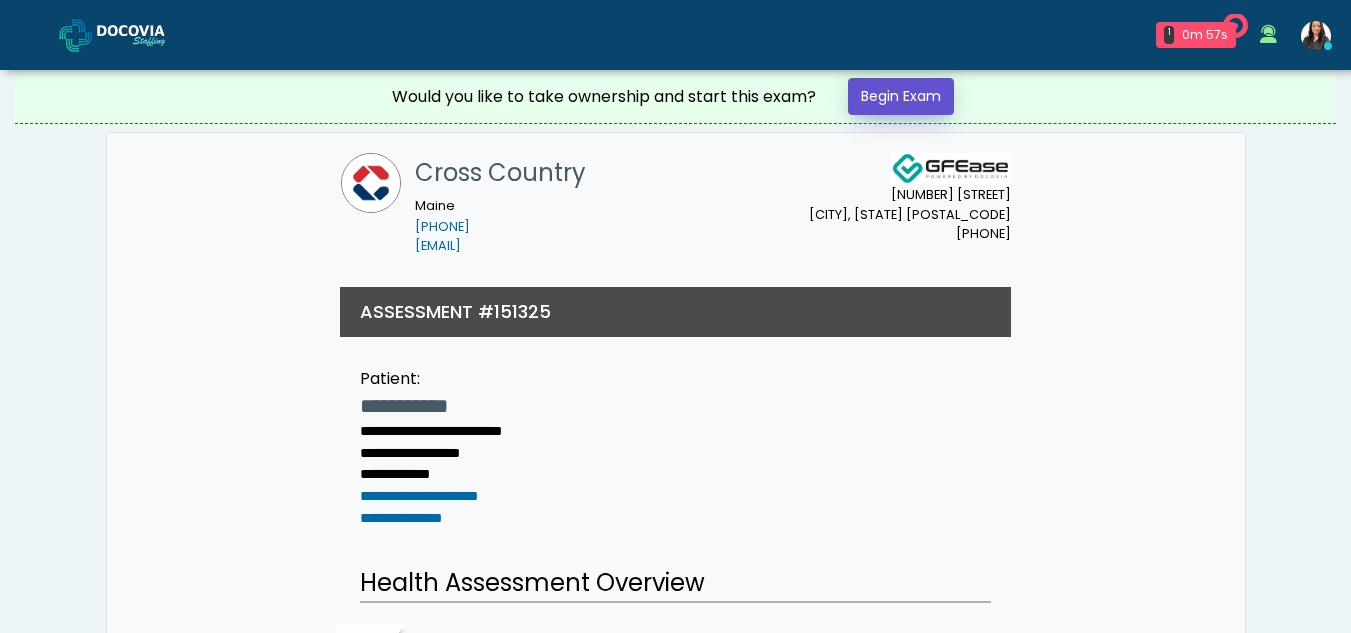 click on "Begin Exam" at bounding box center (901, 96) 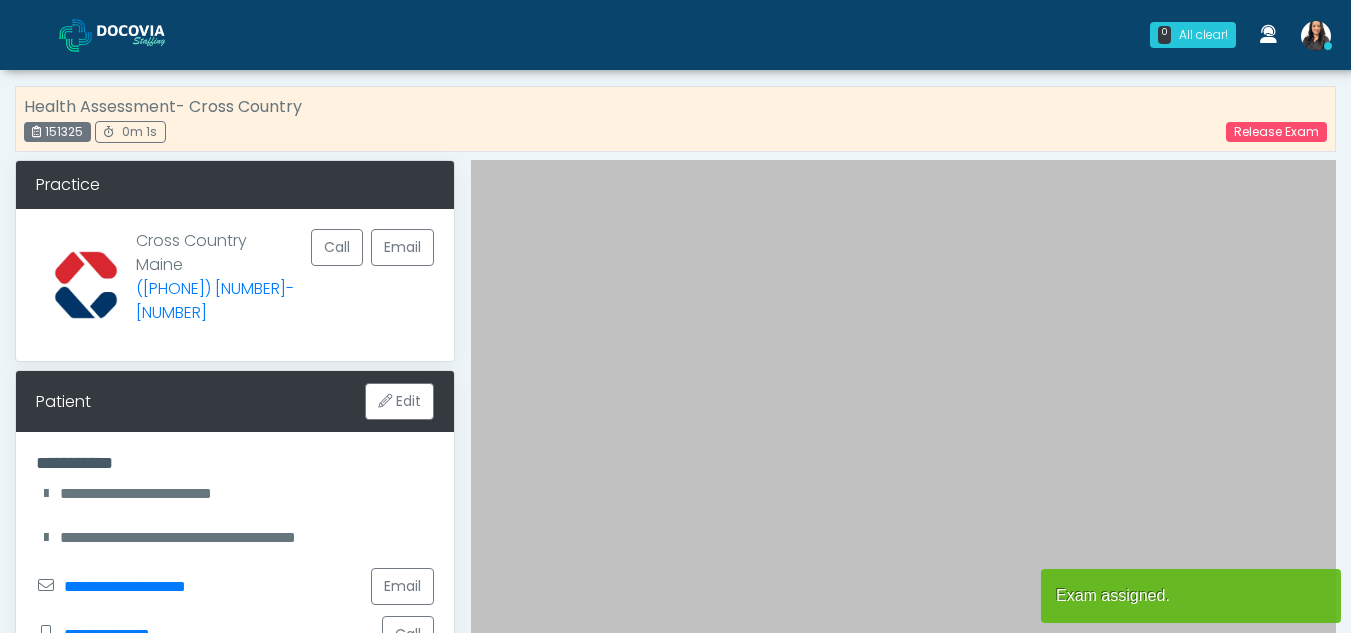 scroll, scrollTop: 0, scrollLeft: 0, axis: both 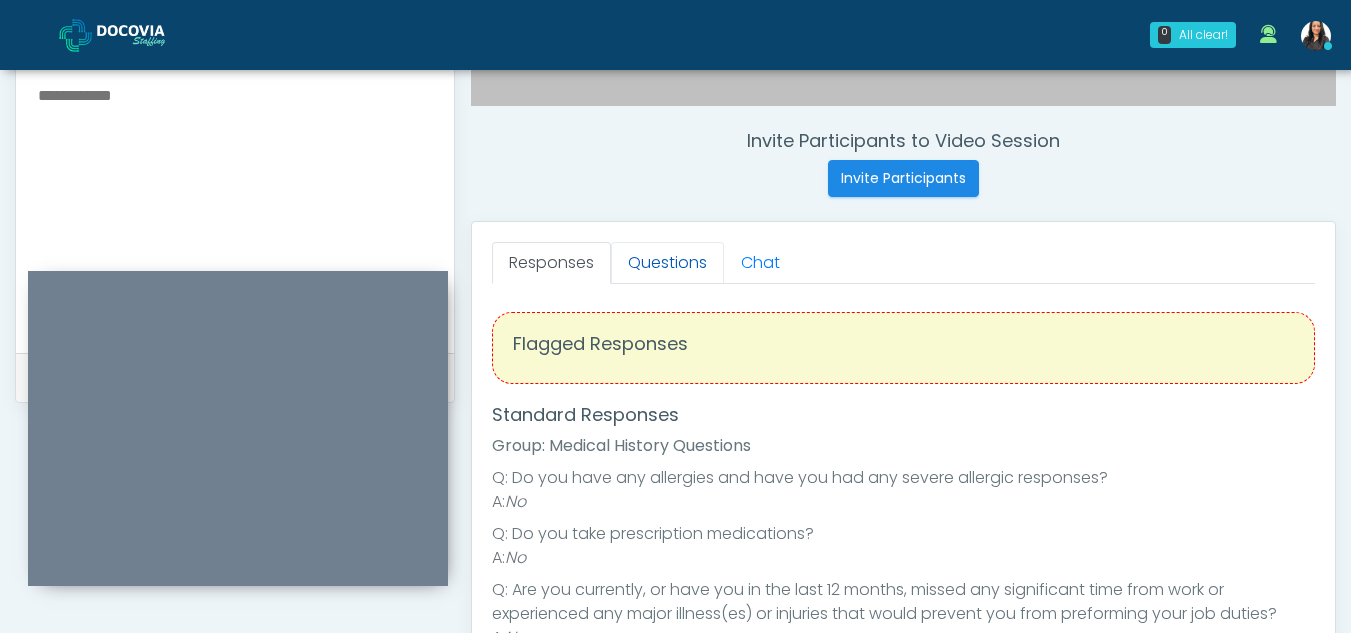 click on "Questions" at bounding box center [667, 263] 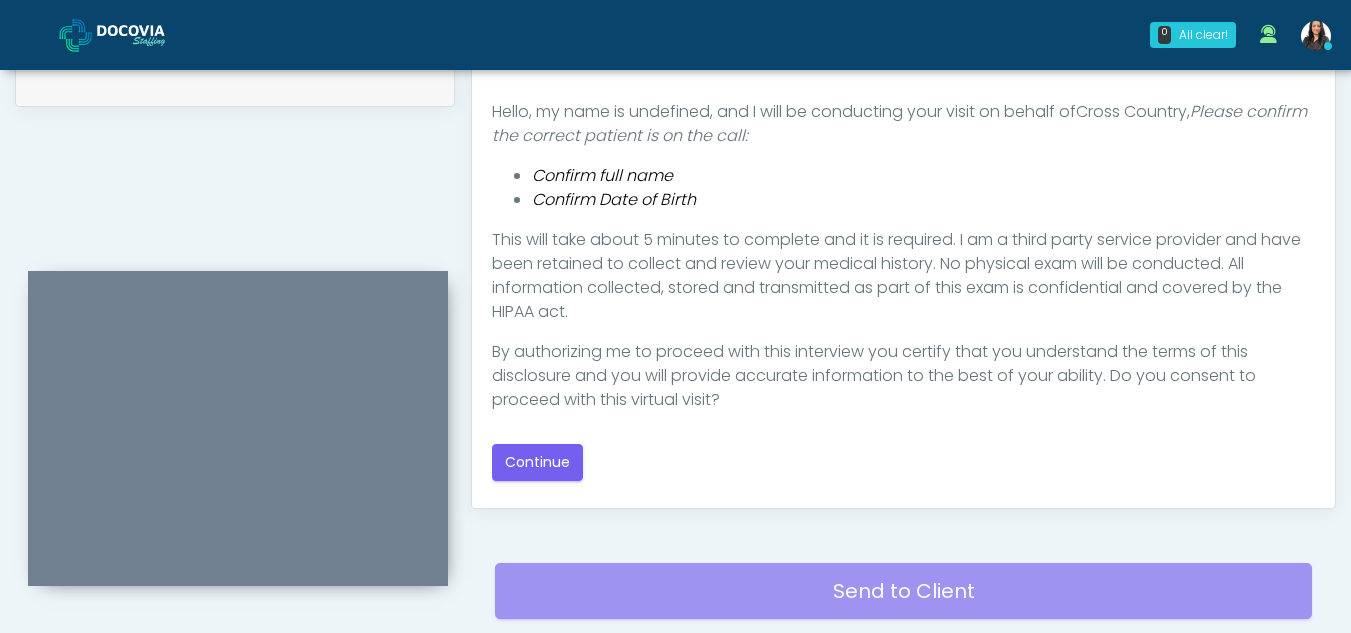 scroll, scrollTop: 1024, scrollLeft: 0, axis: vertical 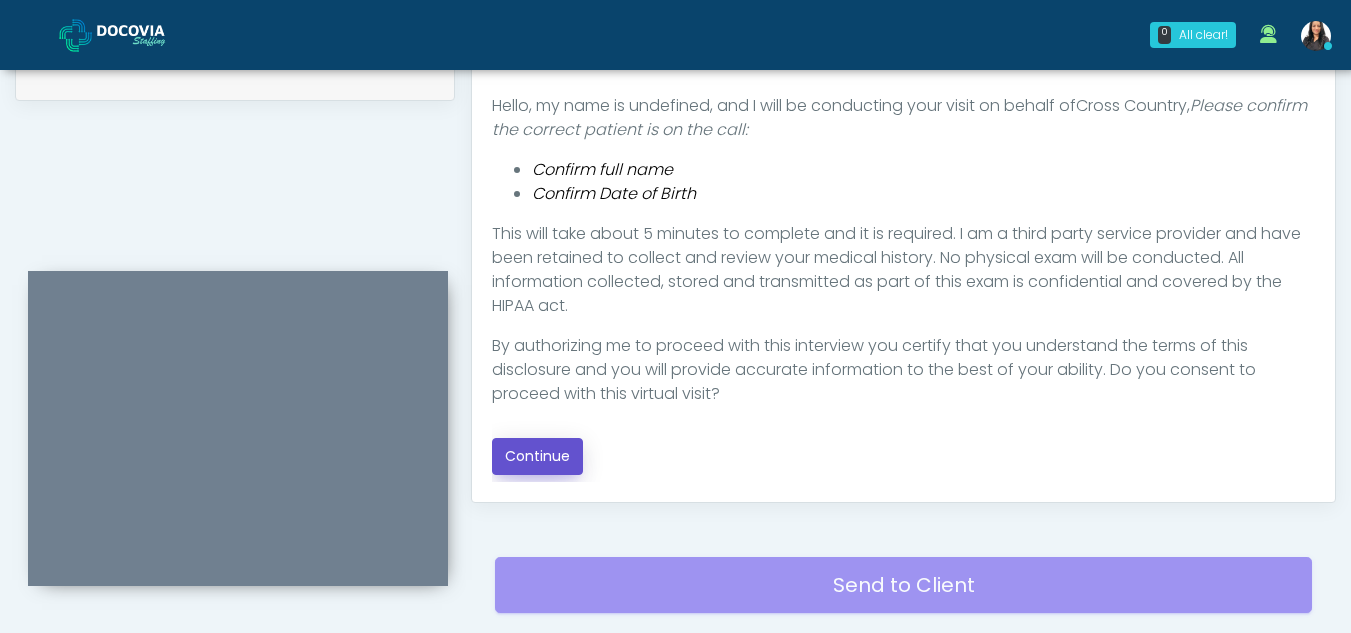 click on "Continue" at bounding box center [537, 456] 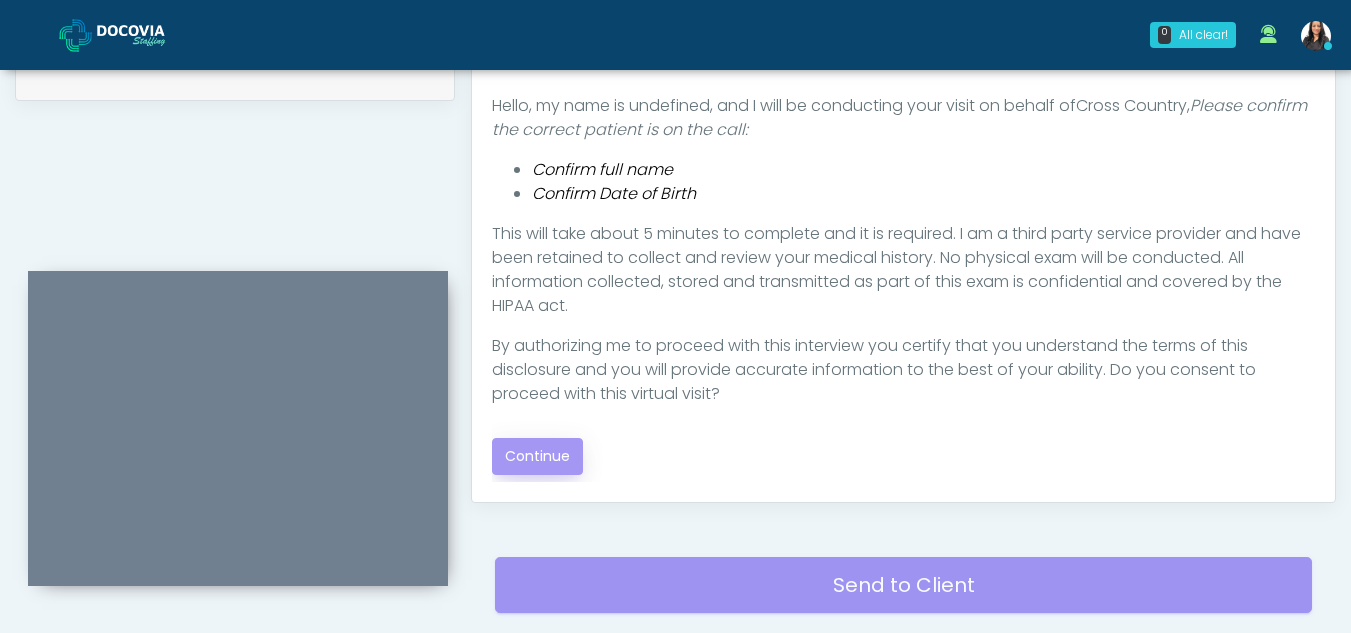scroll, scrollTop: 1162, scrollLeft: 0, axis: vertical 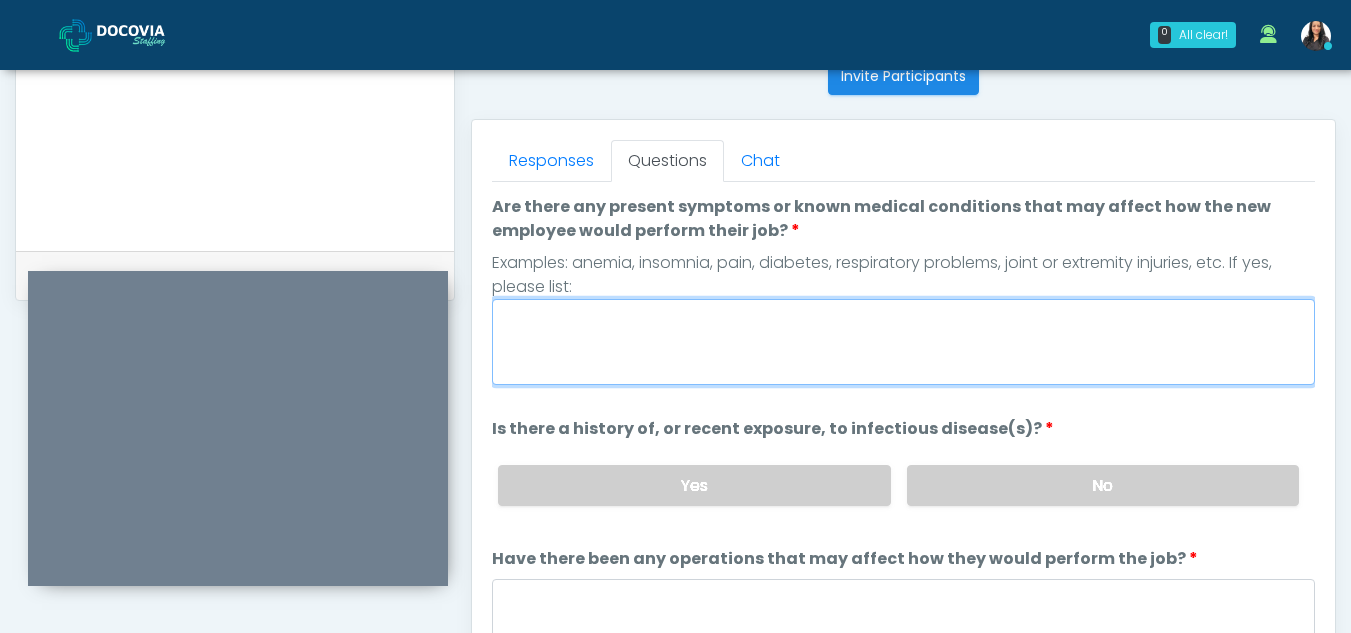 click on "Are there any present symptoms or known medical conditions that may affect how the new employee would perform their job?" at bounding box center (903, 342) 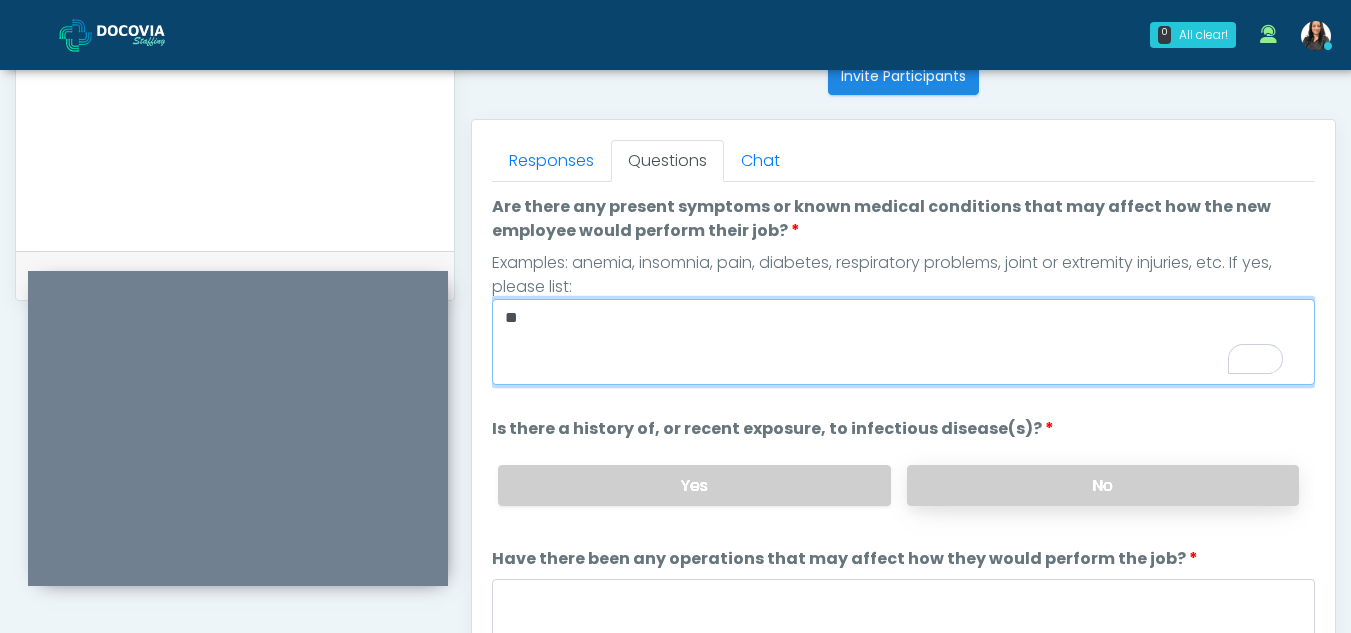 type on "**" 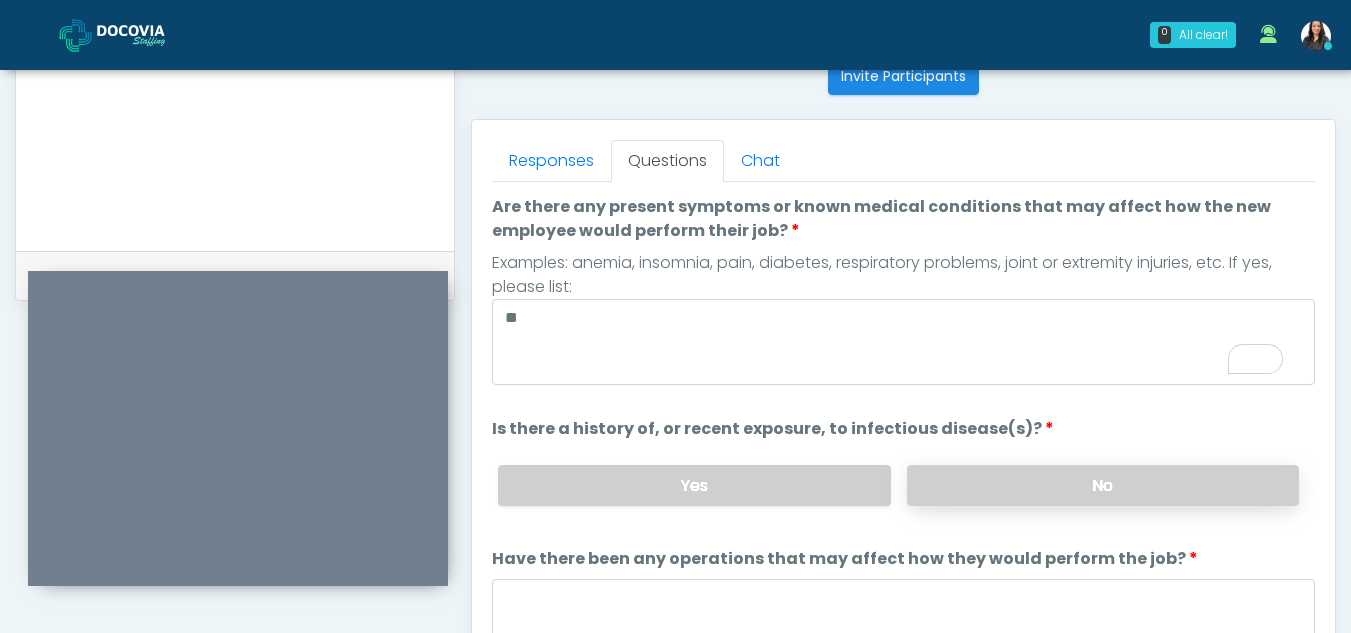 click on "No" at bounding box center [1103, 485] 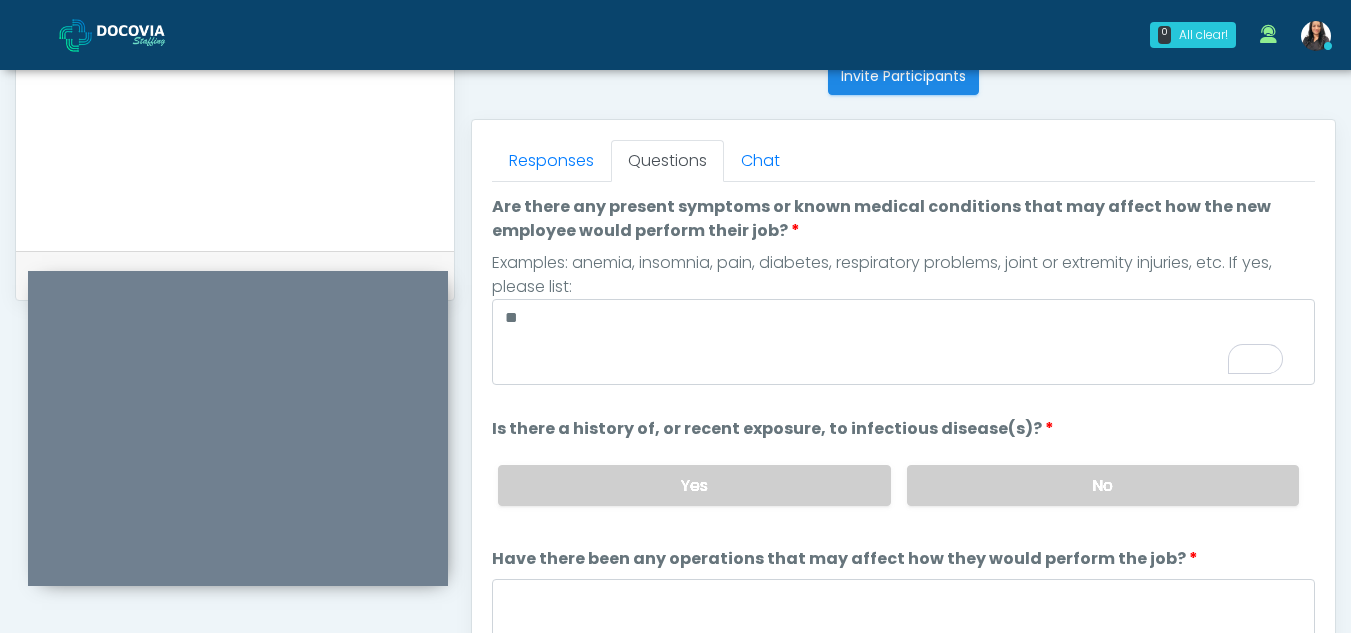 scroll, scrollTop: 46, scrollLeft: 0, axis: vertical 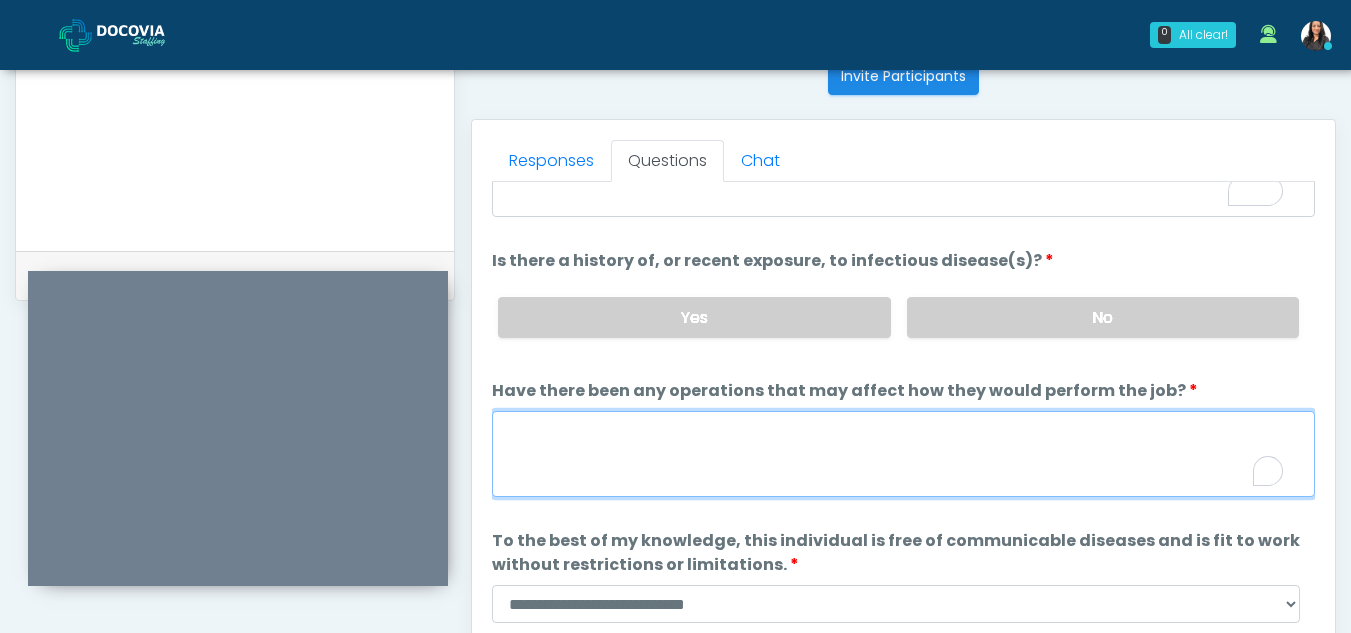 click on "Have there been any operations that may affect how they would perform the job?" at bounding box center (903, 454) 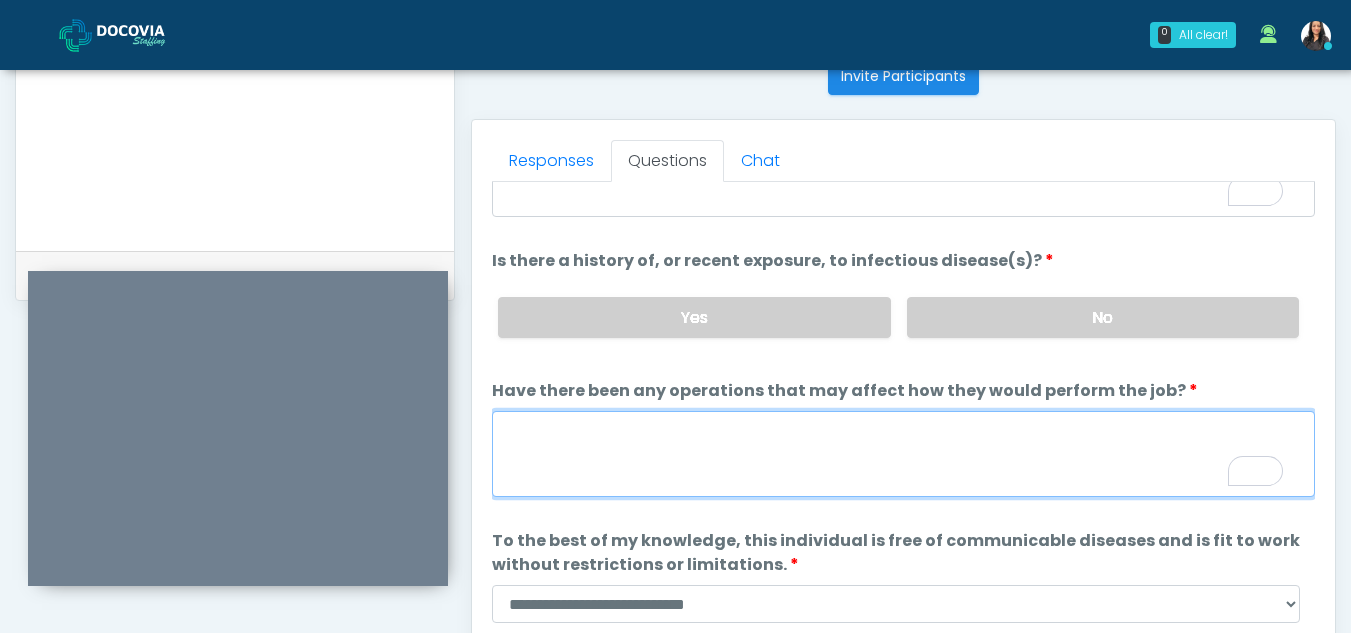 scroll, scrollTop: 168, scrollLeft: 0, axis: vertical 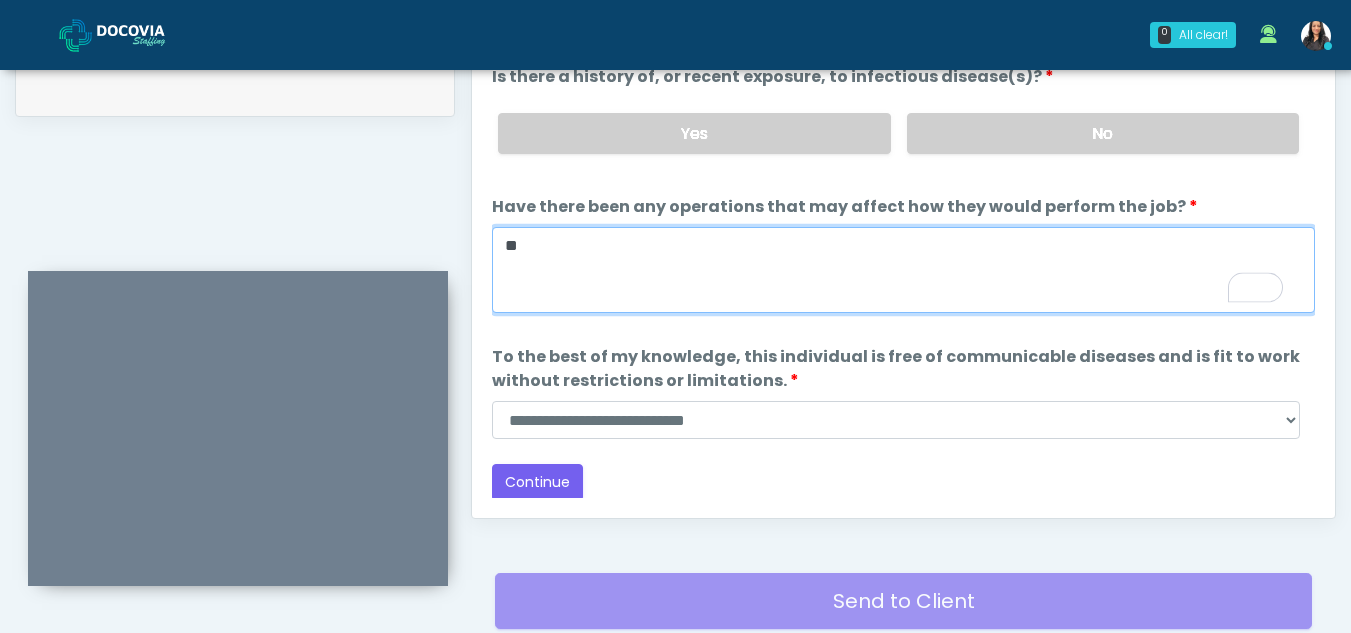 type on "**" 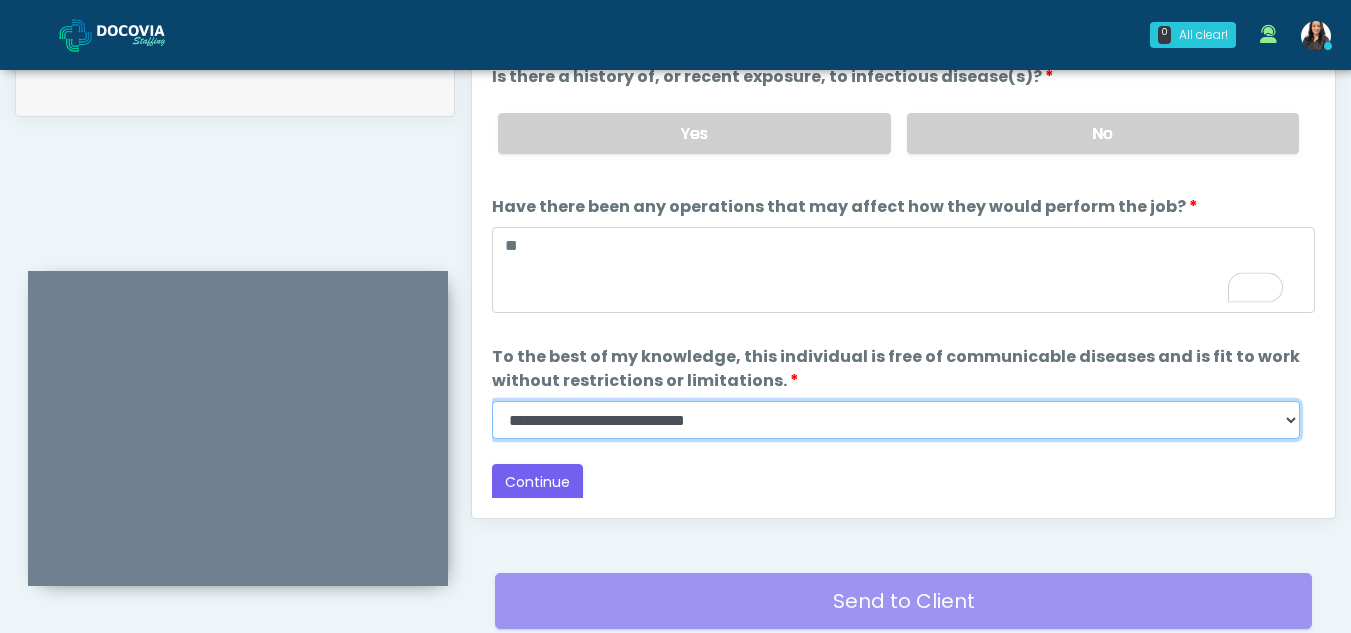 click on "**********" at bounding box center [896, 420] 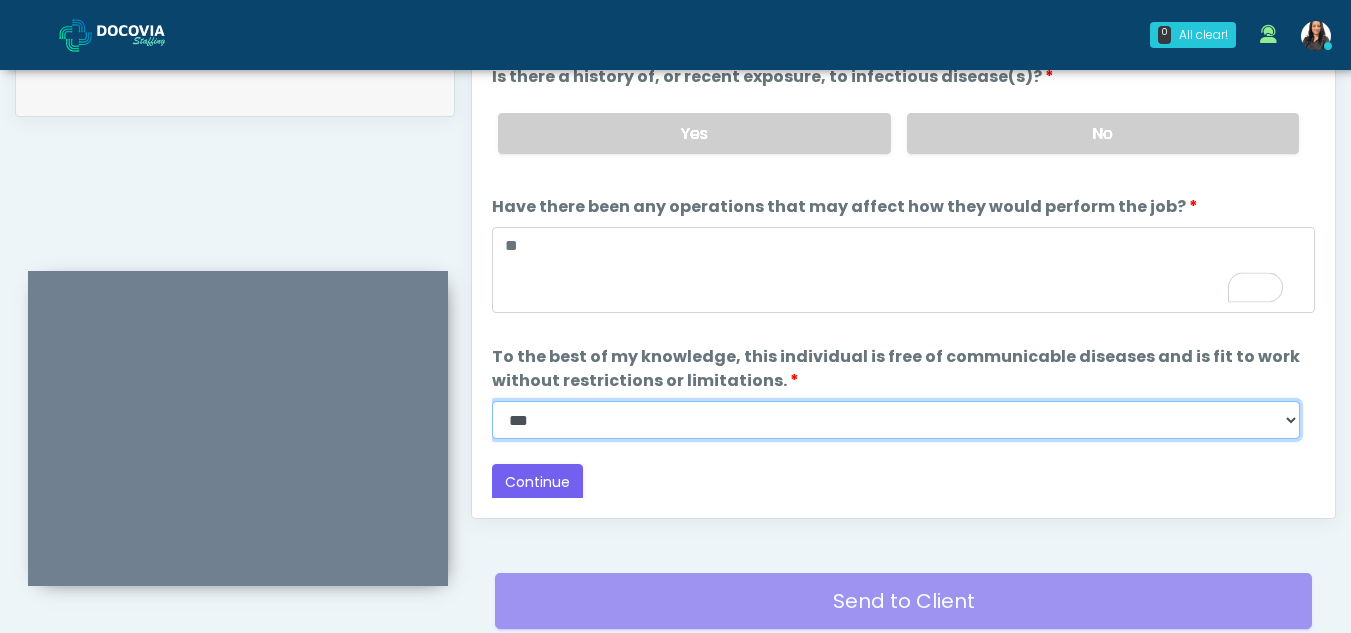 click on "**********" at bounding box center (896, 420) 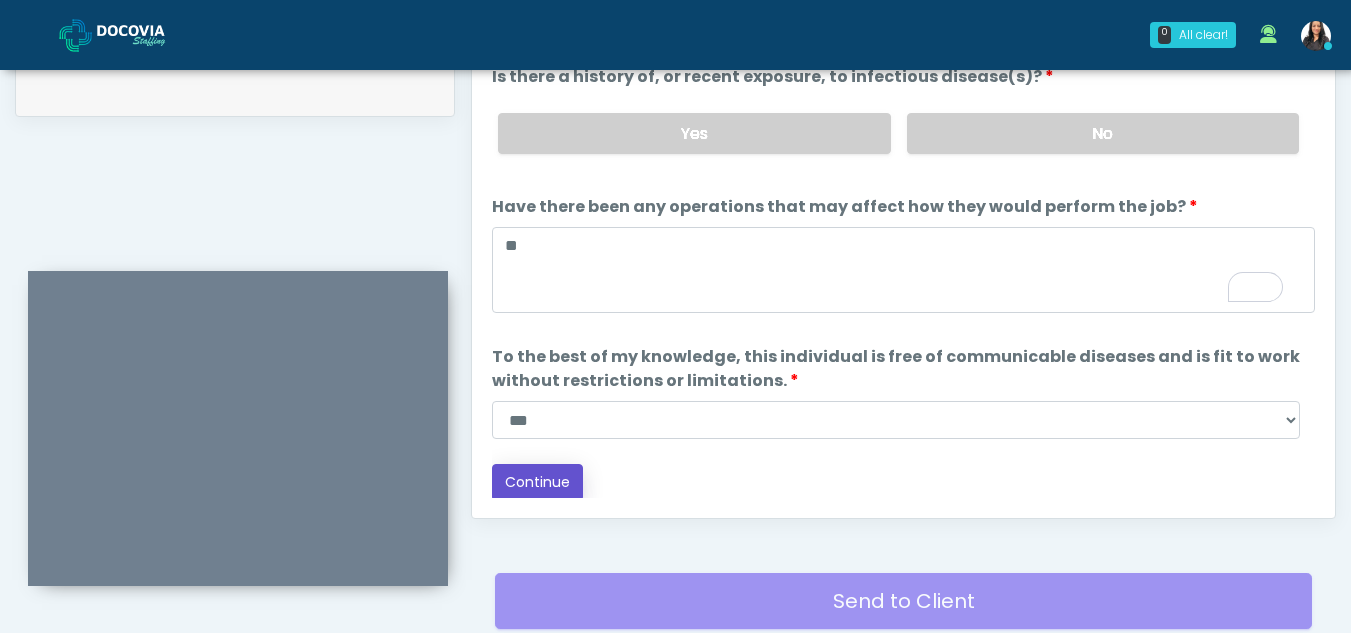 click on "Continue" at bounding box center [537, 482] 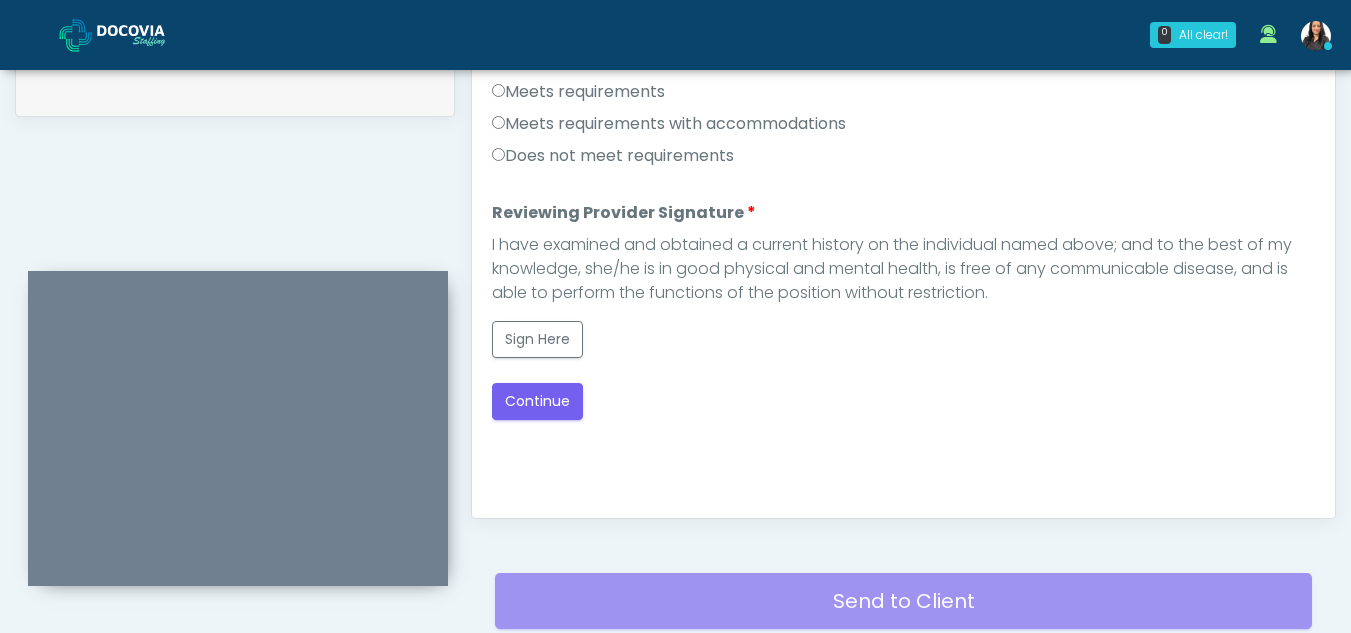 scroll, scrollTop: 0, scrollLeft: 0, axis: both 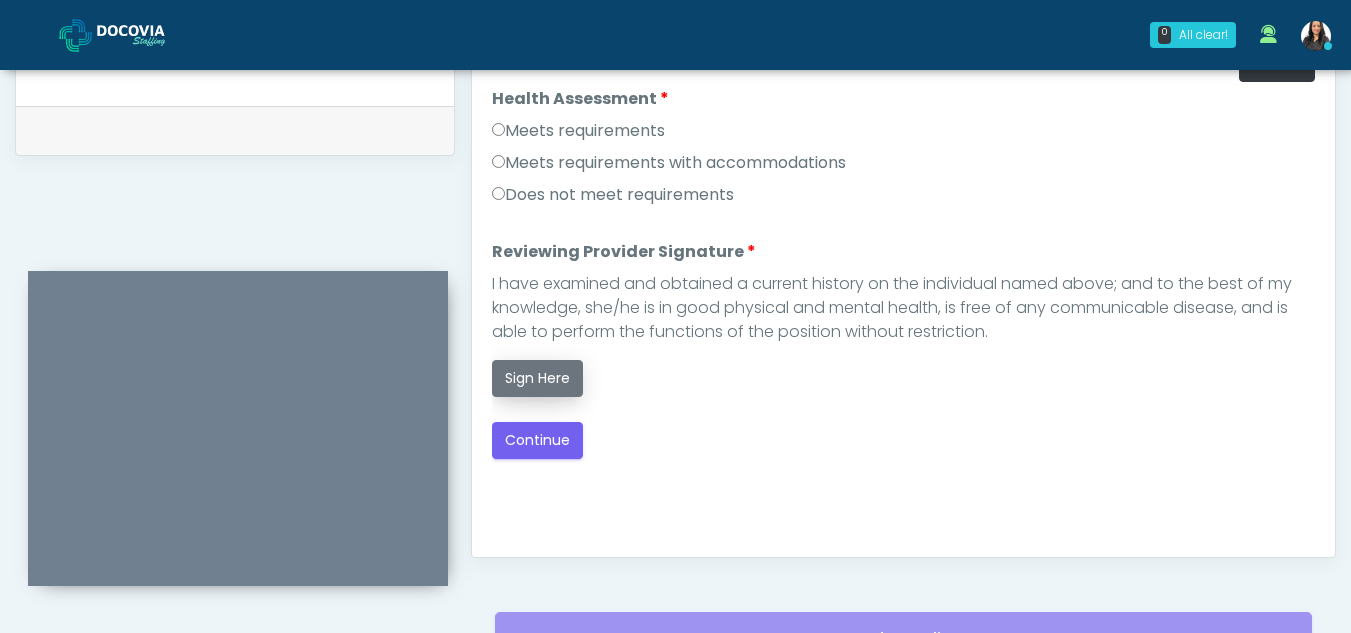 click on "Sign Here" at bounding box center [537, 378] 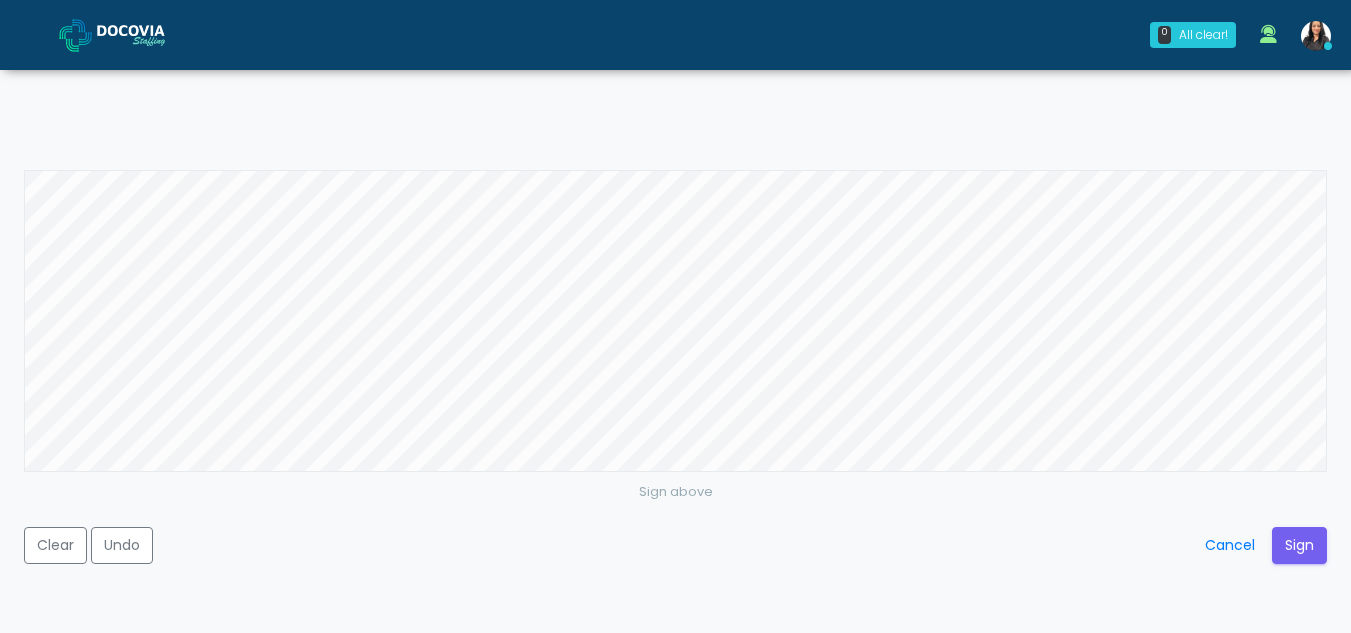 click on "0
All clear!
All clear!
[FIRST] [LAST]
In Exam -  1m 59s
ME" at bounding box center (675, -72) 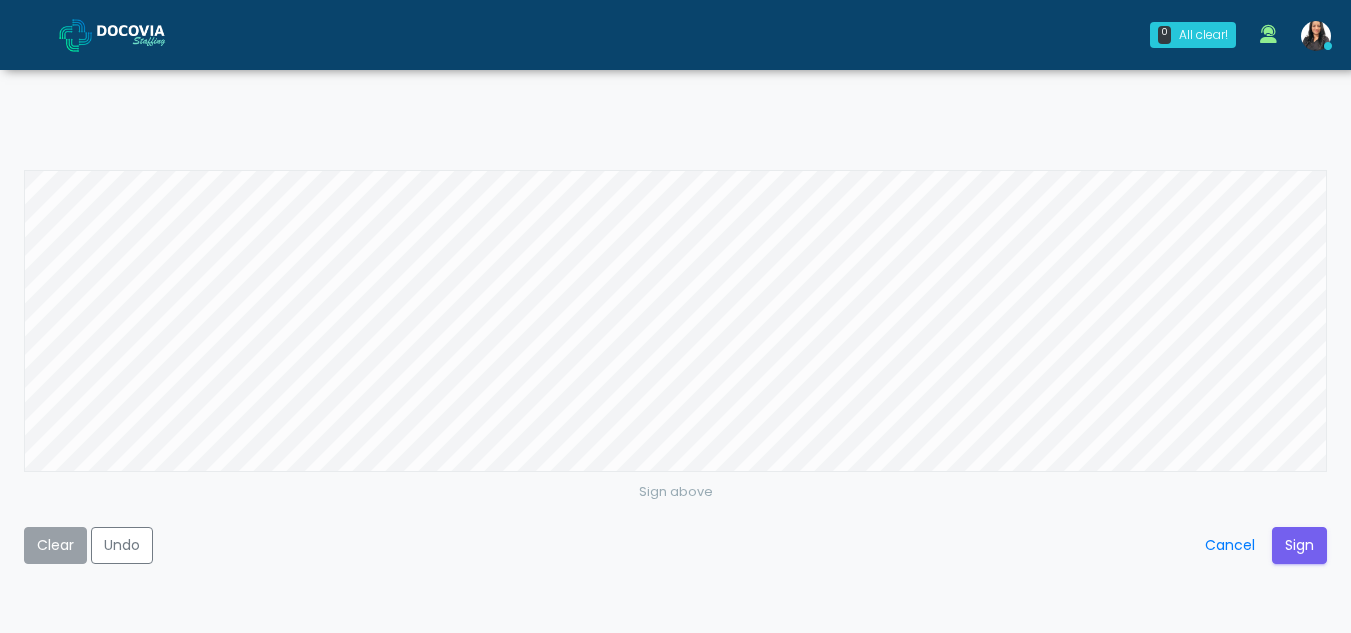 click on "Clear" at bounding box center (55, 545) 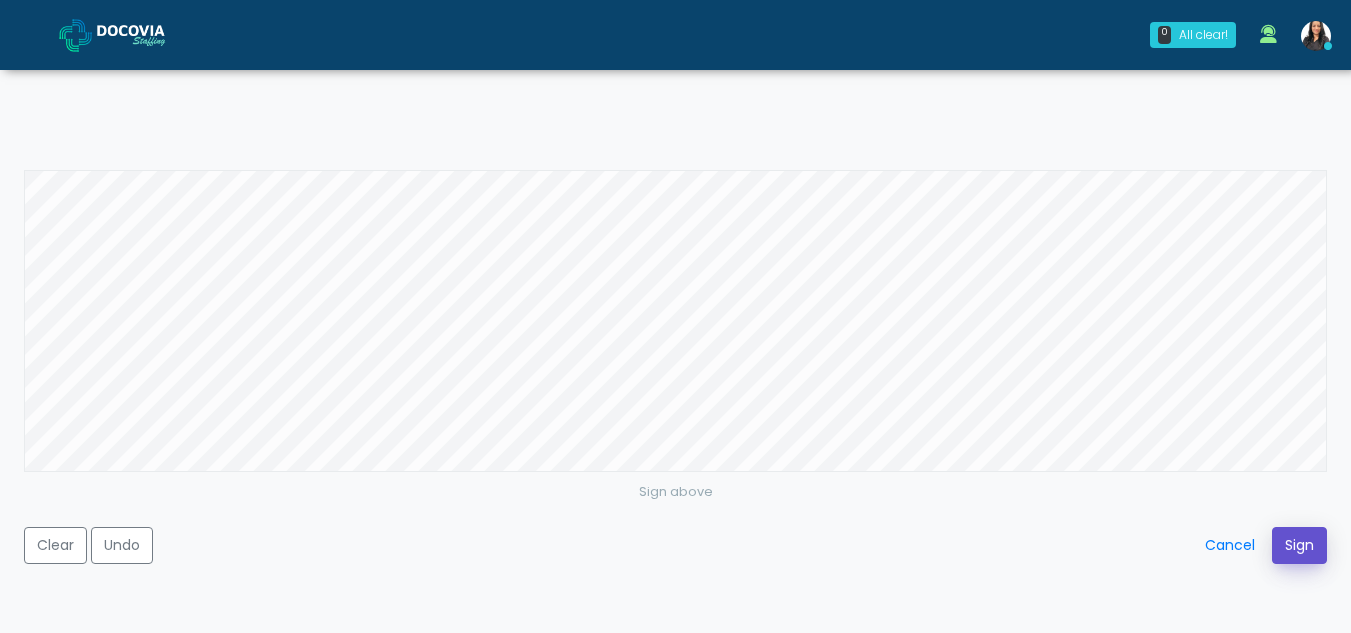 click on "Sign" at bounding box center (1299, 545) 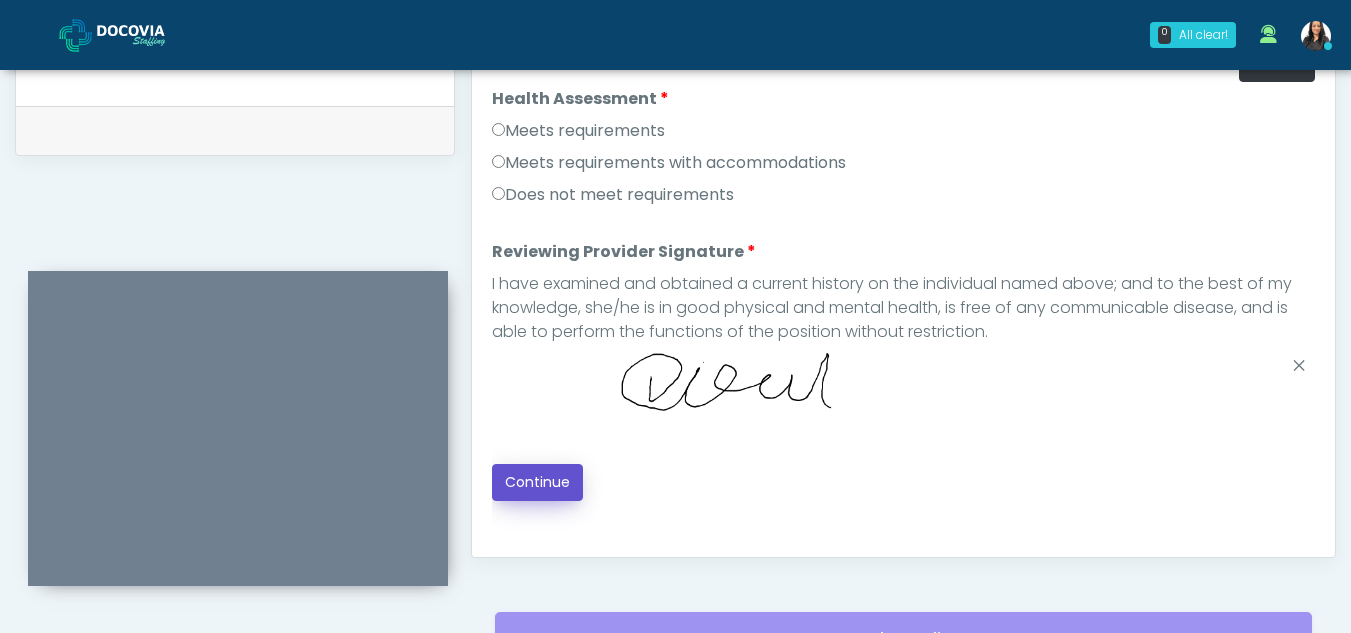click on "Continue" at bounding box center (537, 482) 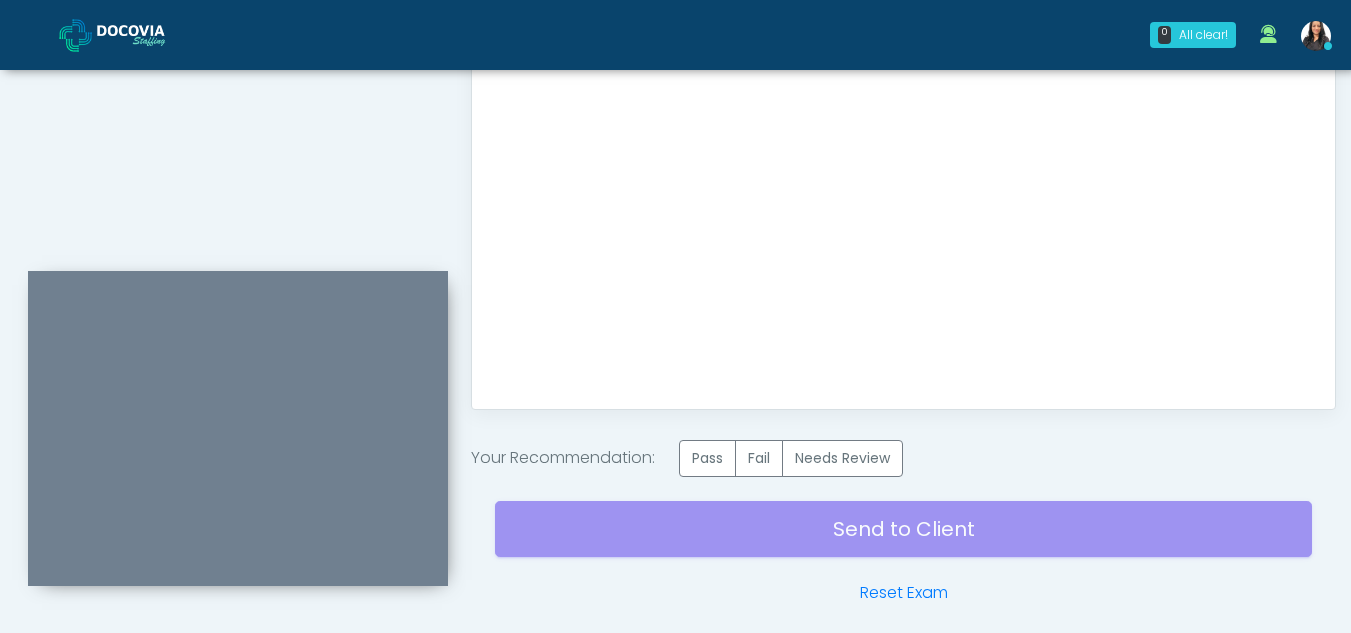 scroll, scrollTop: 1199, scrollLeft: 0, axis: vertical 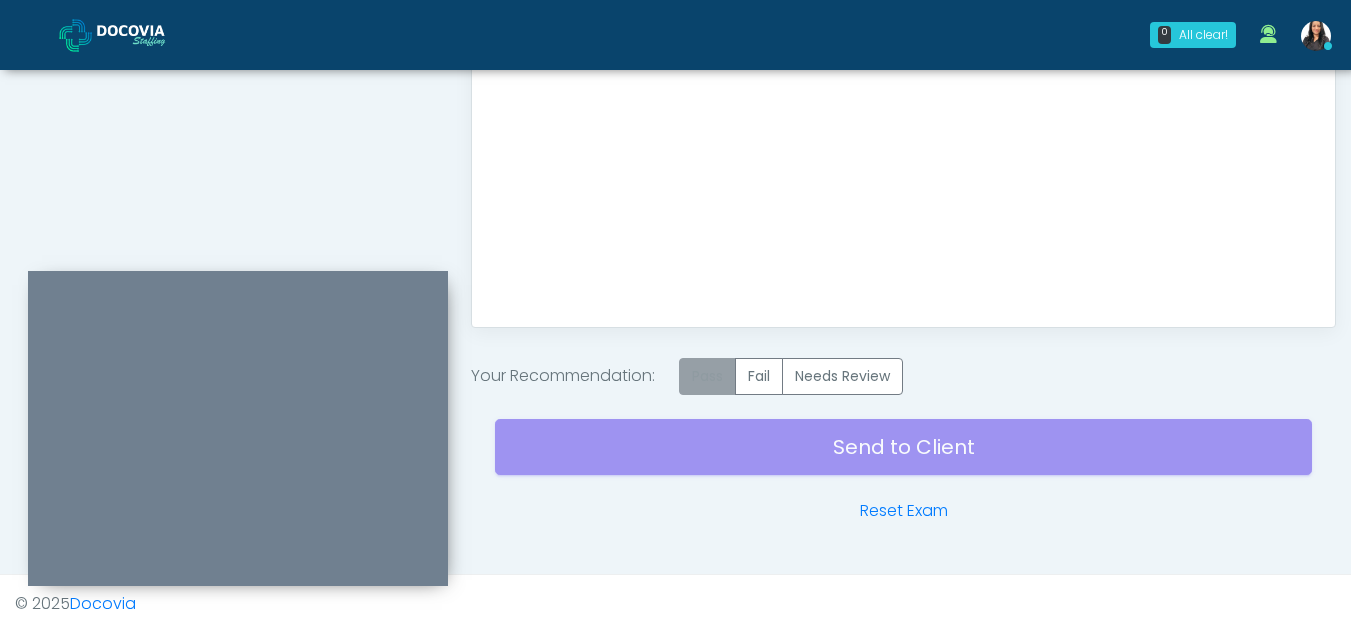 click on "Pass" at bounding box center [707, 376] 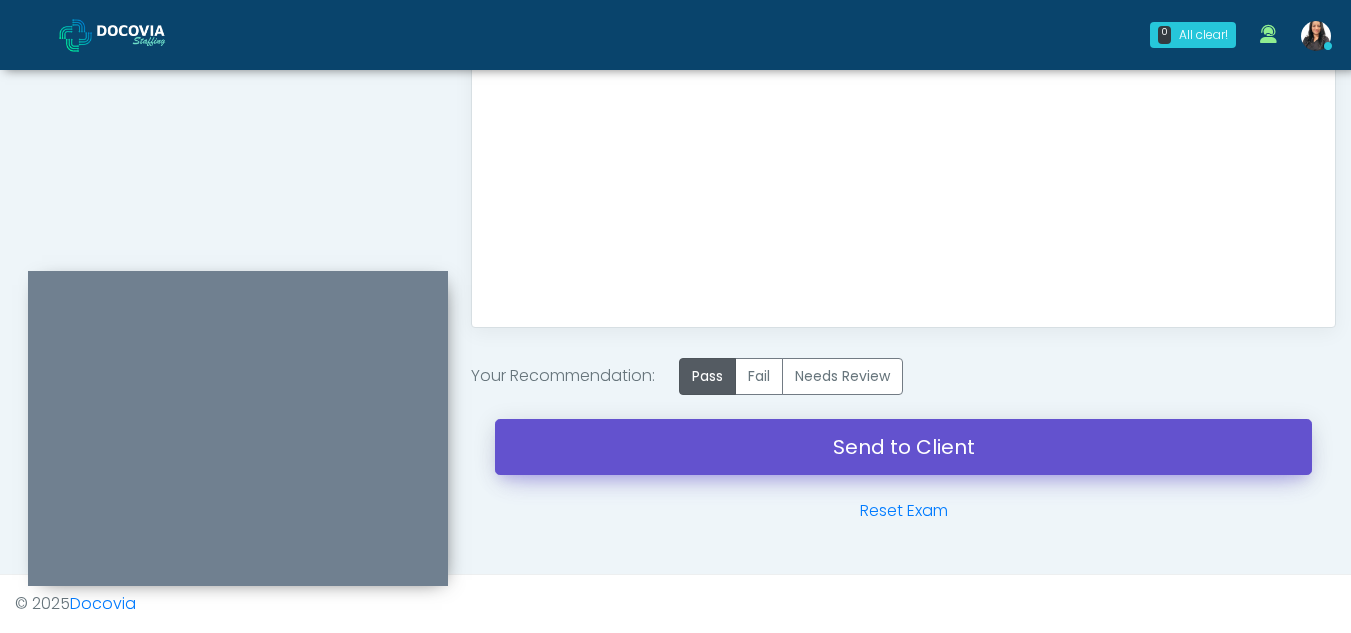 click on "Send to Client" at bounding box center [903, 447] 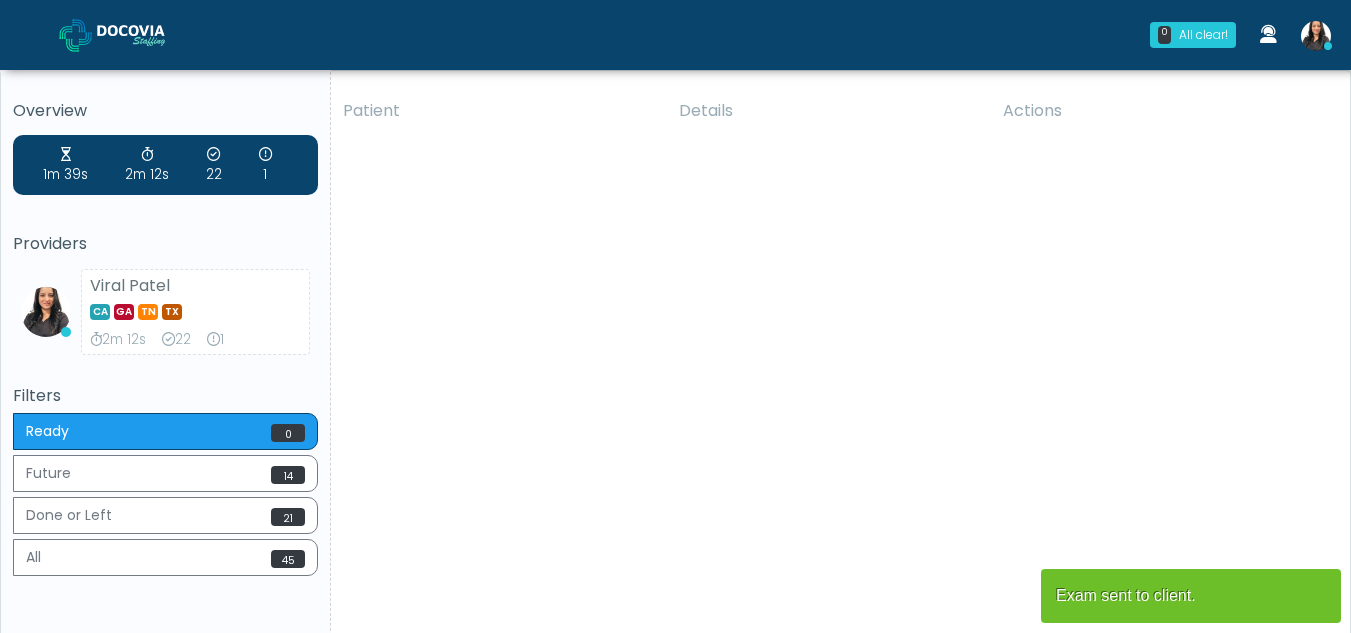 scroll, scrollTop: 0, scrollLeft: 0, axis: both 